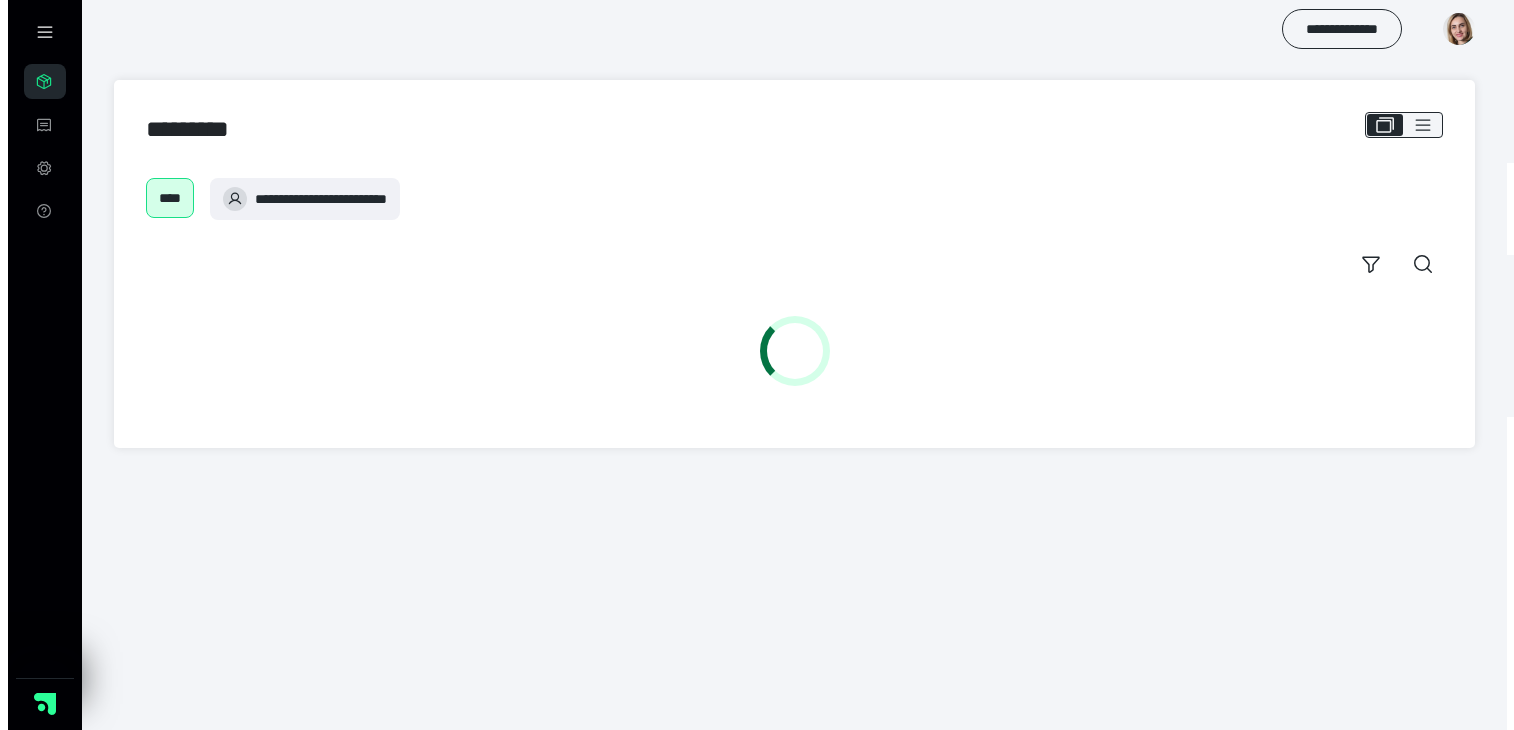 scroll, scrollTop: 0, scrollLeft: 0, axis: both 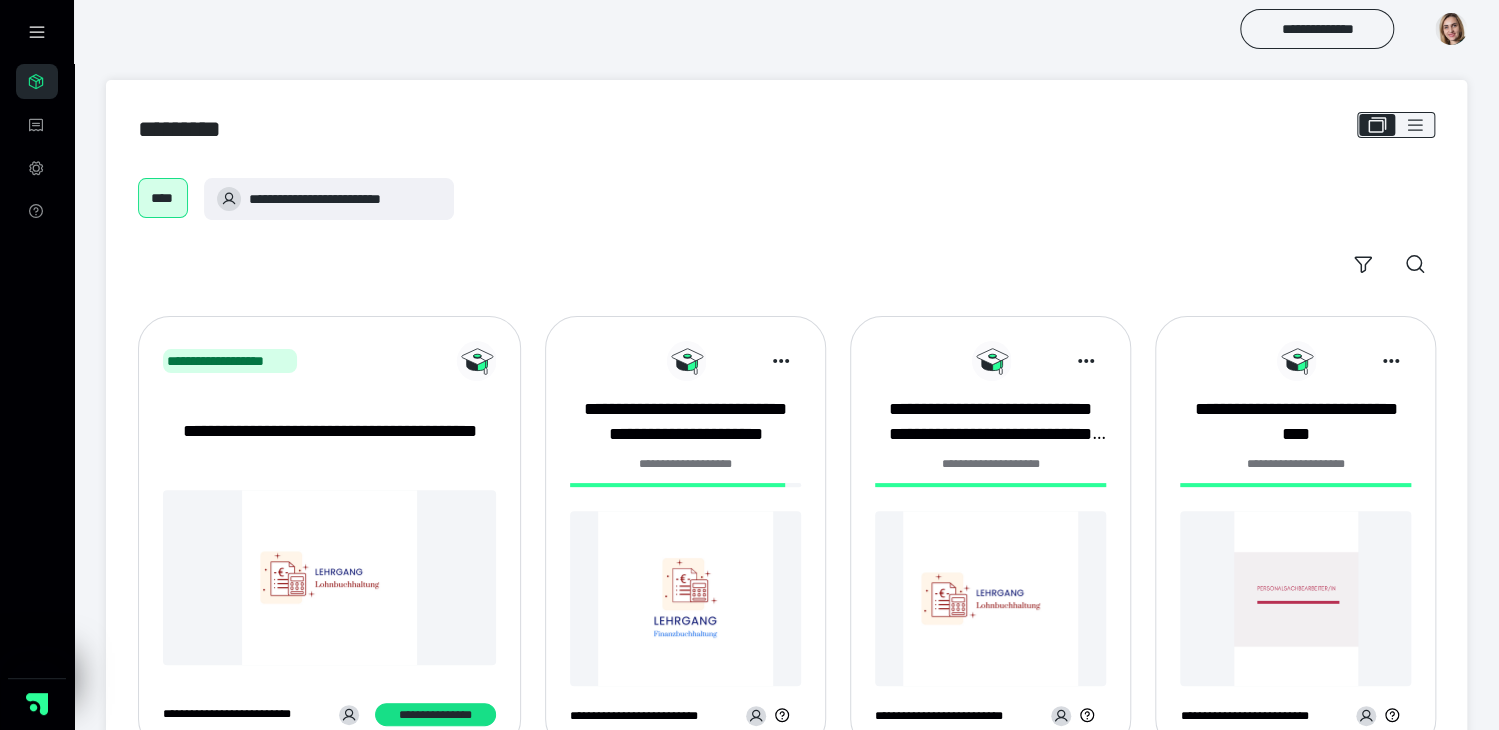 click at bounding box center [685, 598] 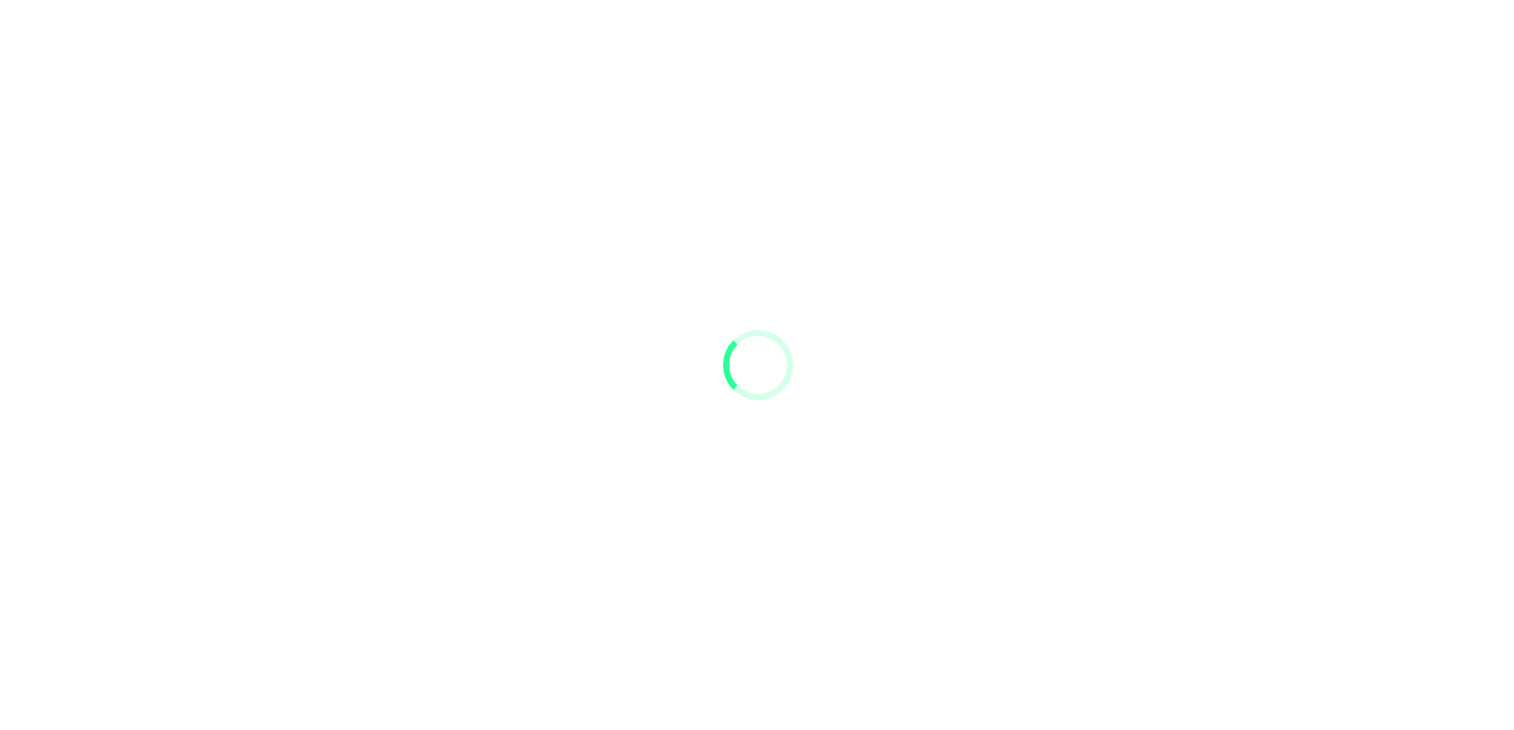 scroll, scrollTop: 0, scrollLeft: 0, axis: both 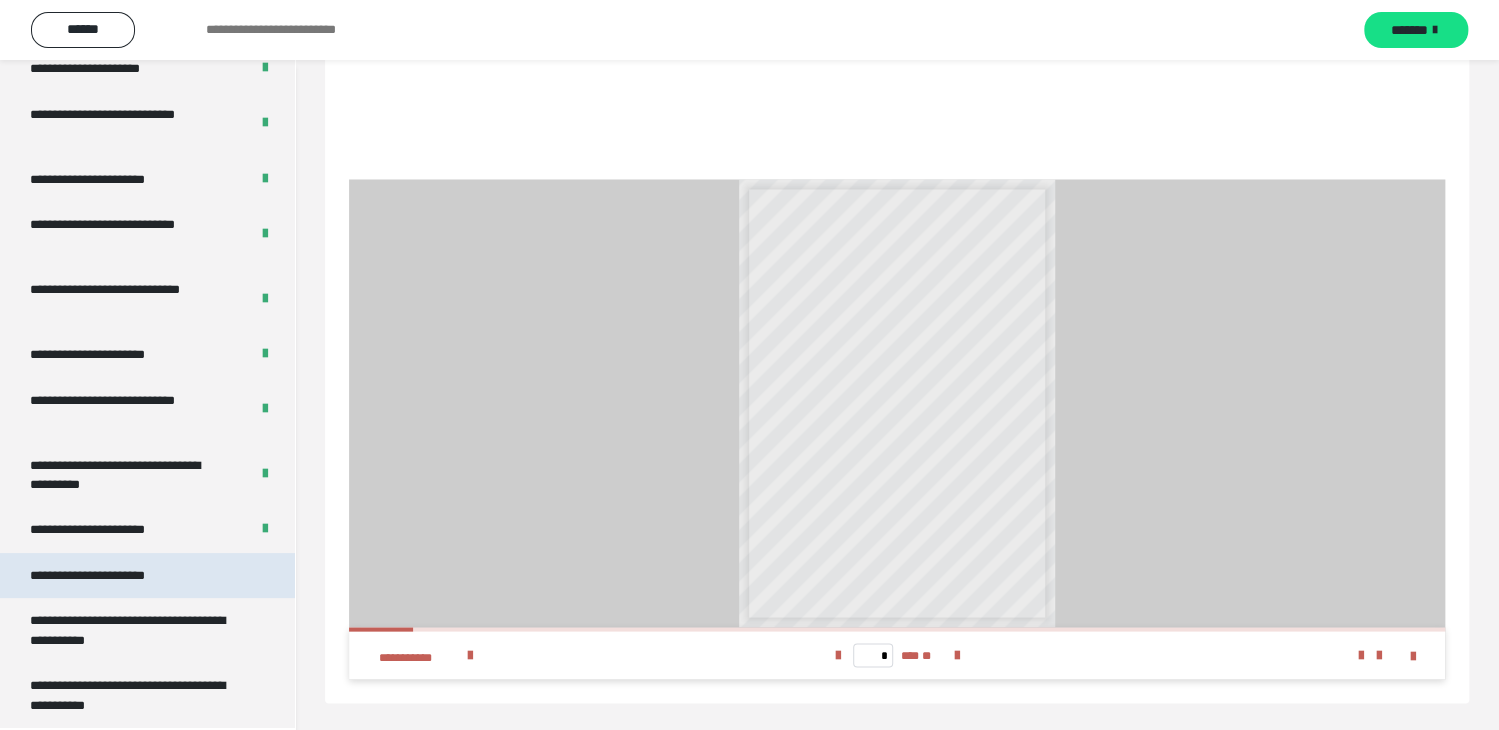 click on "**********" at bounding box center [111, 575] 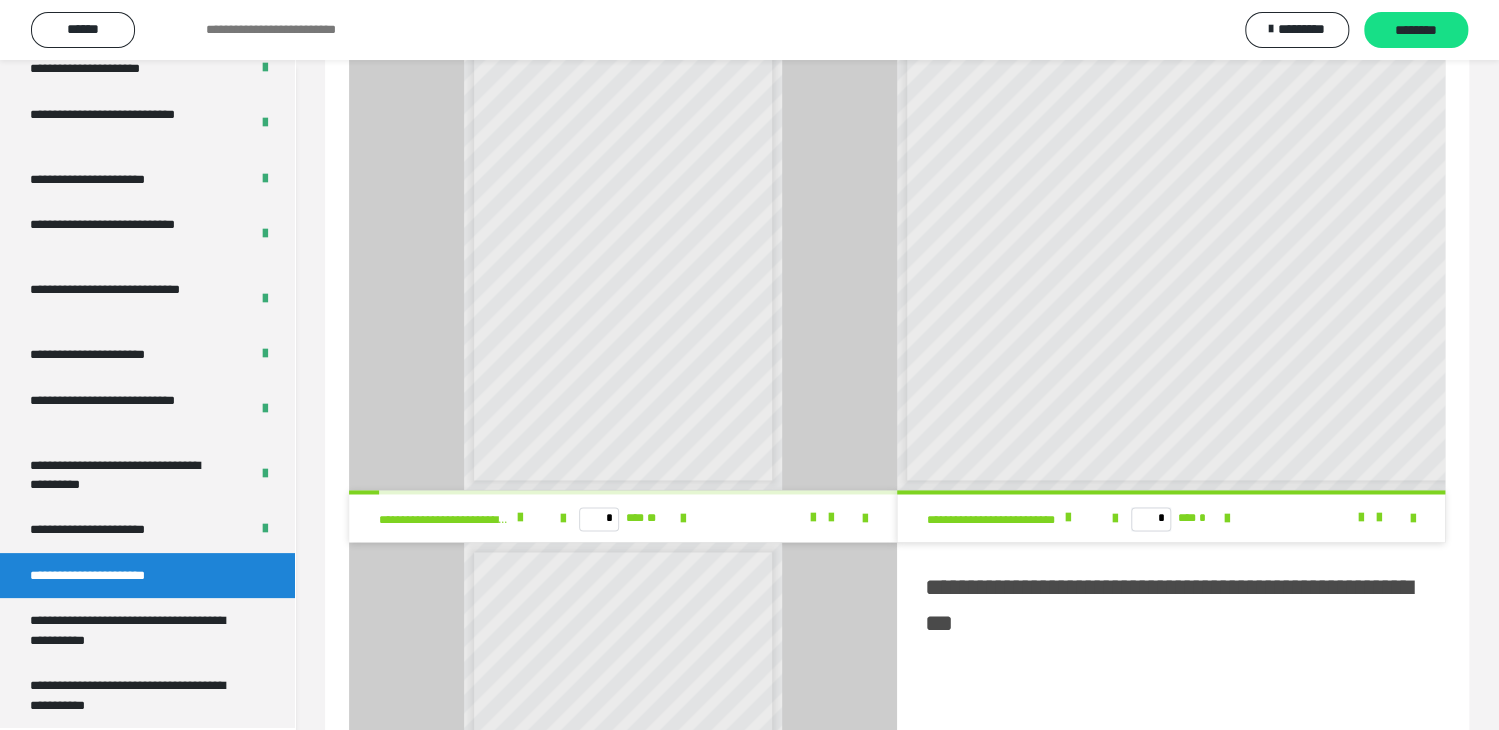 scroll, scrollTop: 1066, scrollLeft: 0, axis: vertical 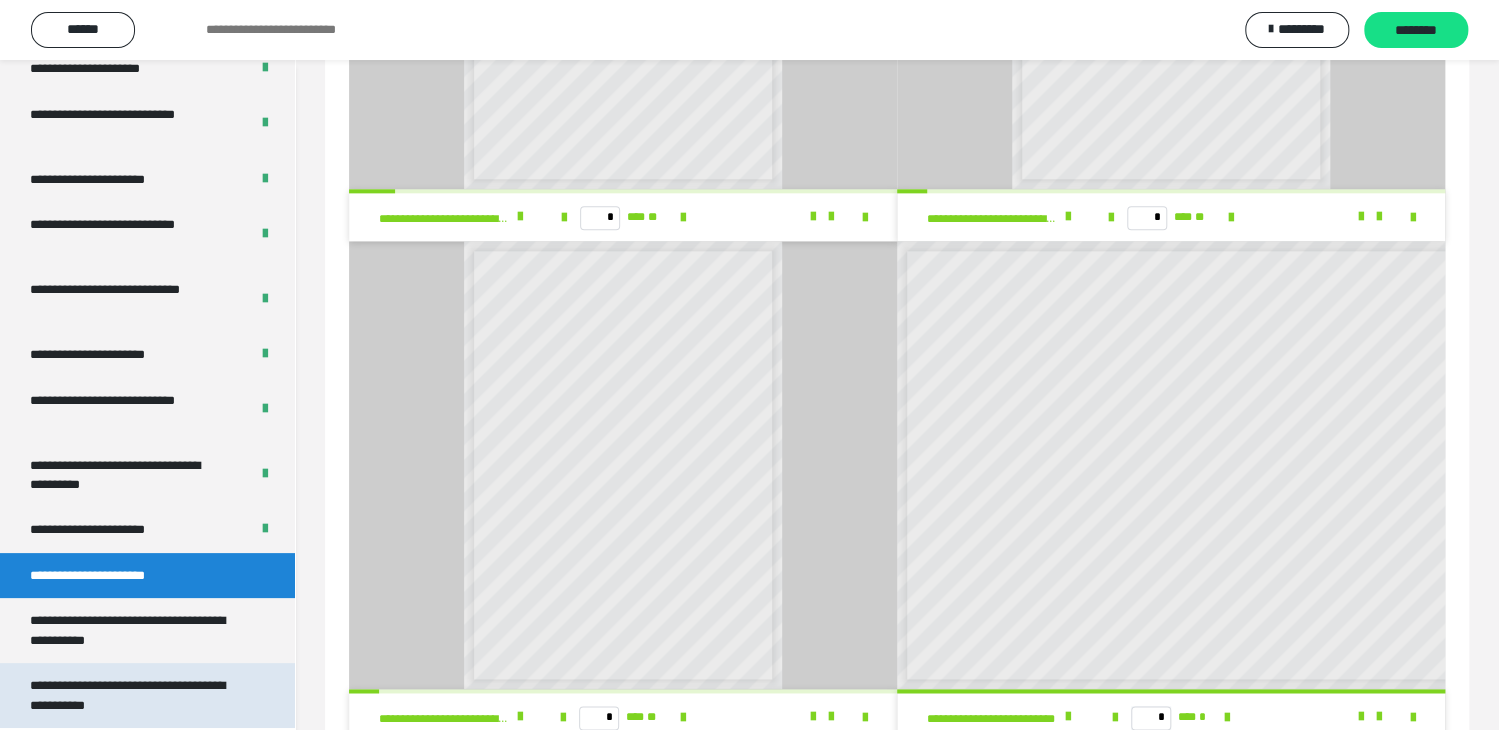 click on "**********" at bounding box center [132, 695] 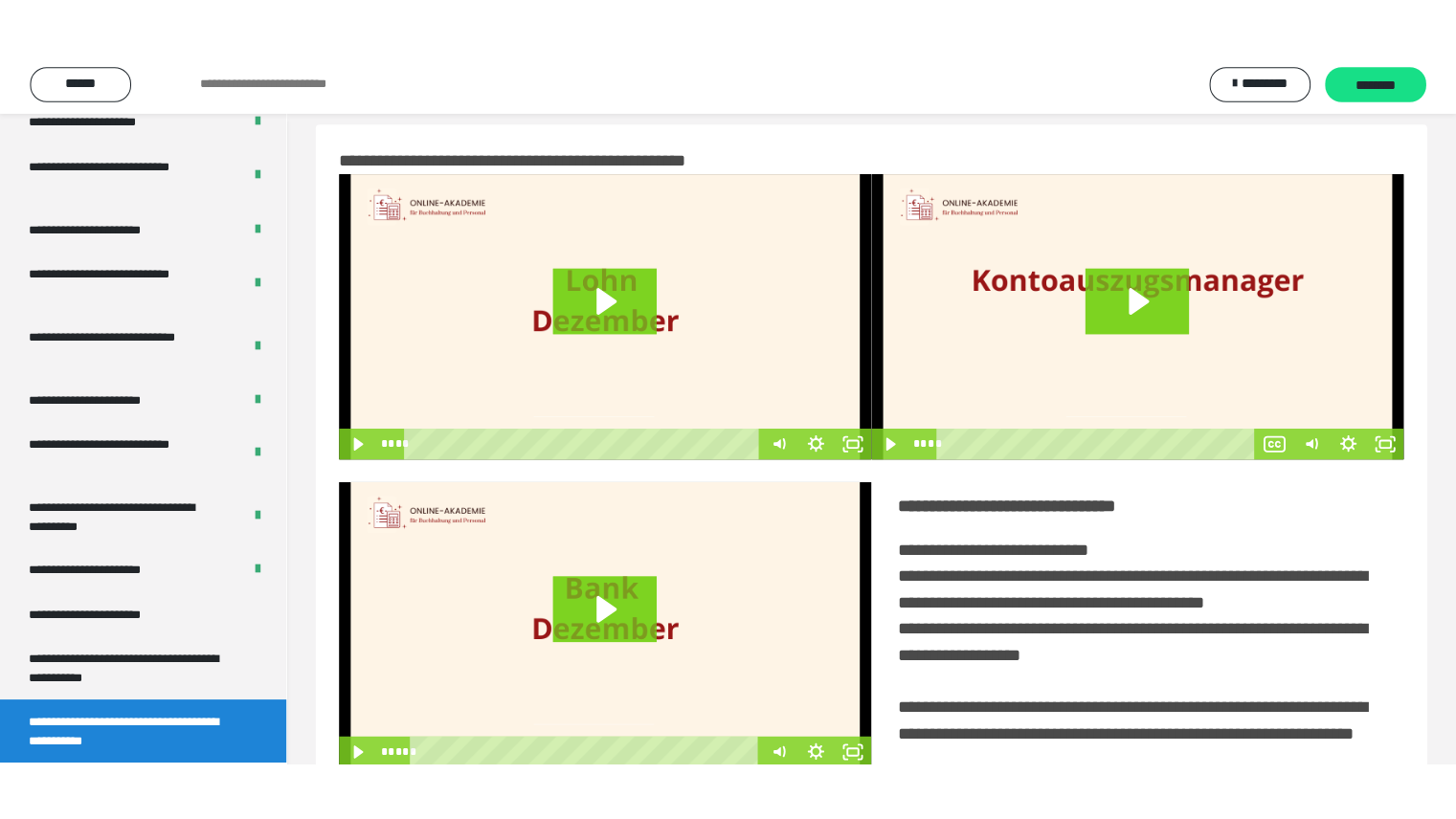 scroll, scrollTop: 0, scrollLeft: 0, axis: both 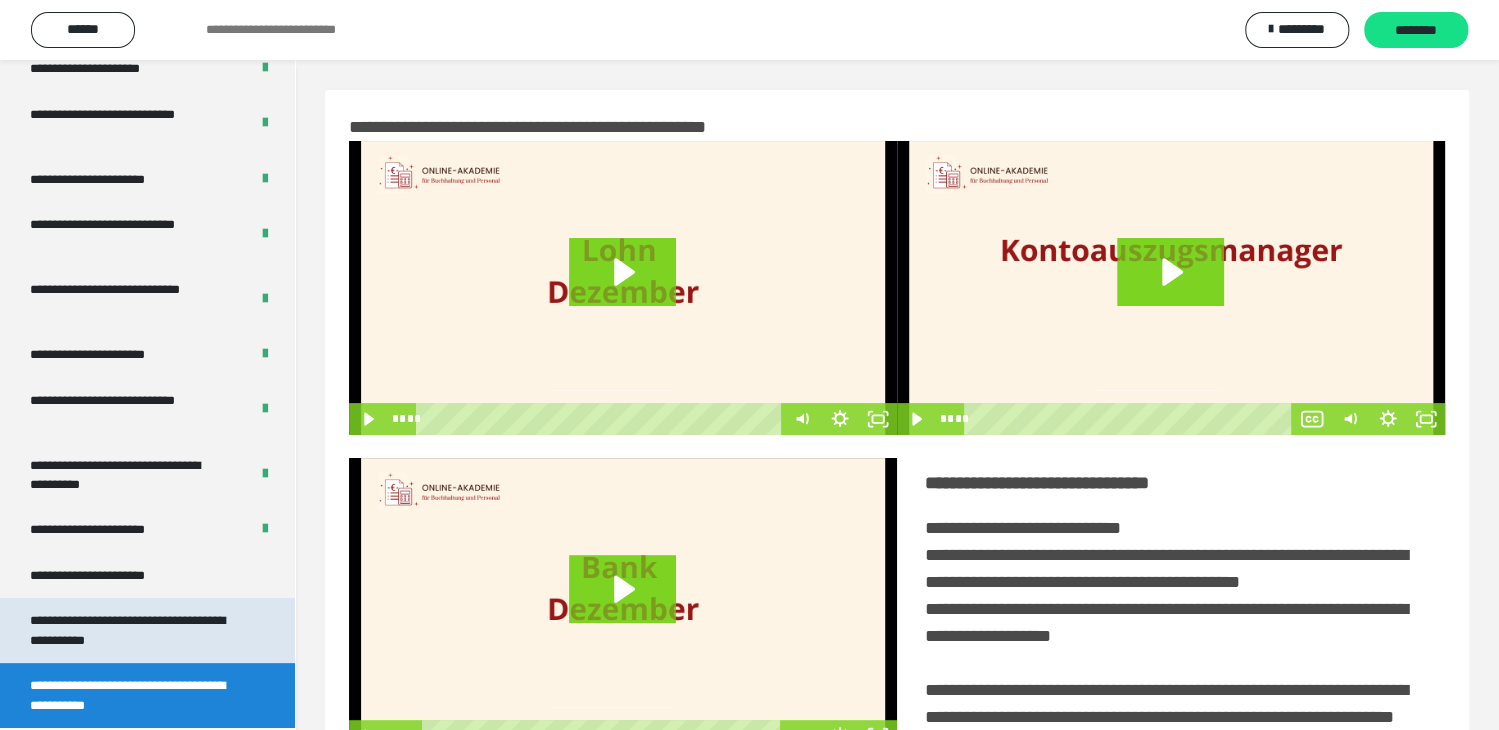click on "**********" at bounding box center [132, 630] 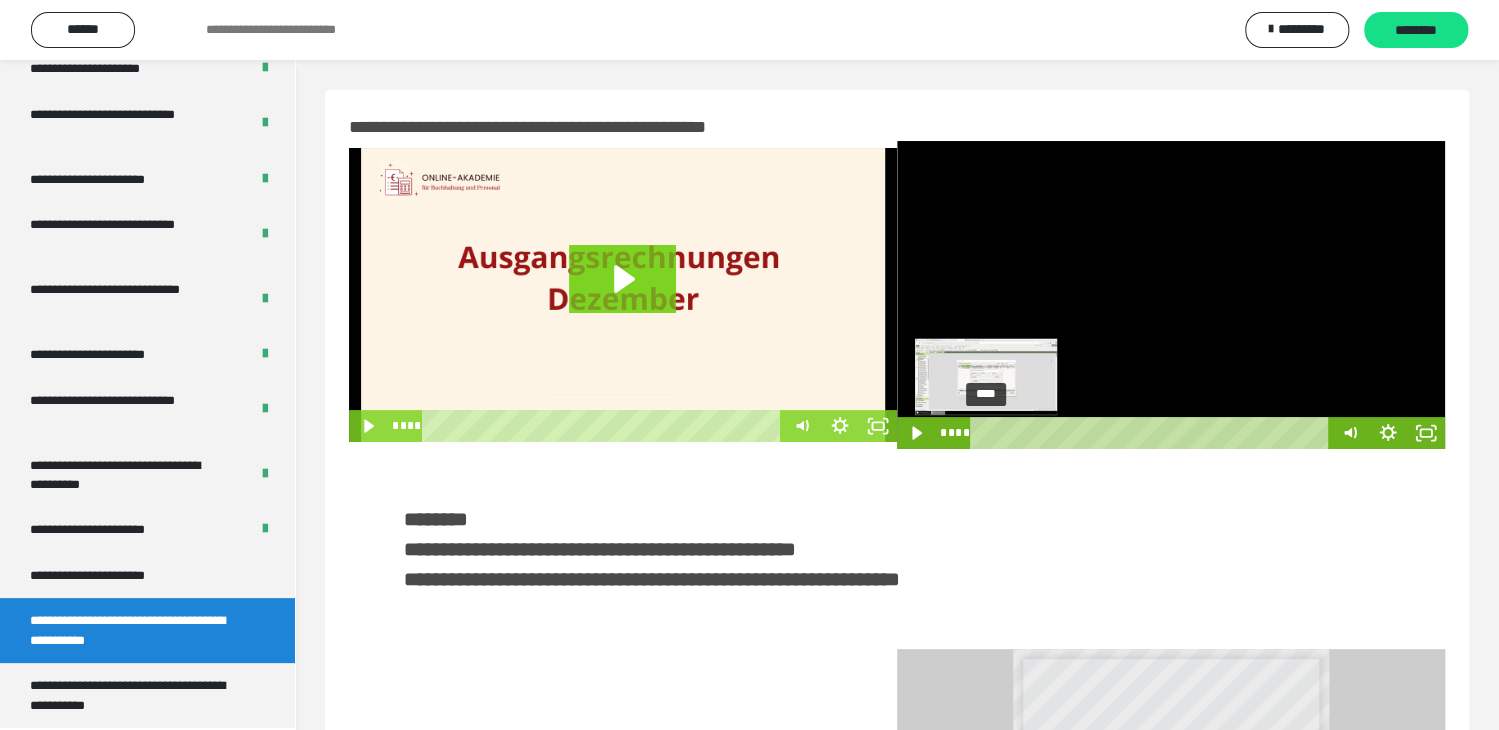 click on "****" at bounding box center (1152, 433) 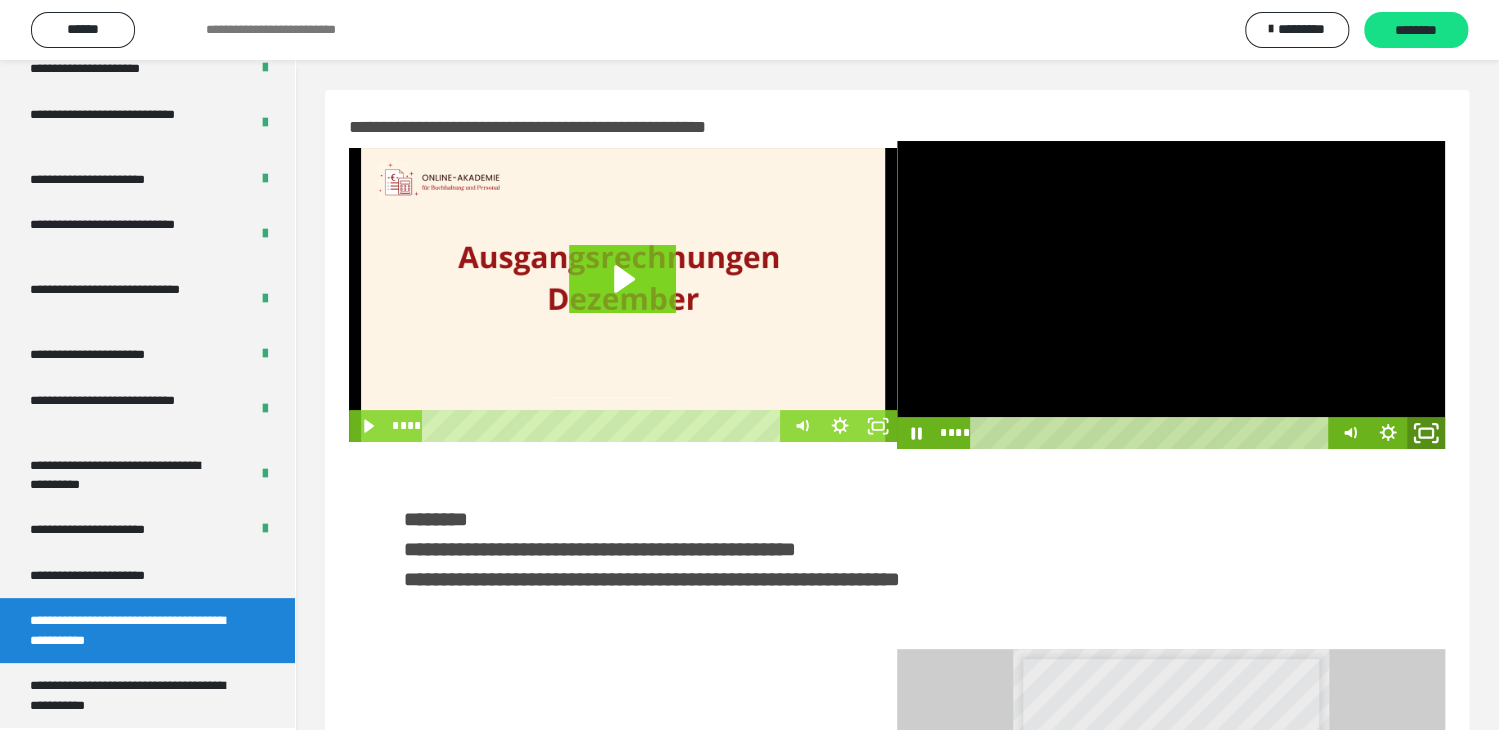 click 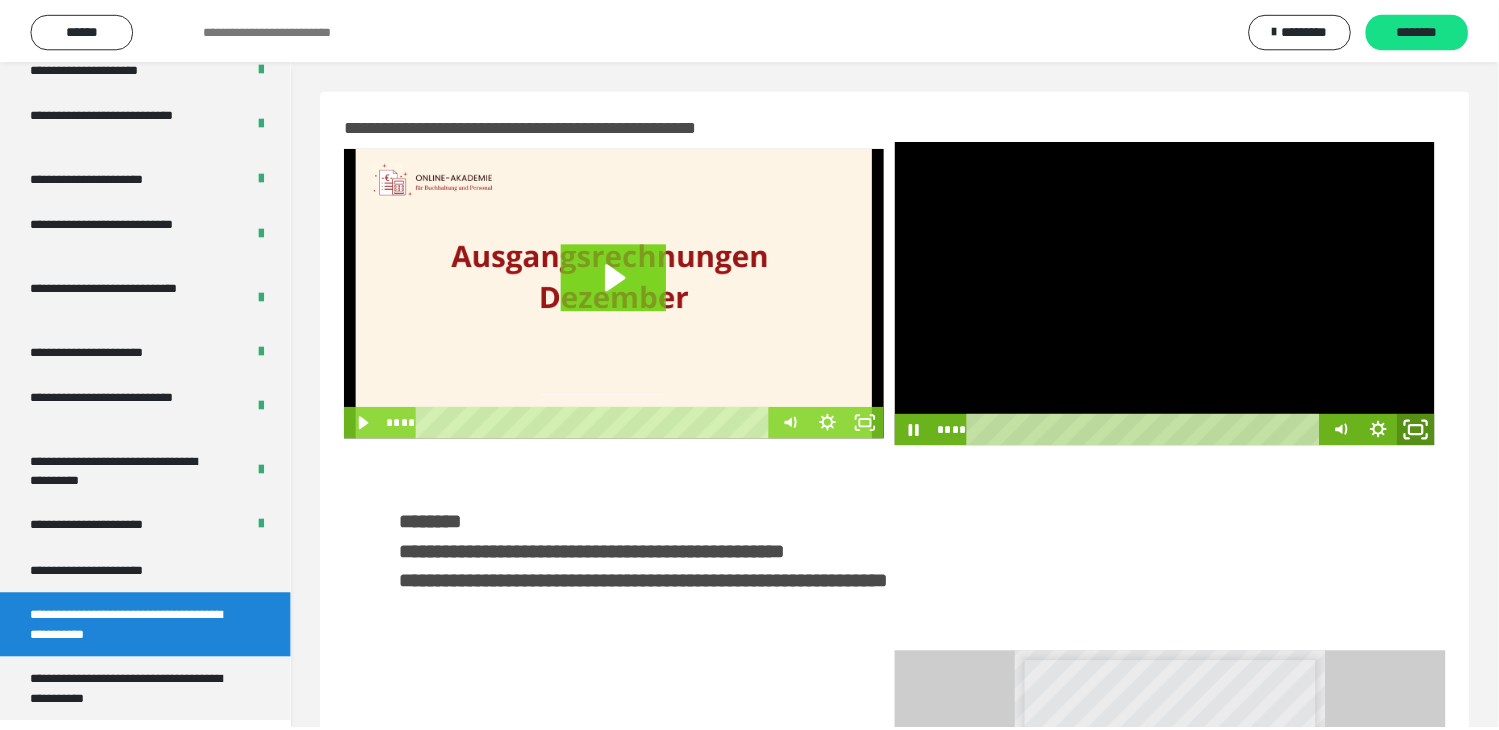 scroll, scrollTop: 3697, scrollLeft: 0, axis: vertical 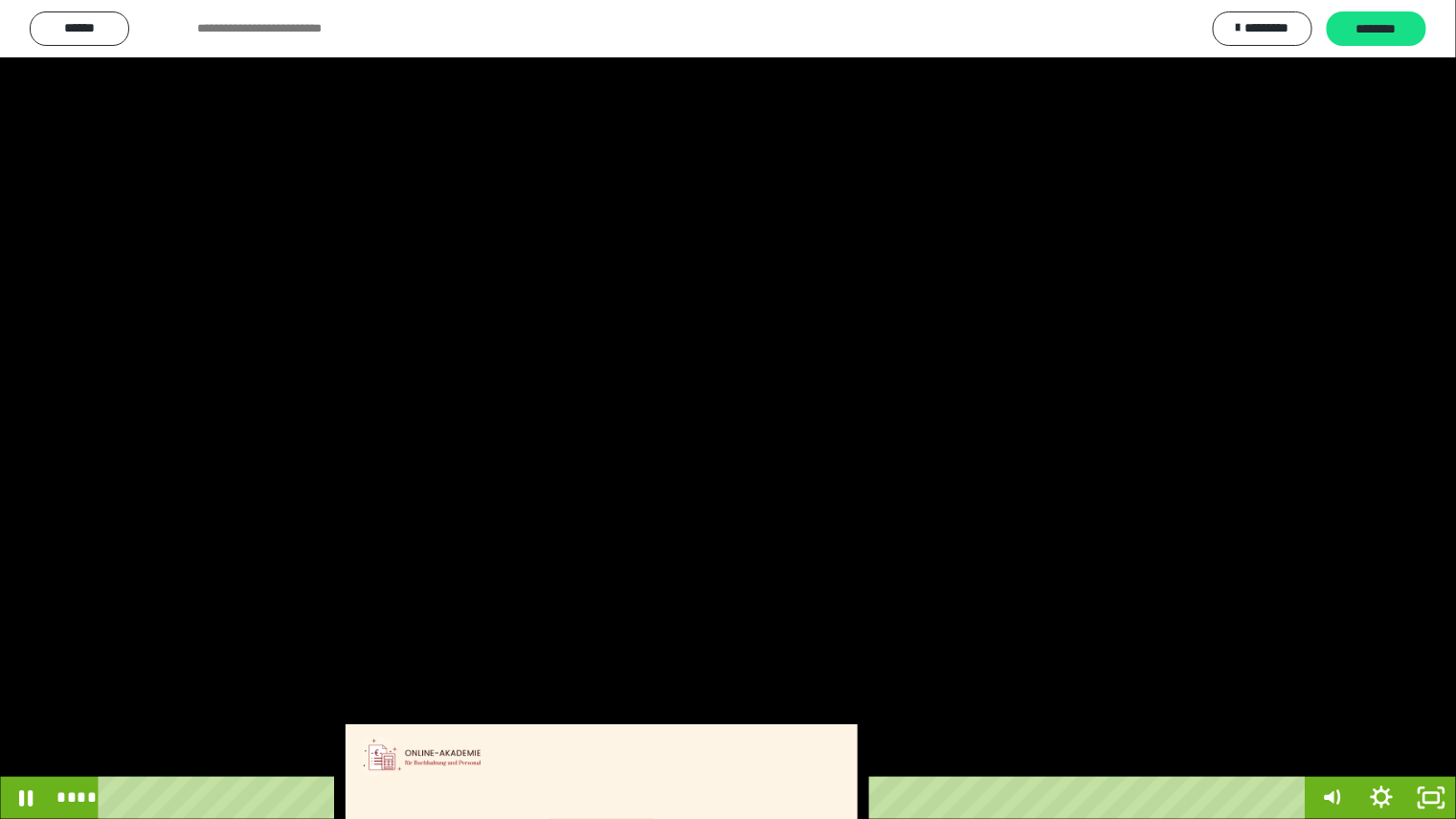 click at bounding box center [728, 410] 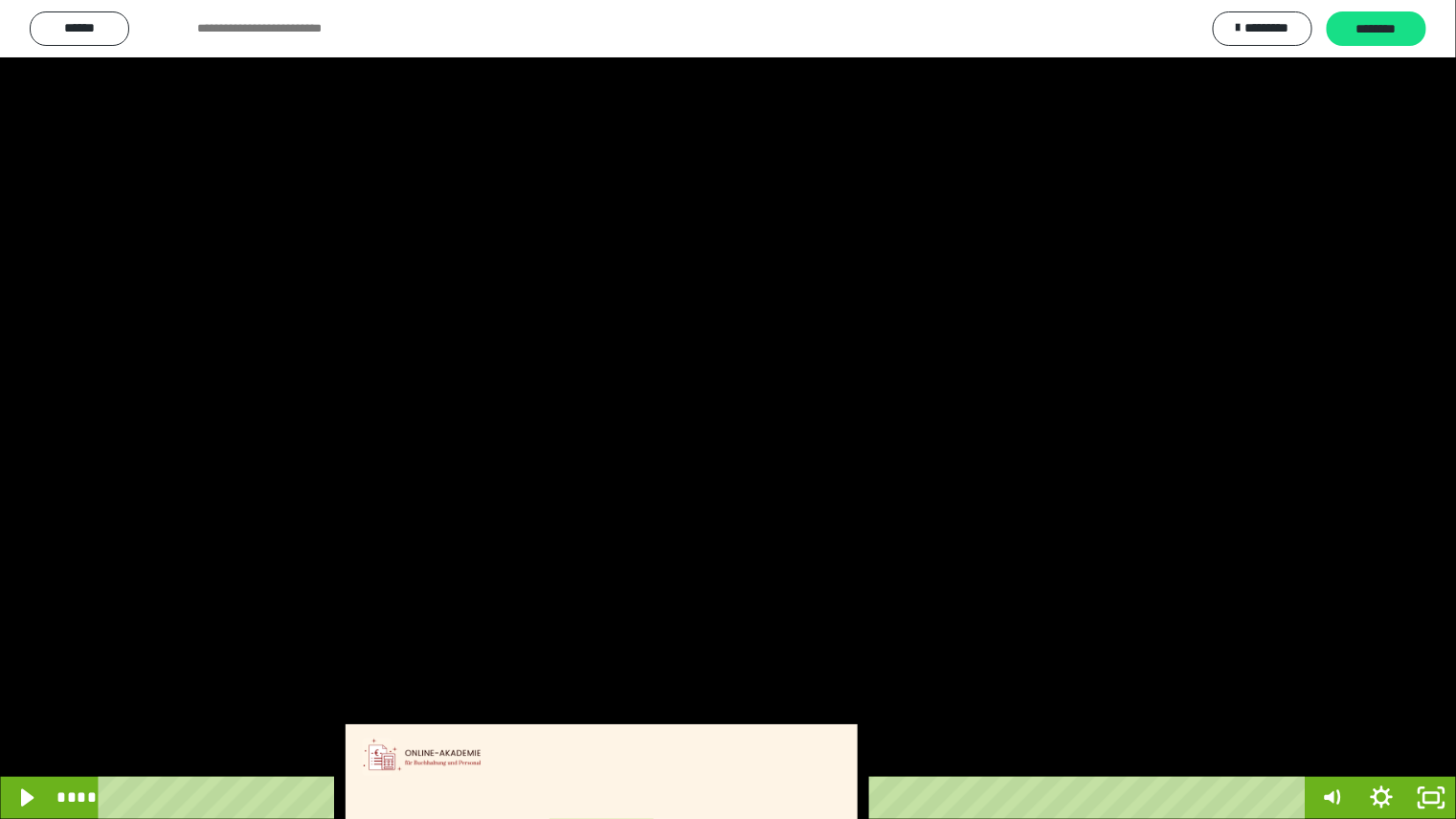 click at bounding box center (728, 410) 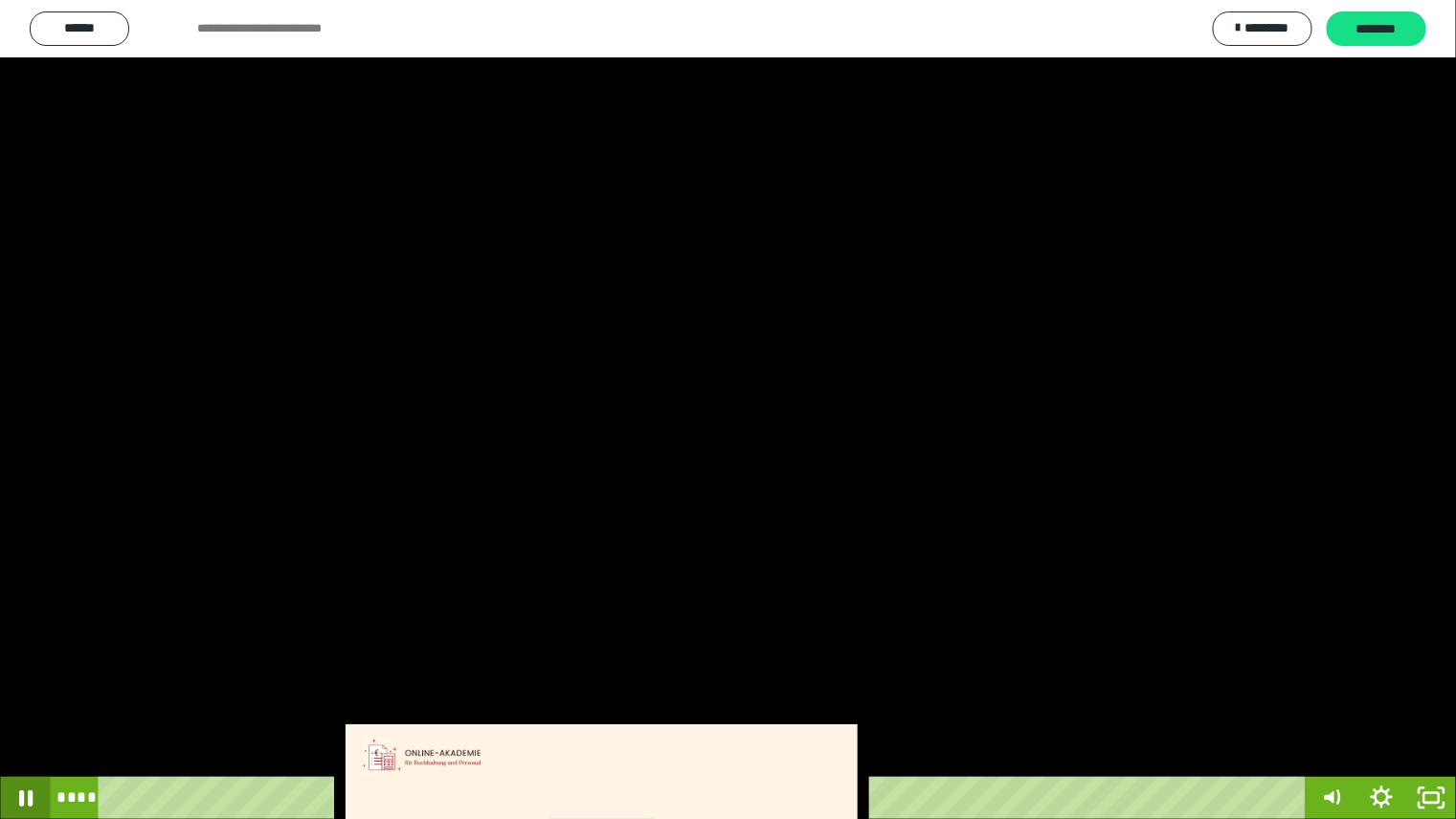 click 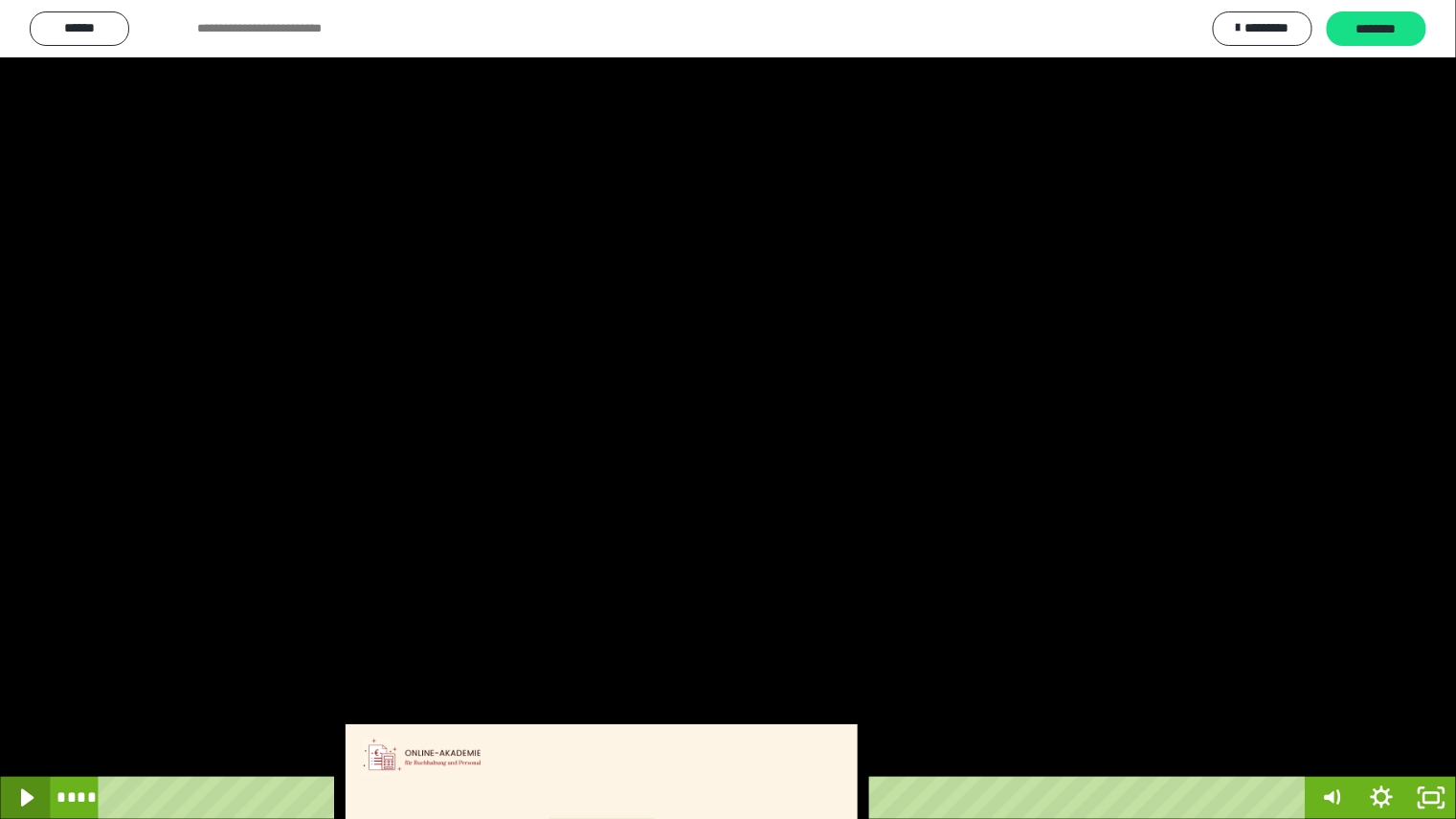 click 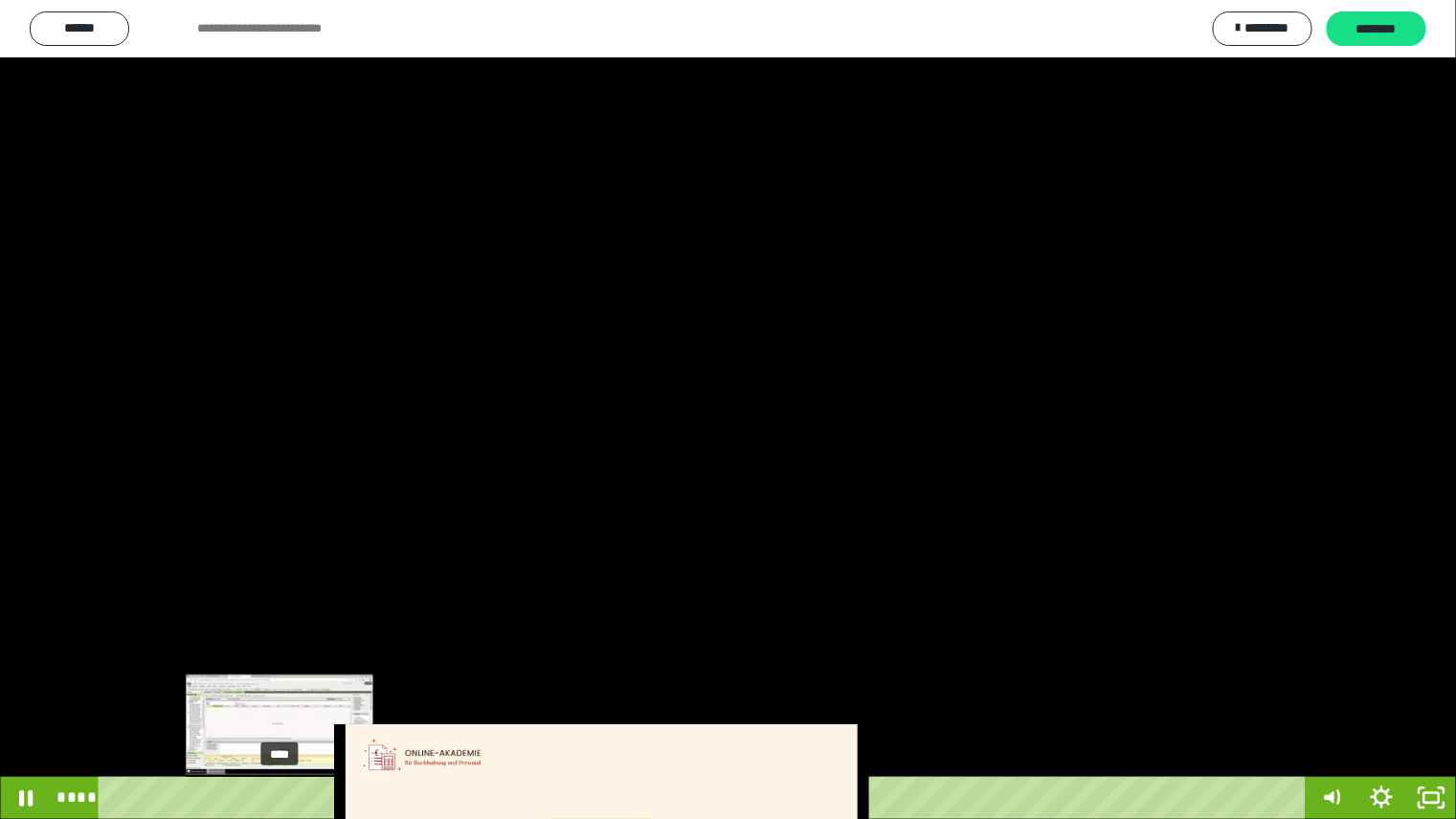click on "****" at bounding box center (706, 798) 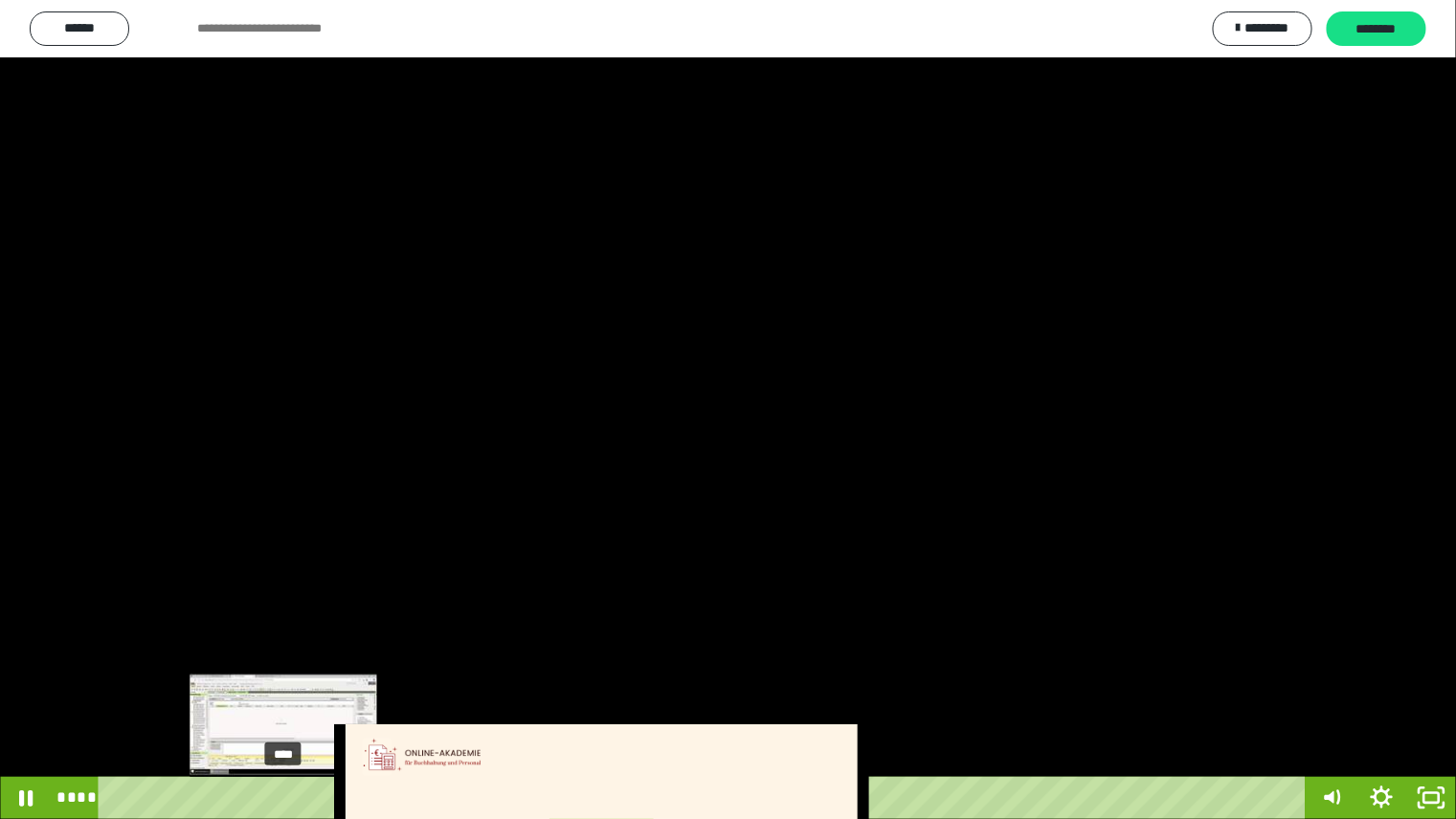 click on "****" at bounding box center (706, 798) 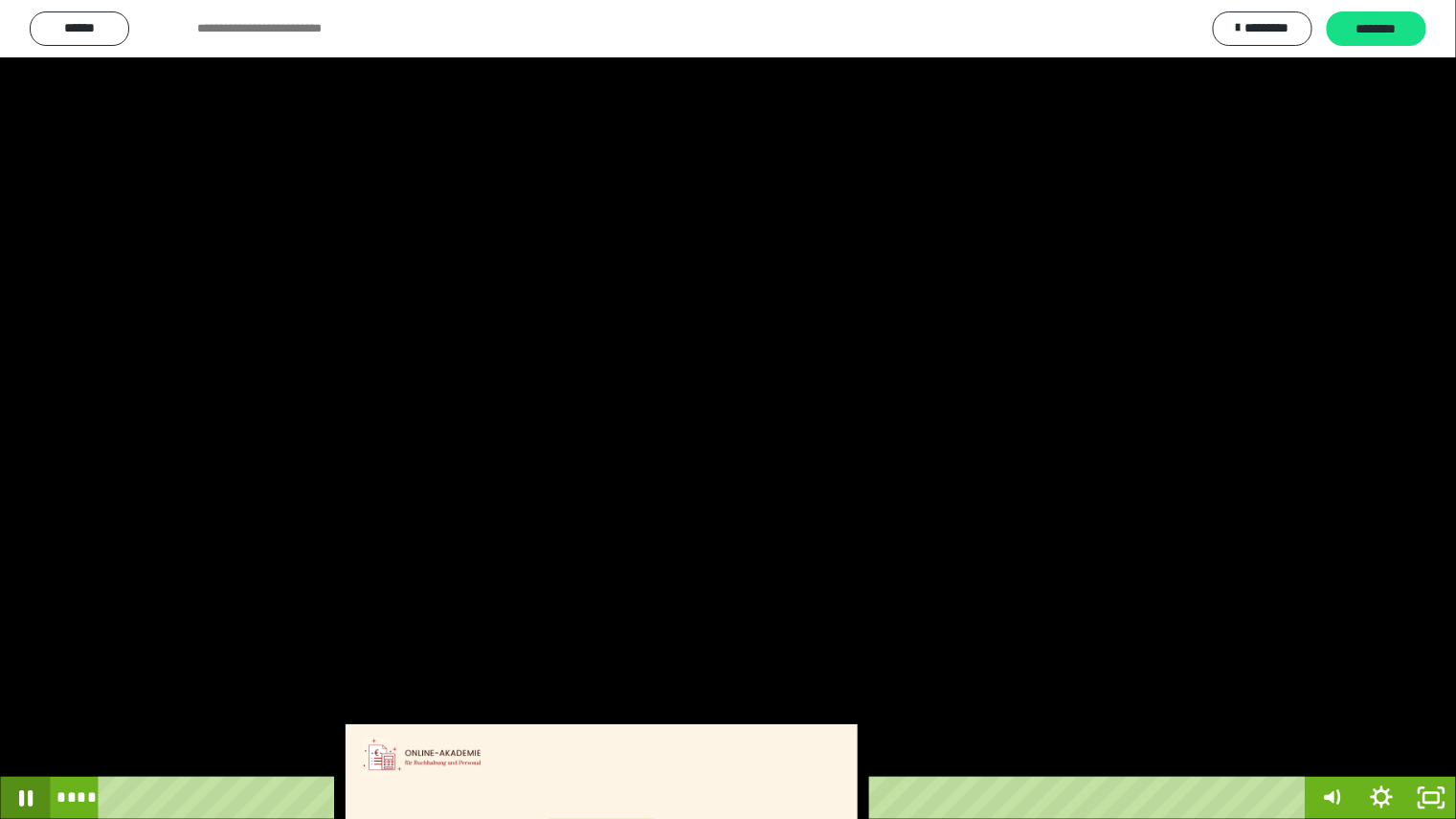 click 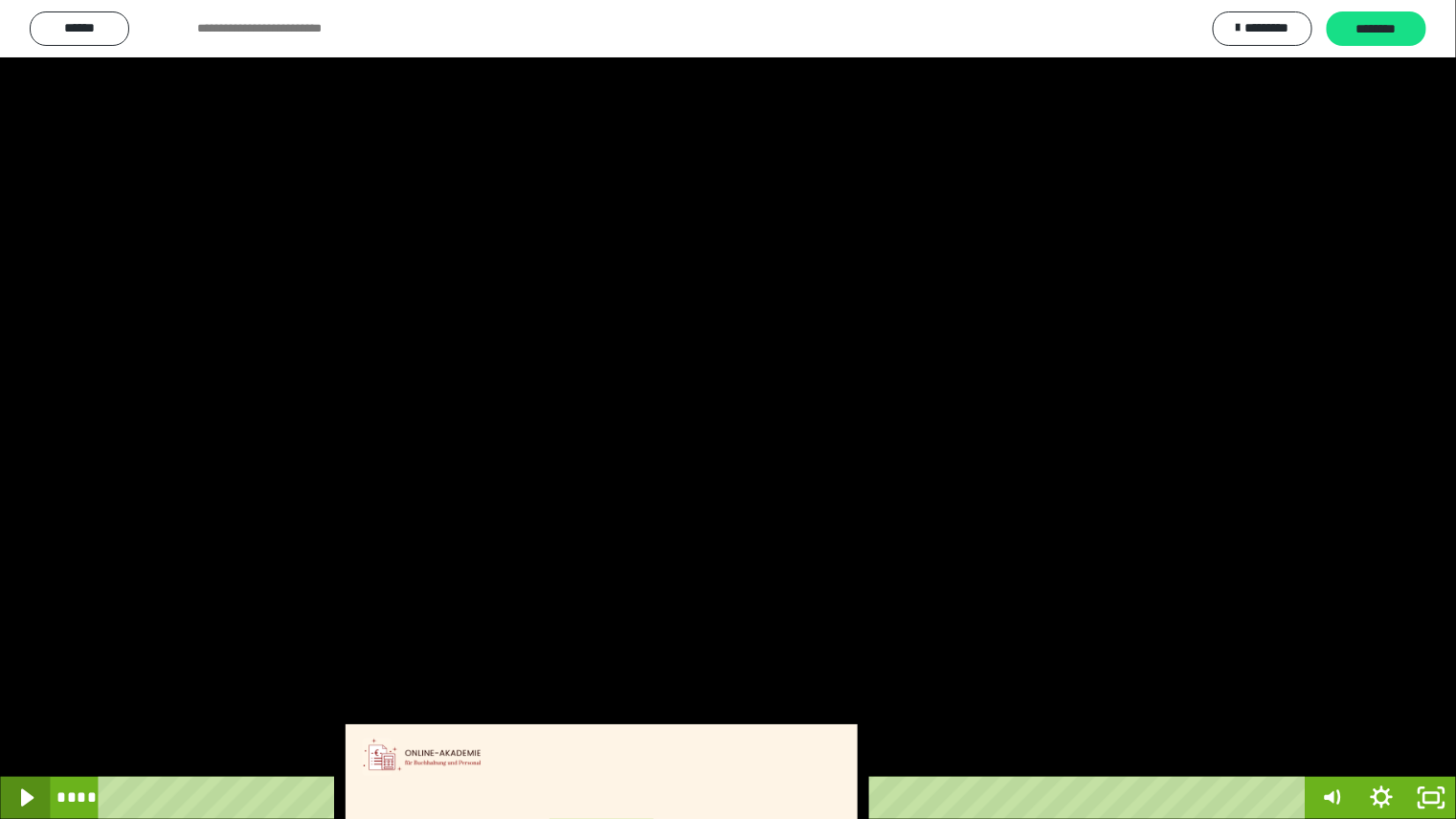click 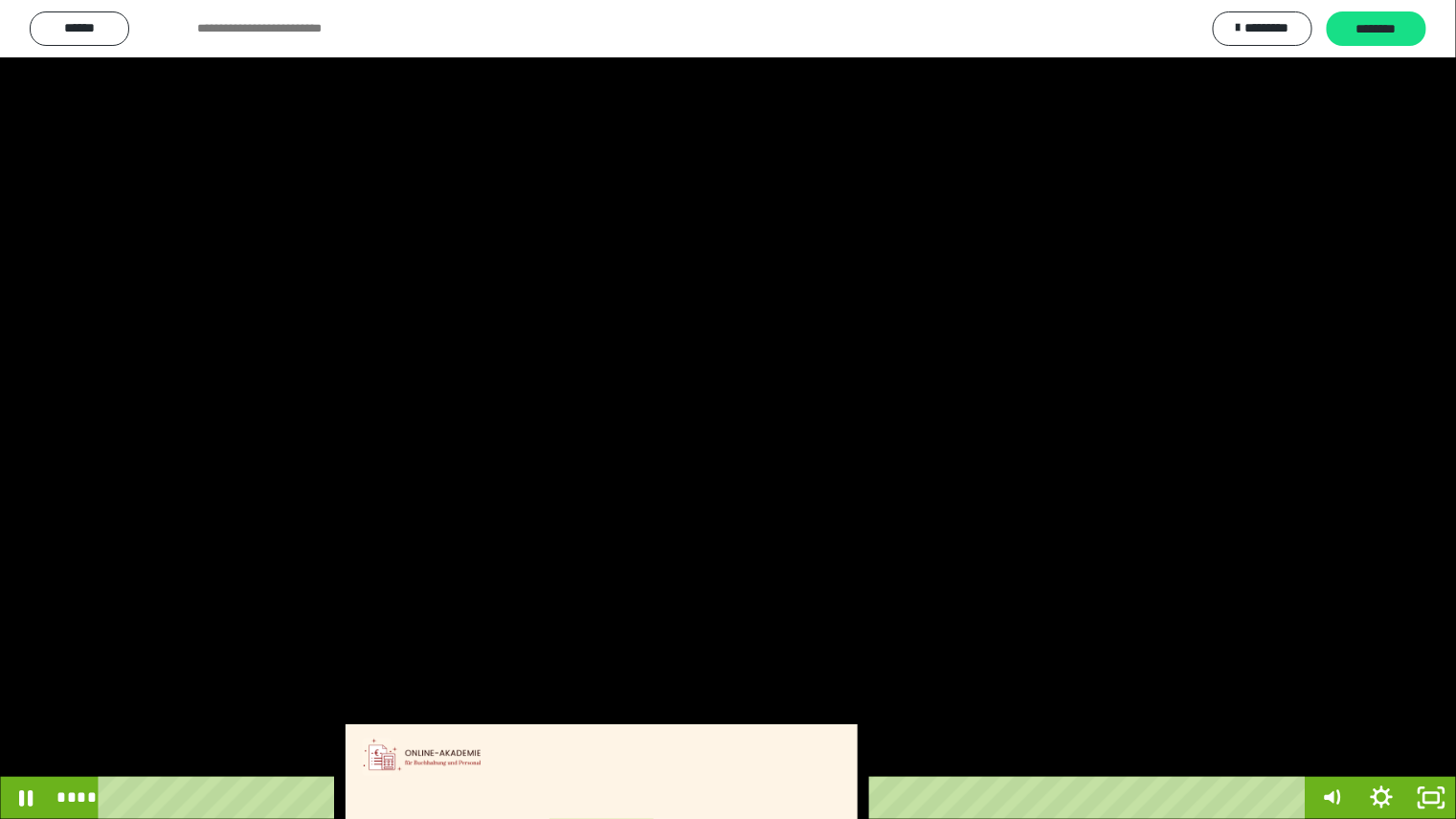 click at bounding box center [728, 410] 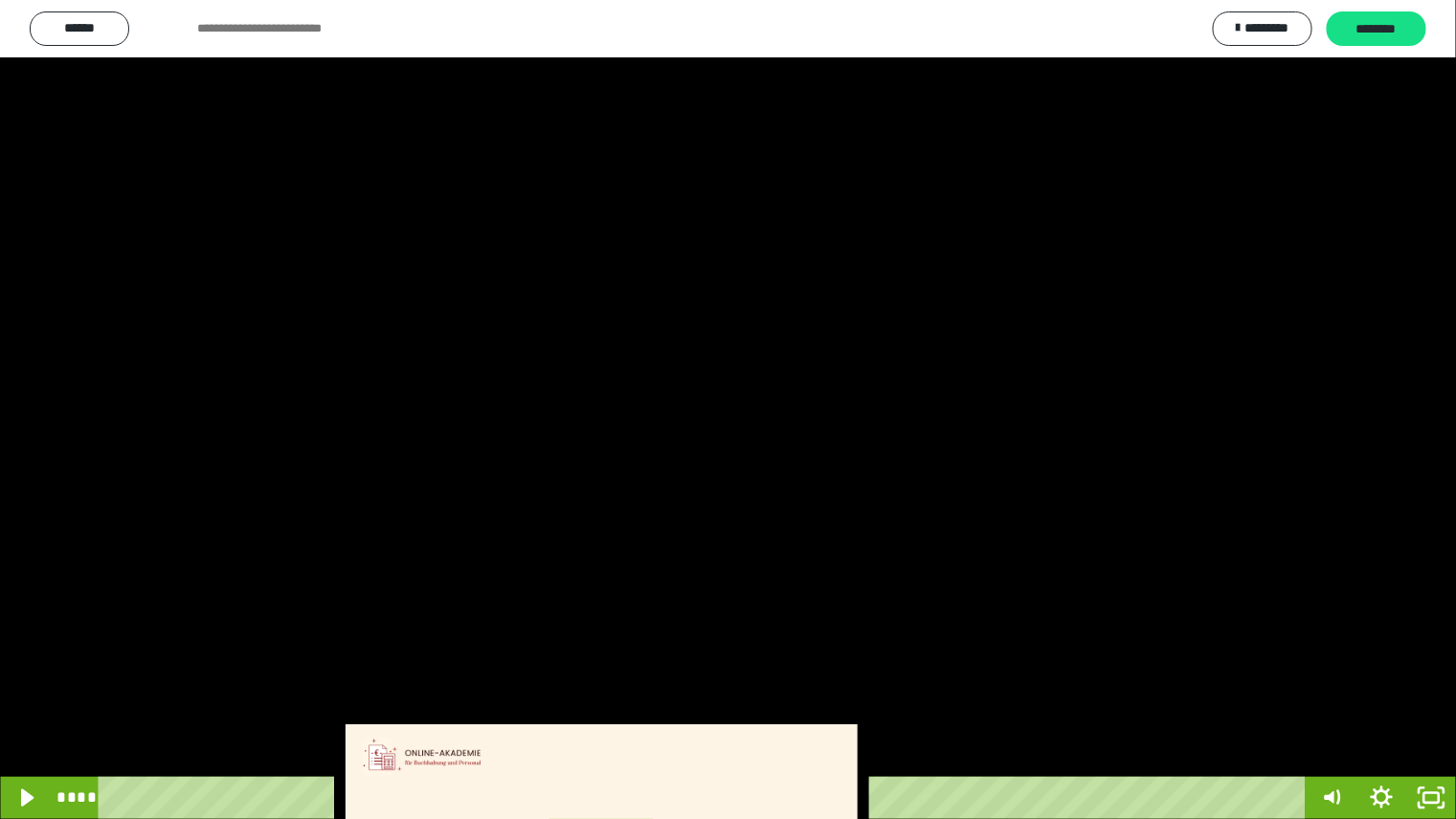 click at bounding box center [728, 410] 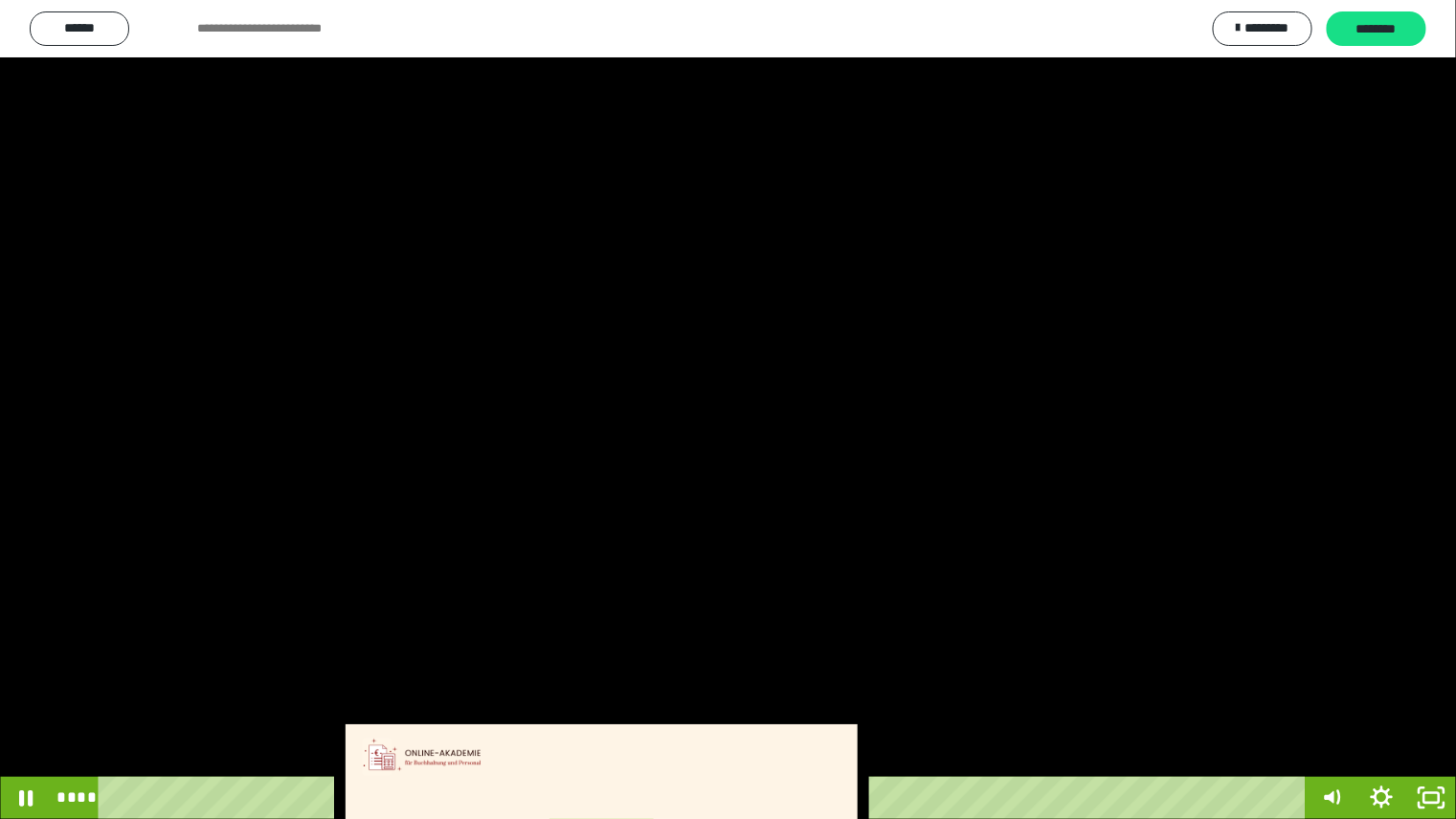 click at bounding box center [728, 410] 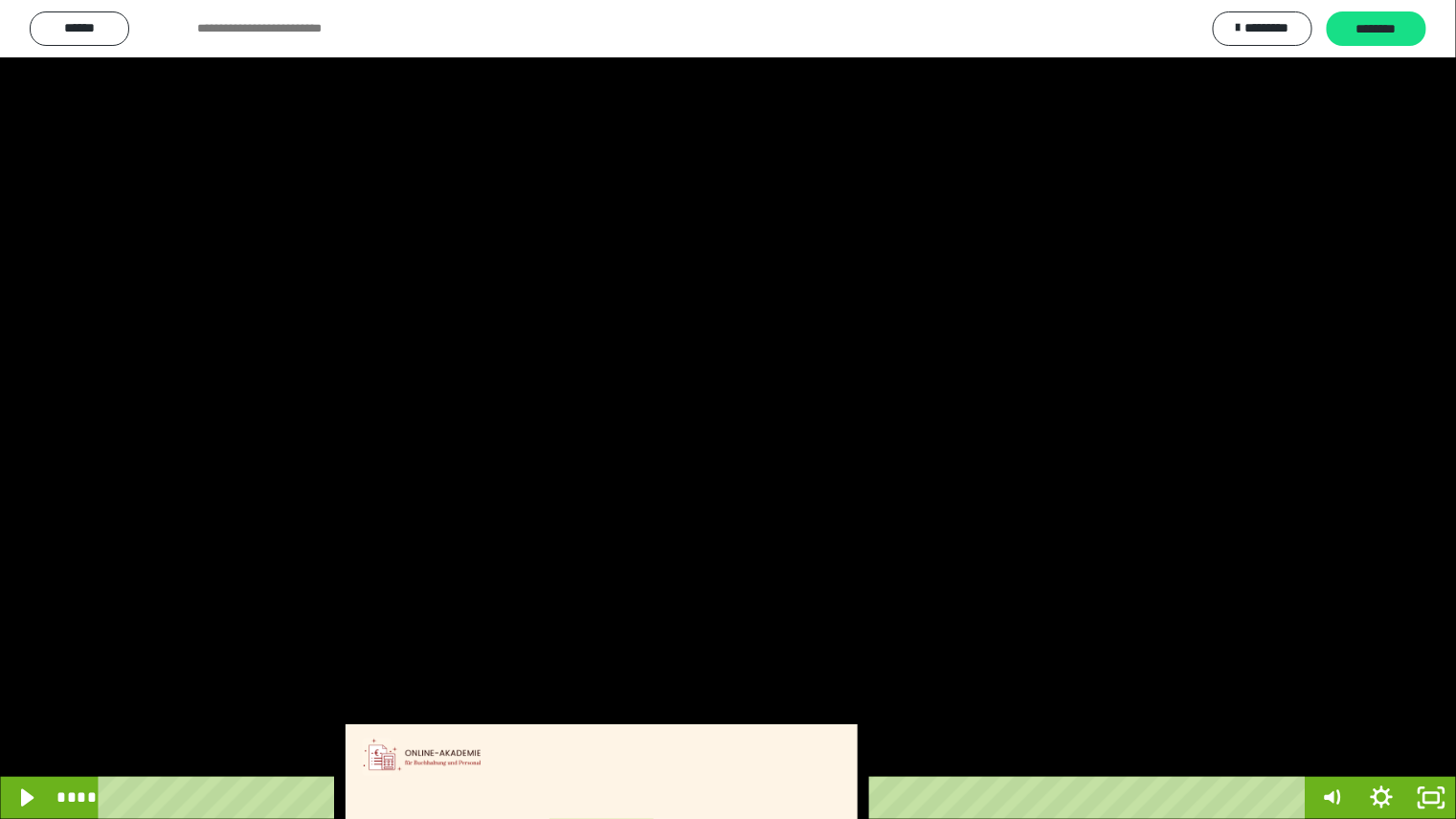 click at bounding box center (728, 410) 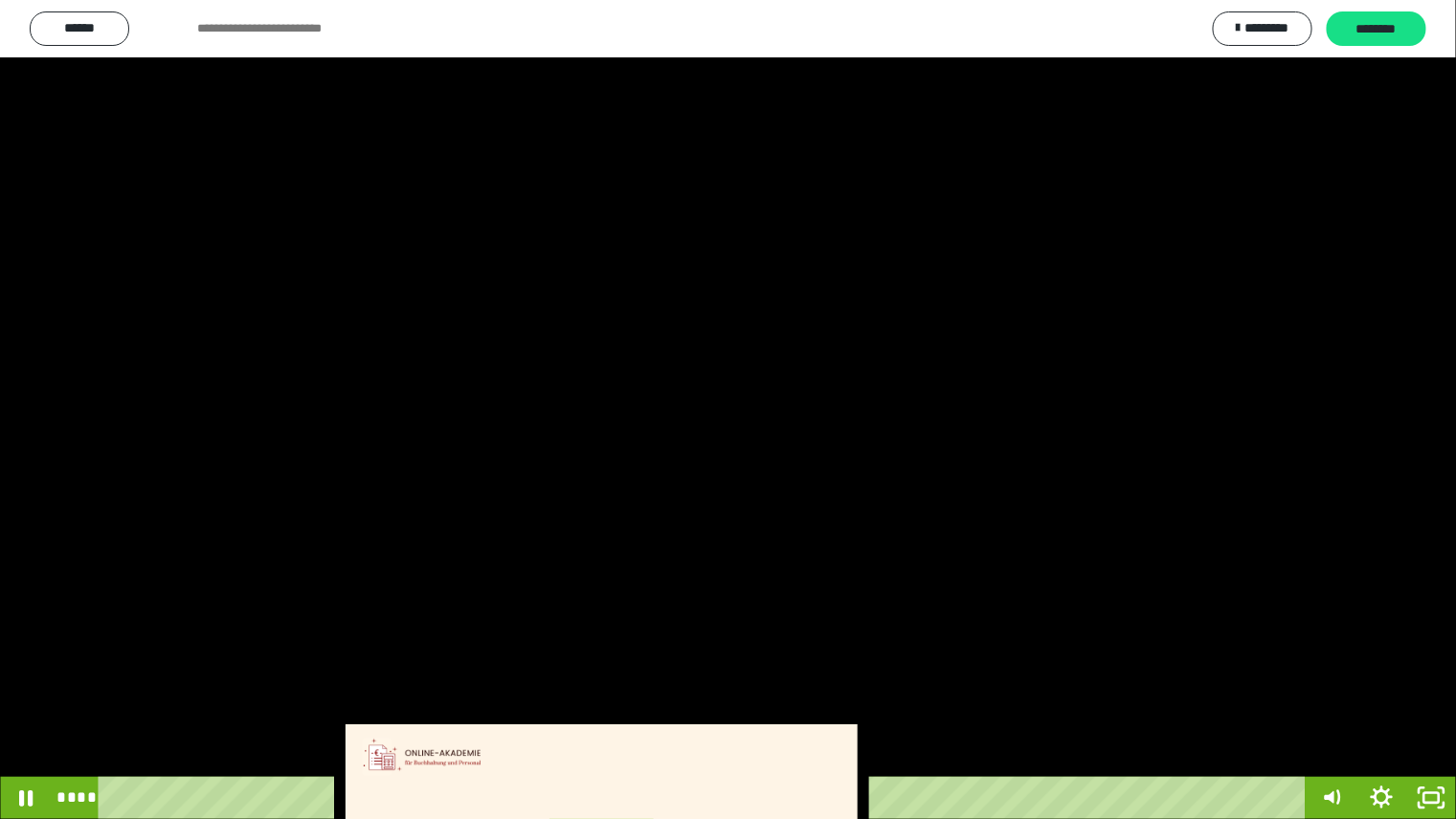 click at bounding box center (728, 410) 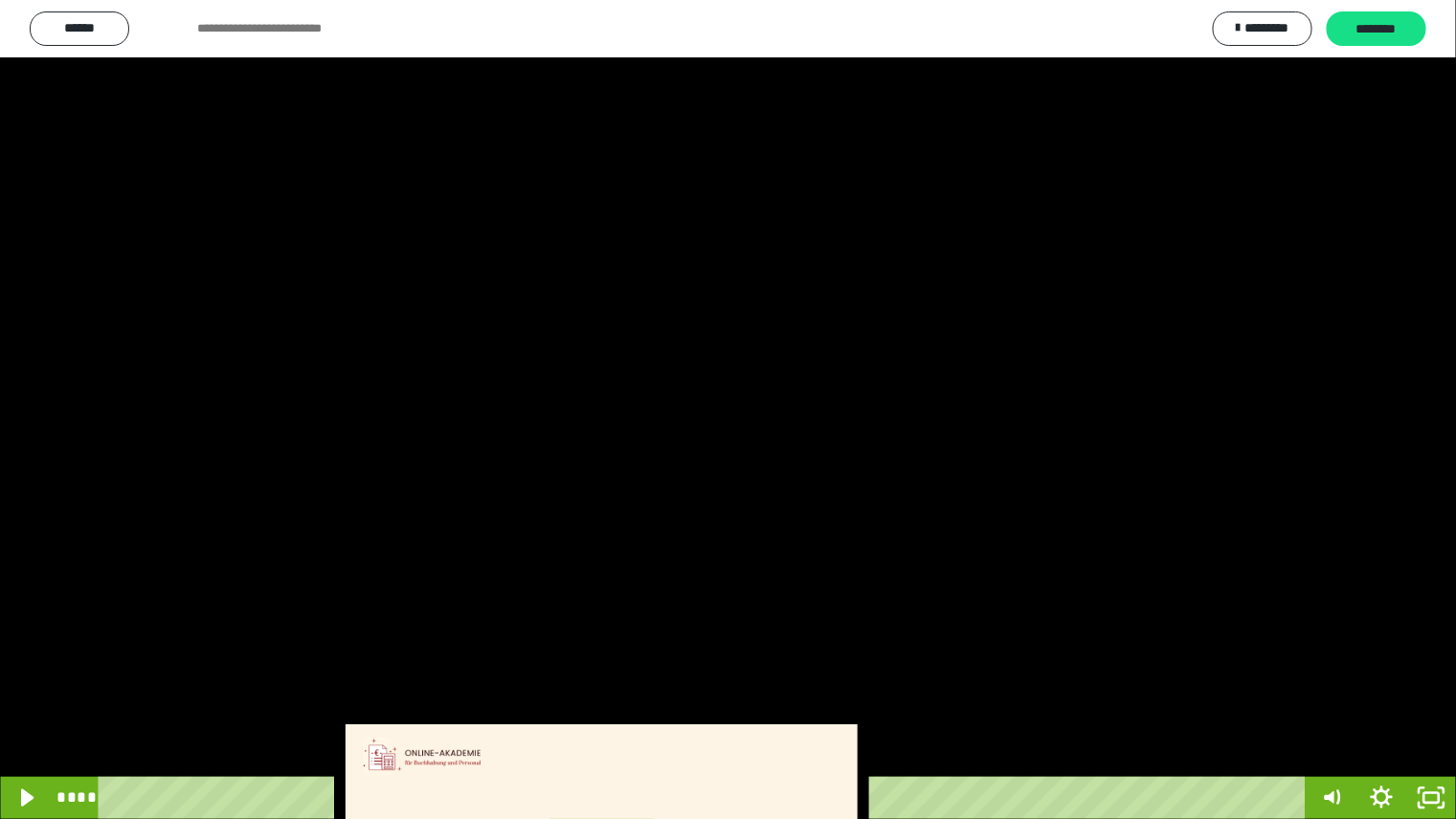 click at bounding box center (728, 410) 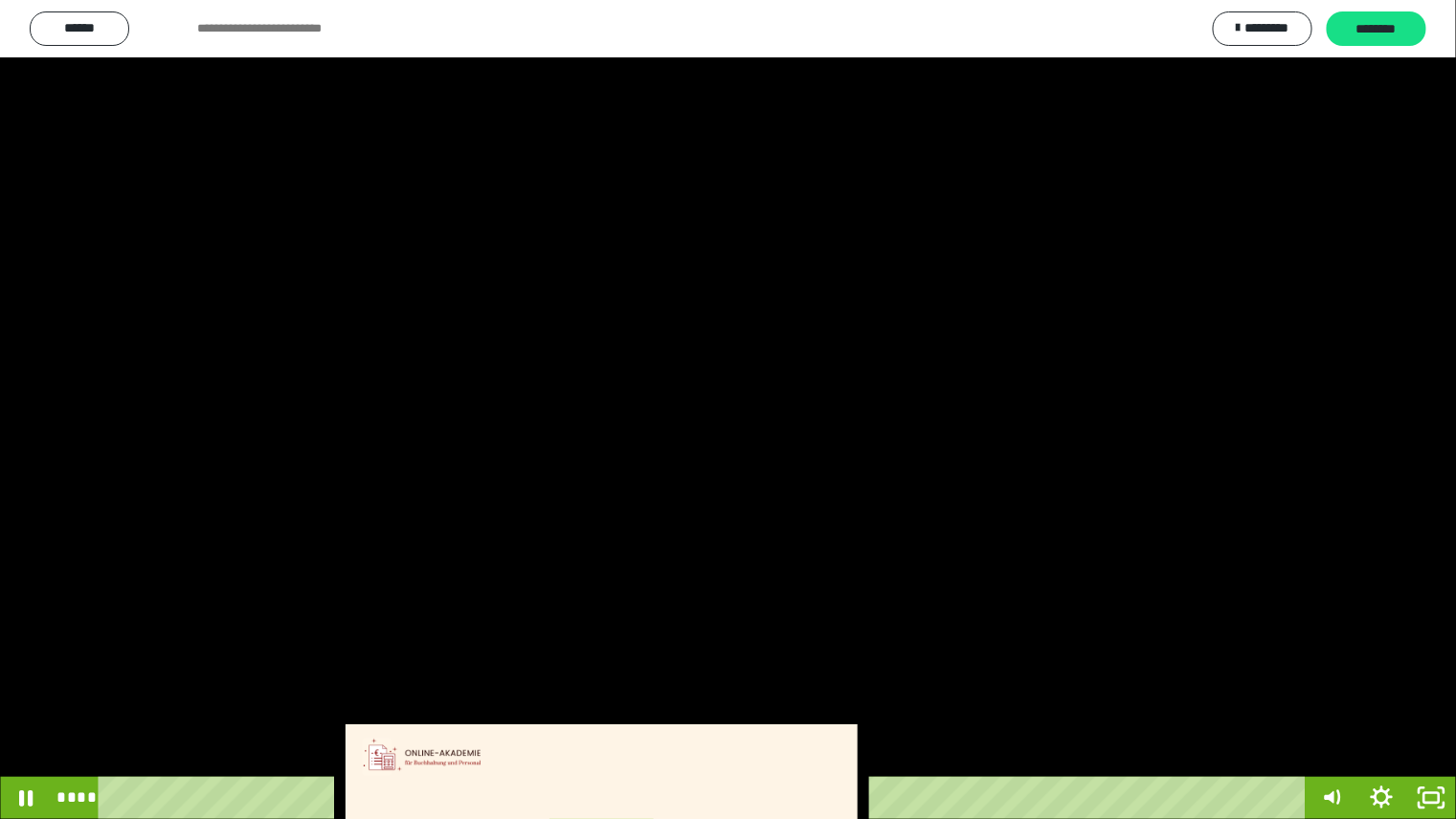 click at bounding box center (728, 410) 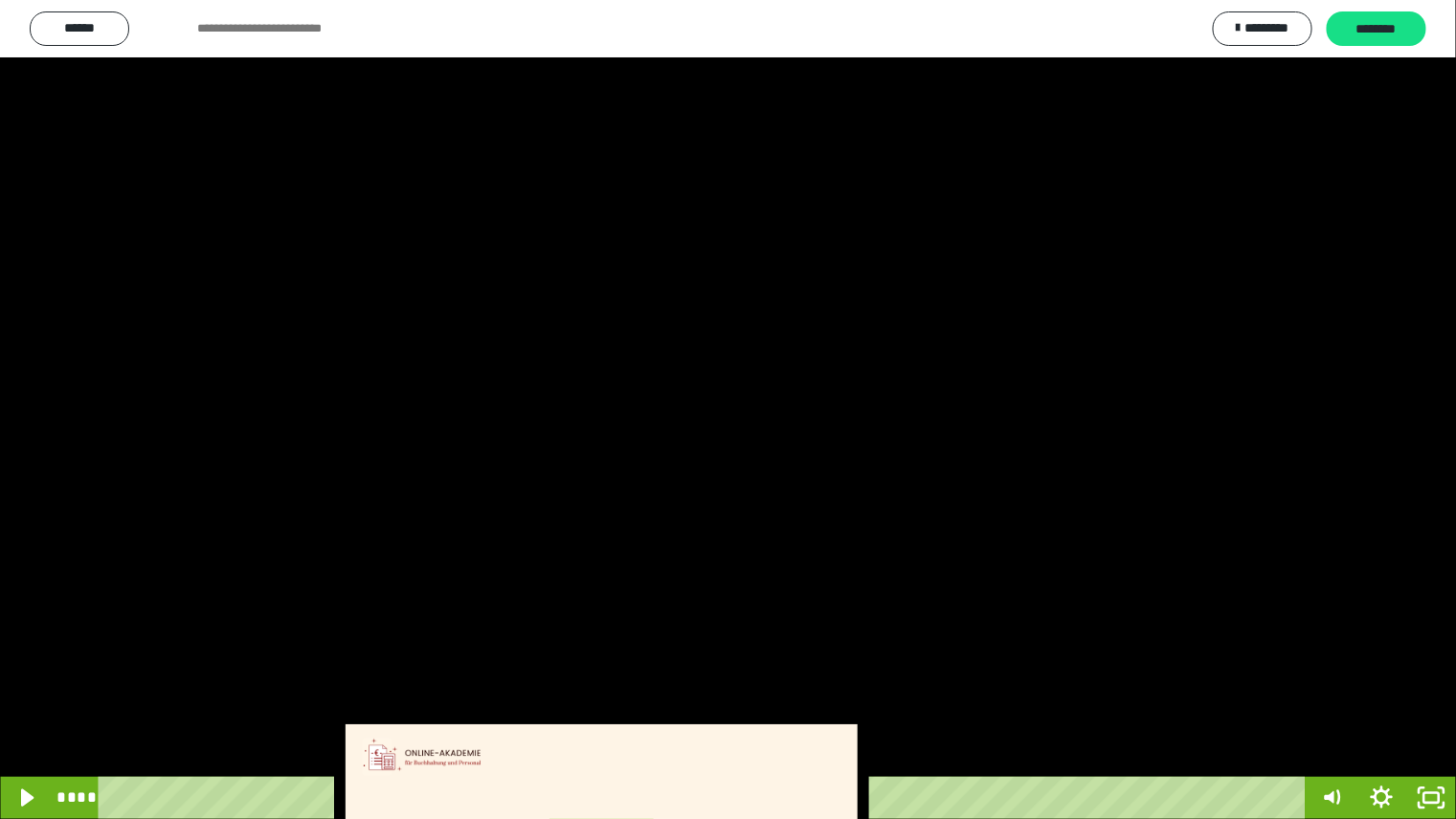 click at bounding box center [728, 410] 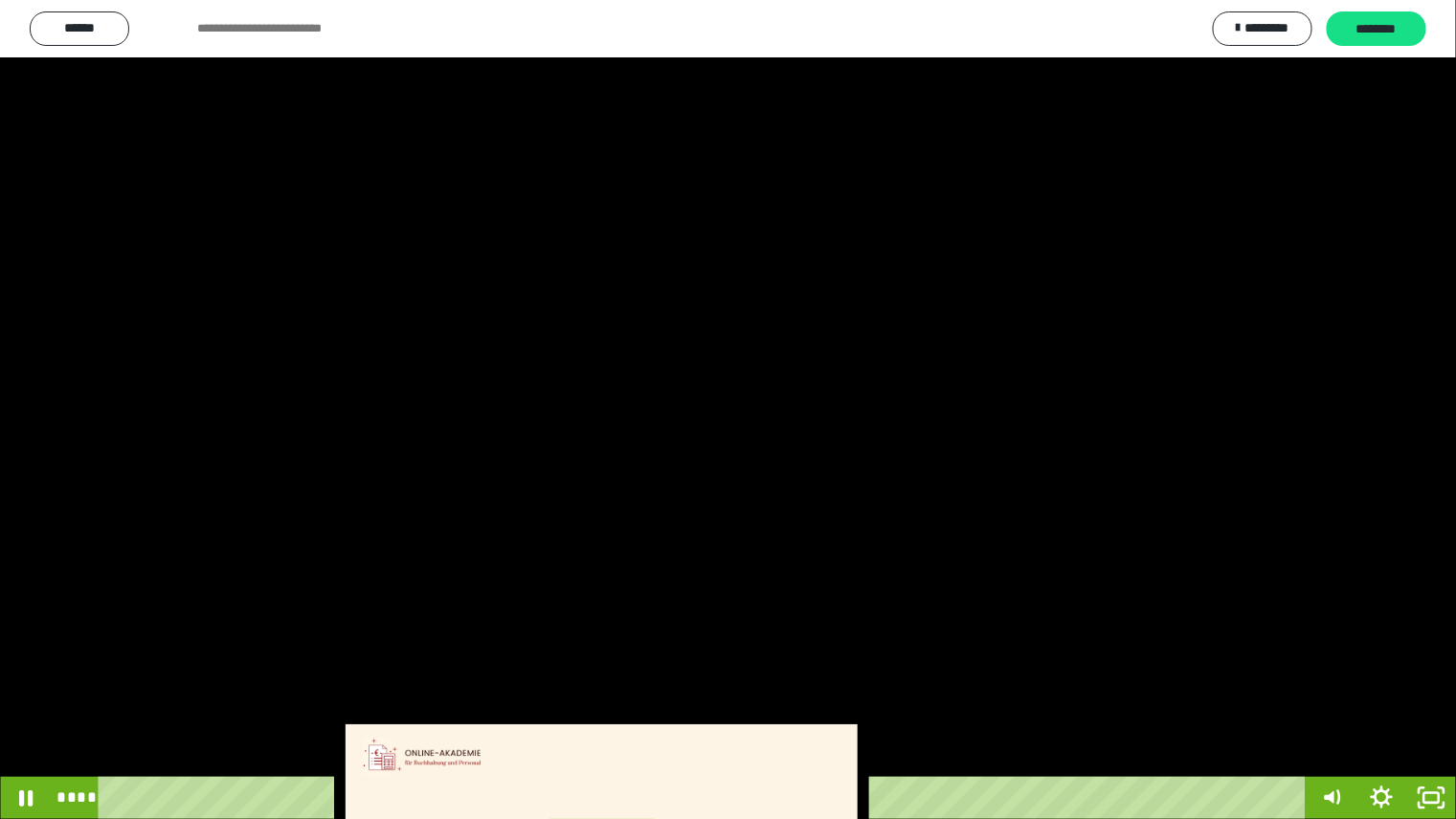click at bounding box center (728, 410) 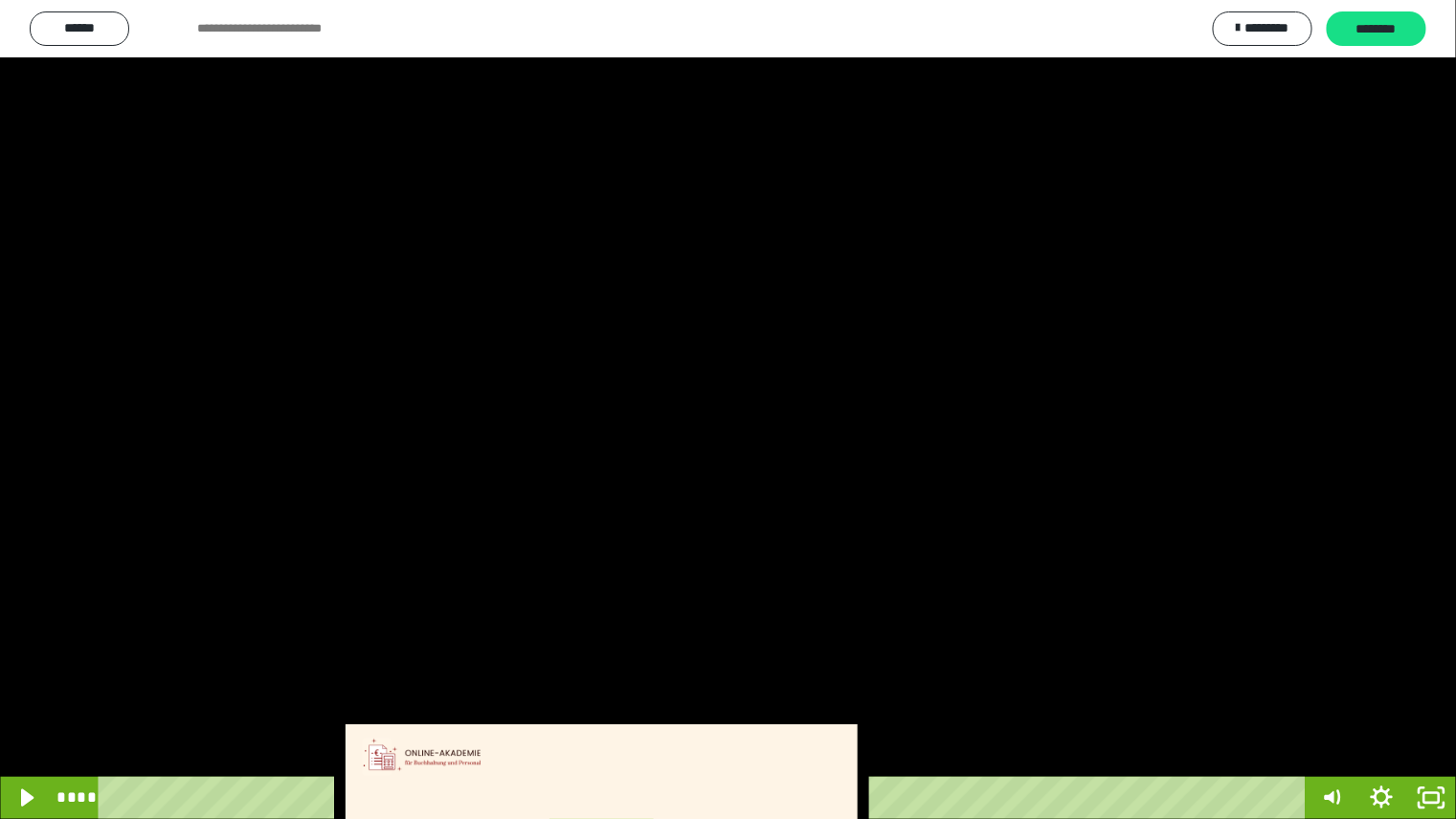 click at bounding box center [728, 410] 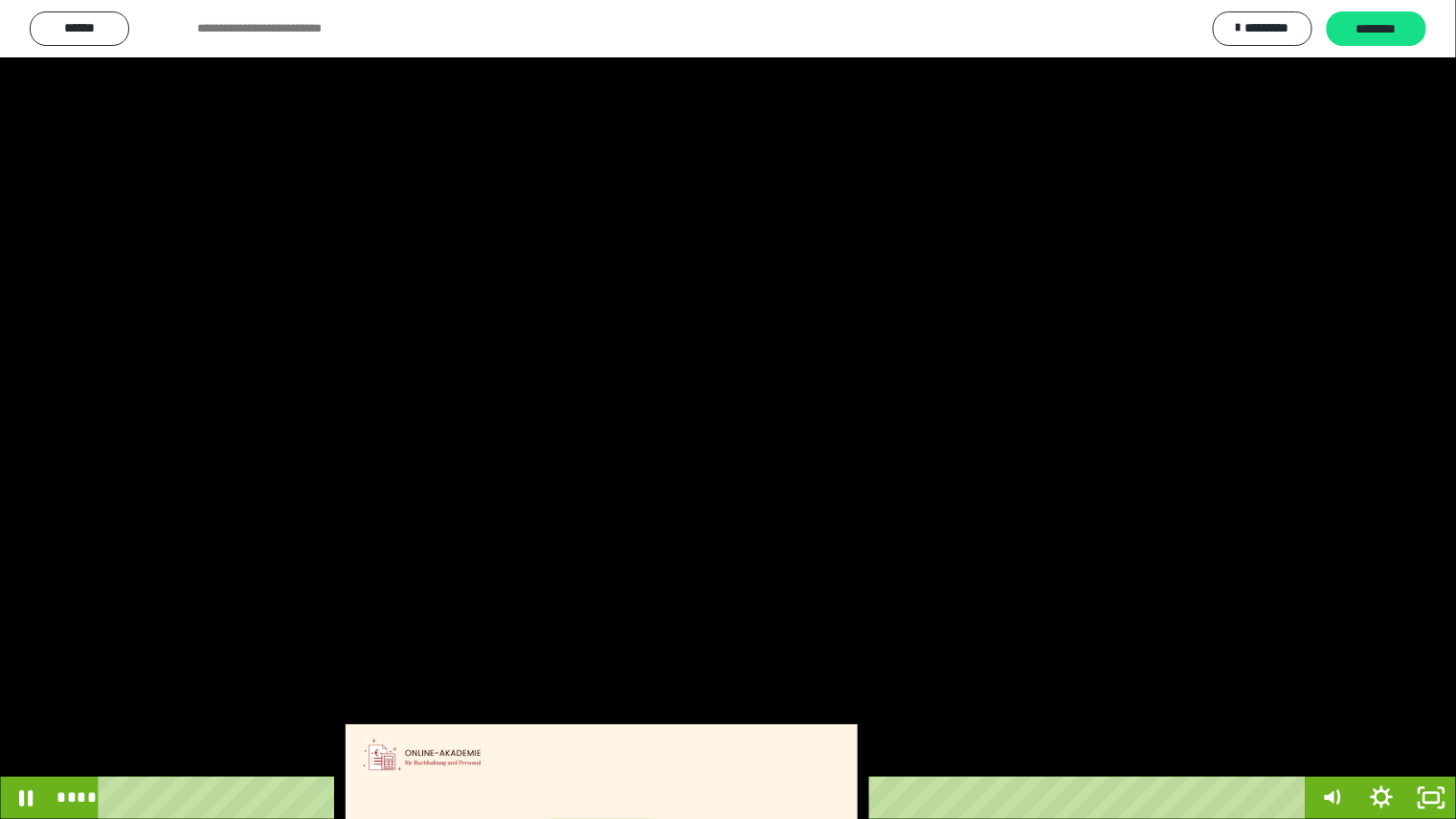 click at bounding box center (728, 410) 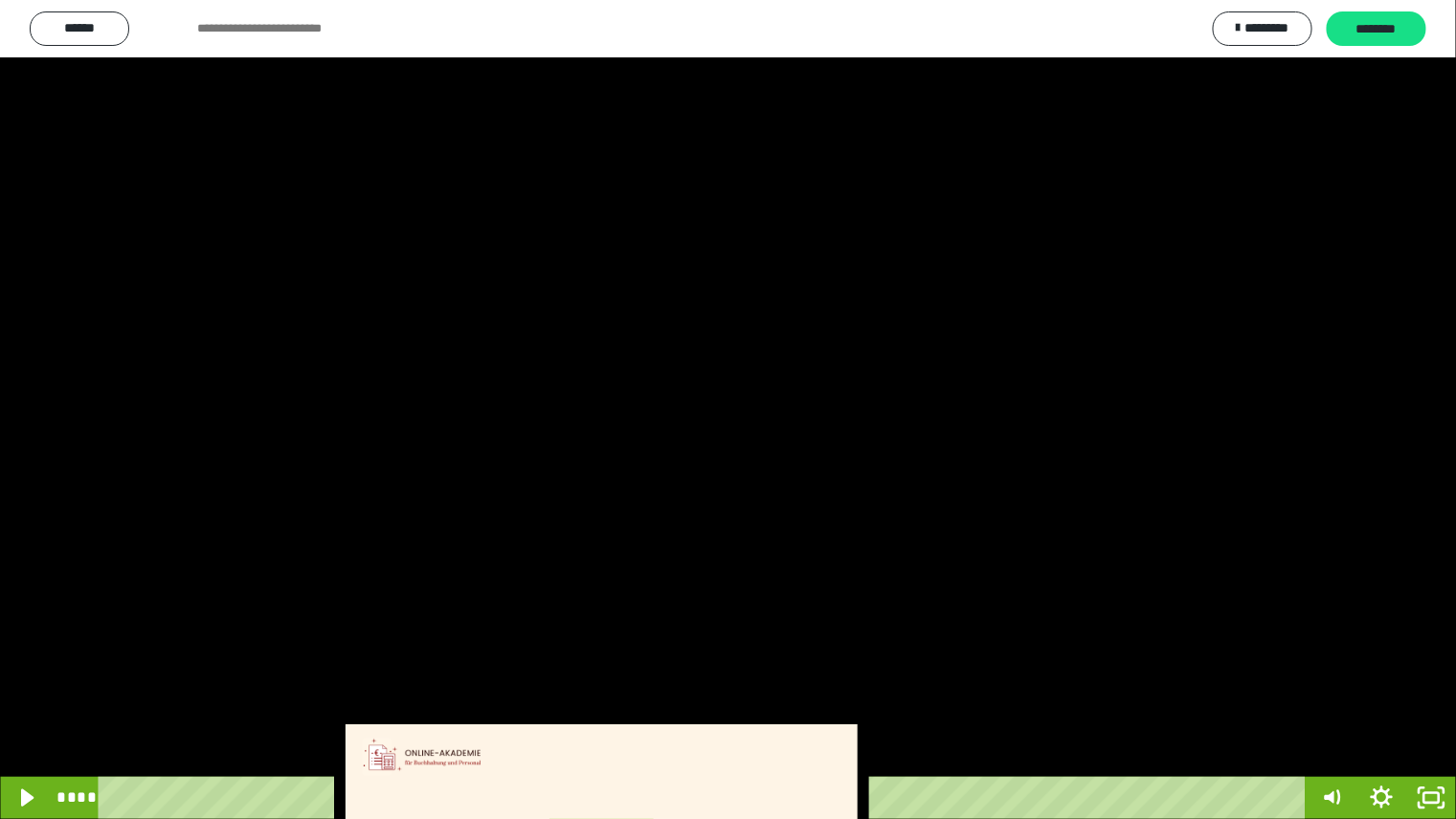 click at bounding box center [728, 410] 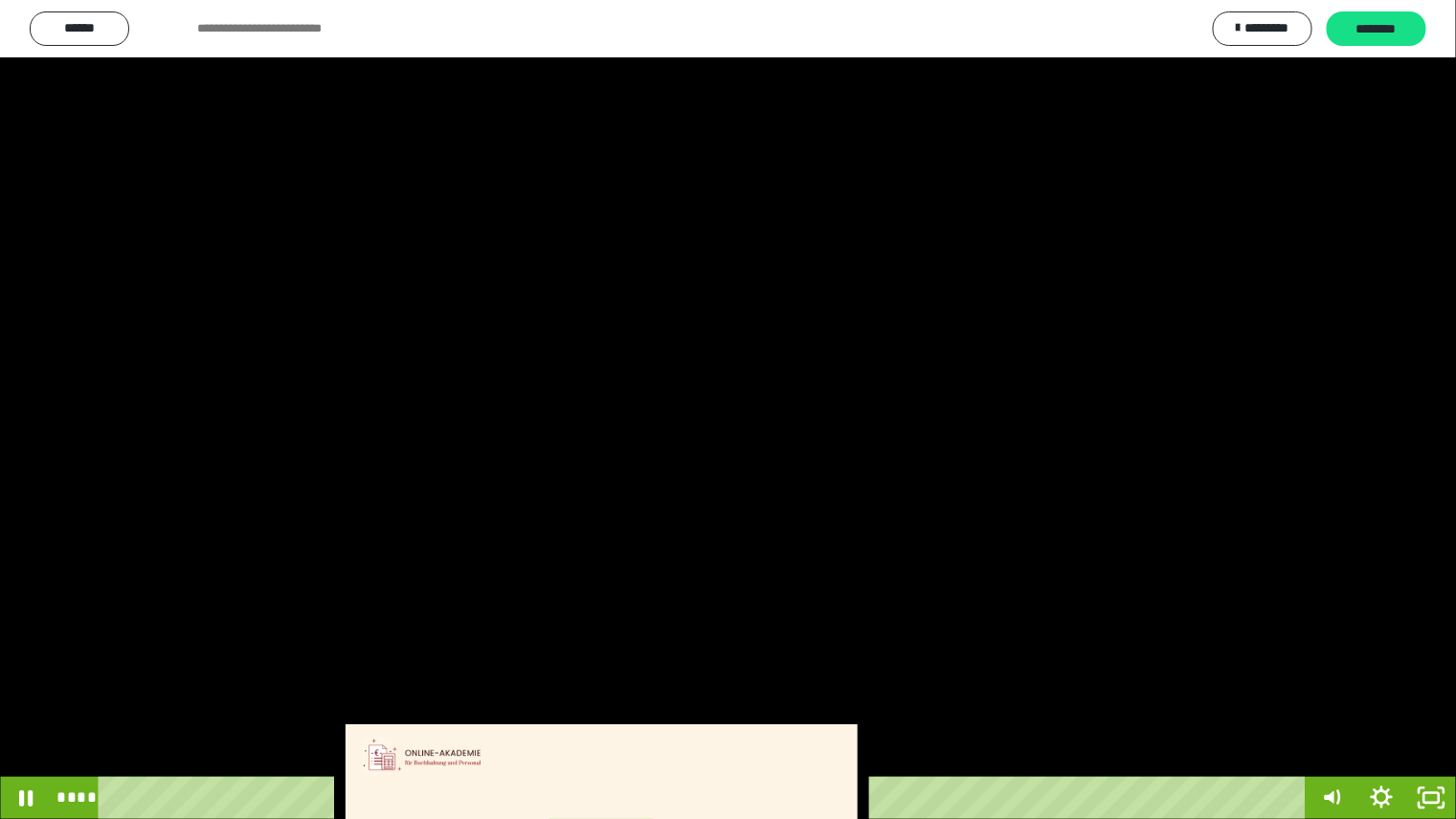 click at bounding box center (728, 410) 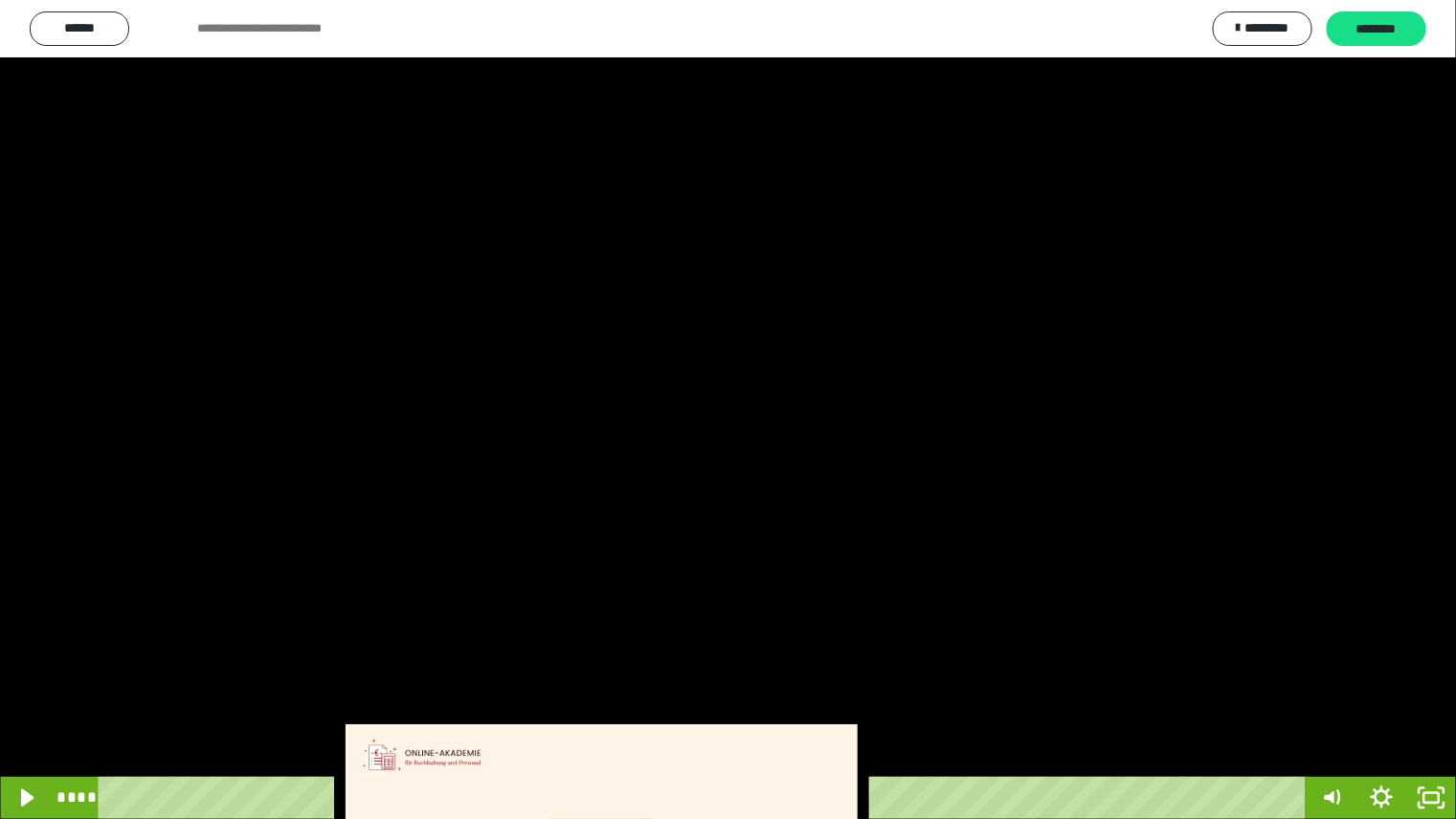 click at bounding box center [728, 410] 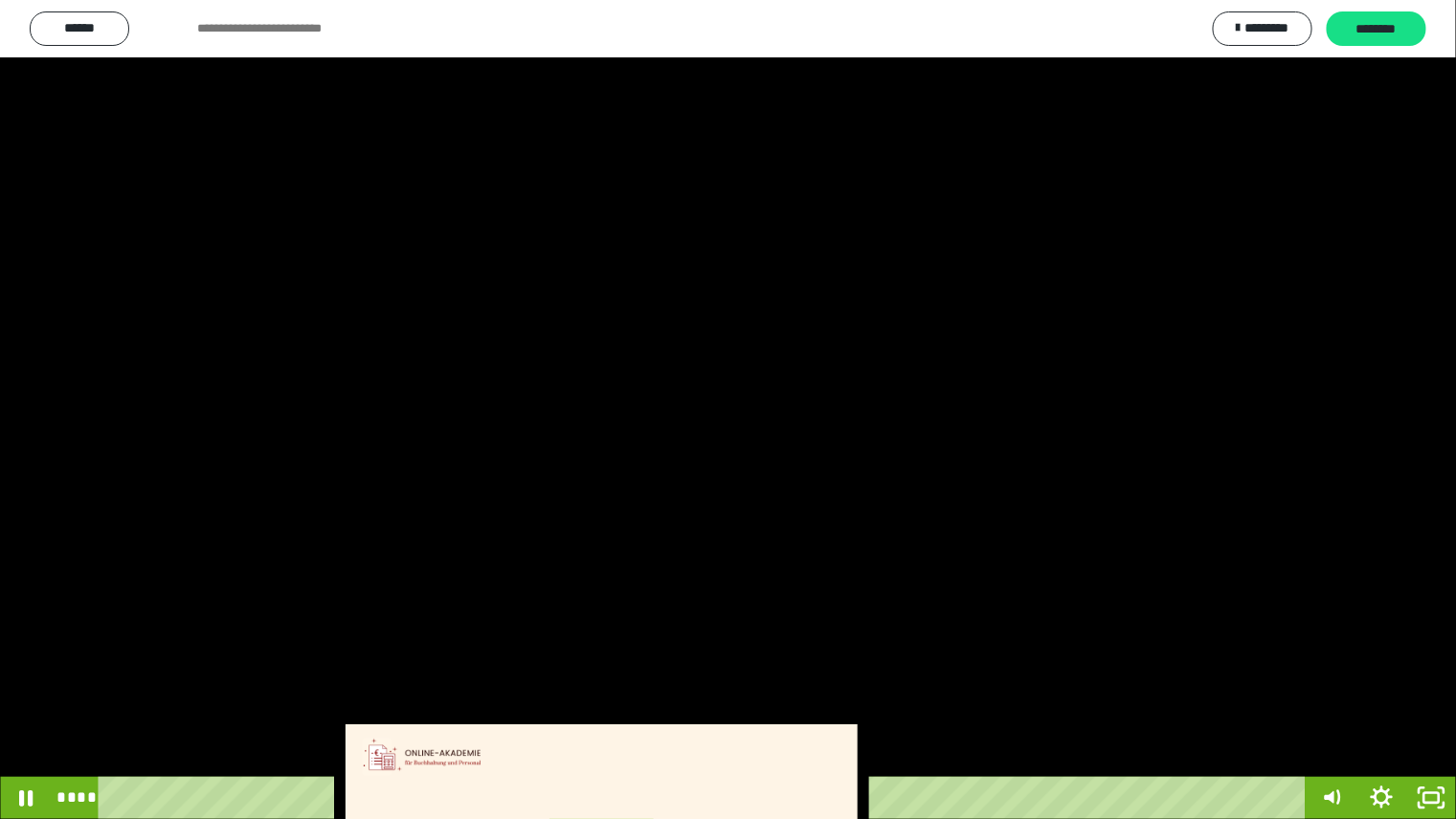 click at bounding box center (728, 410) 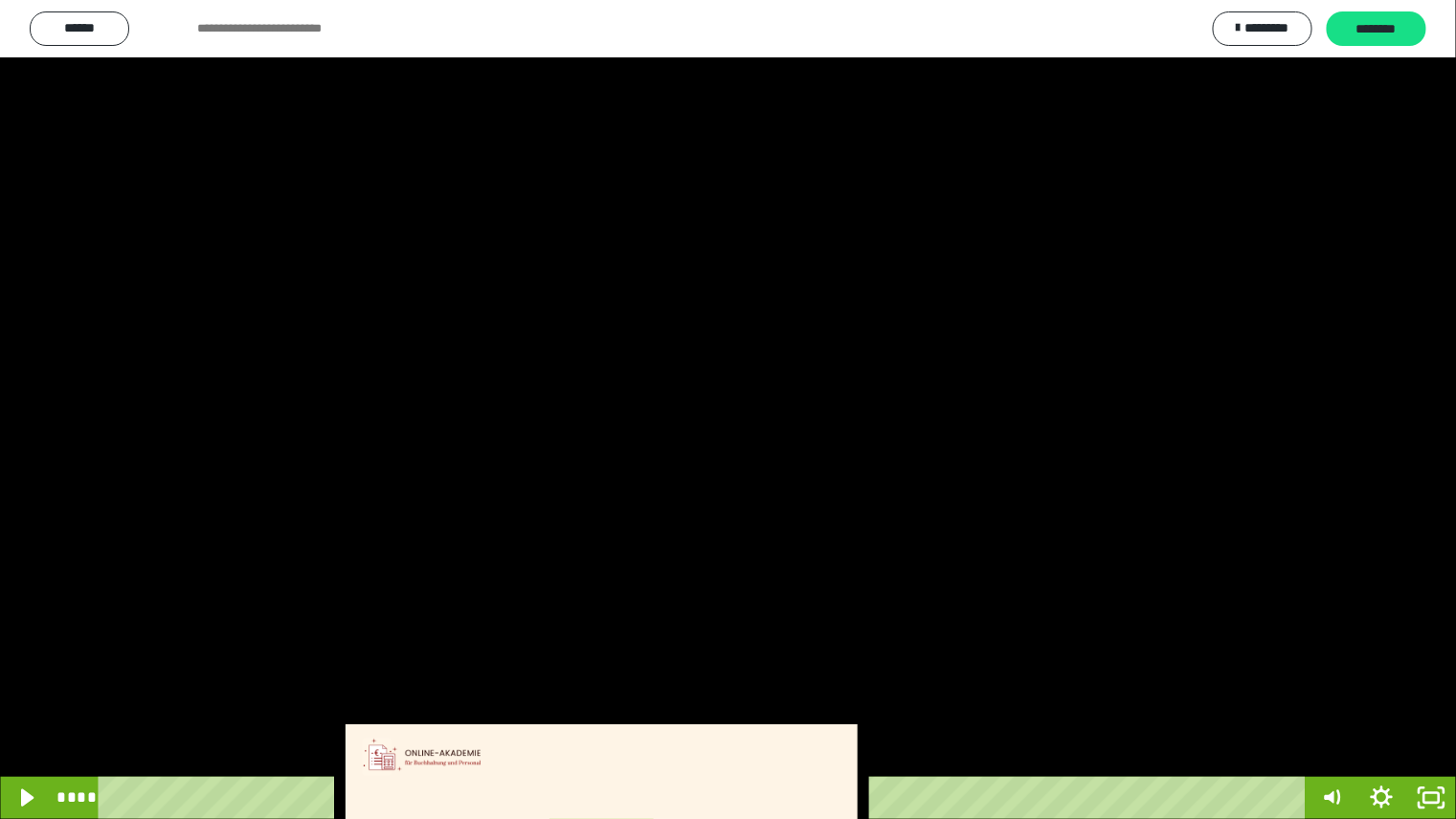 click at bounding box center [728, 410] 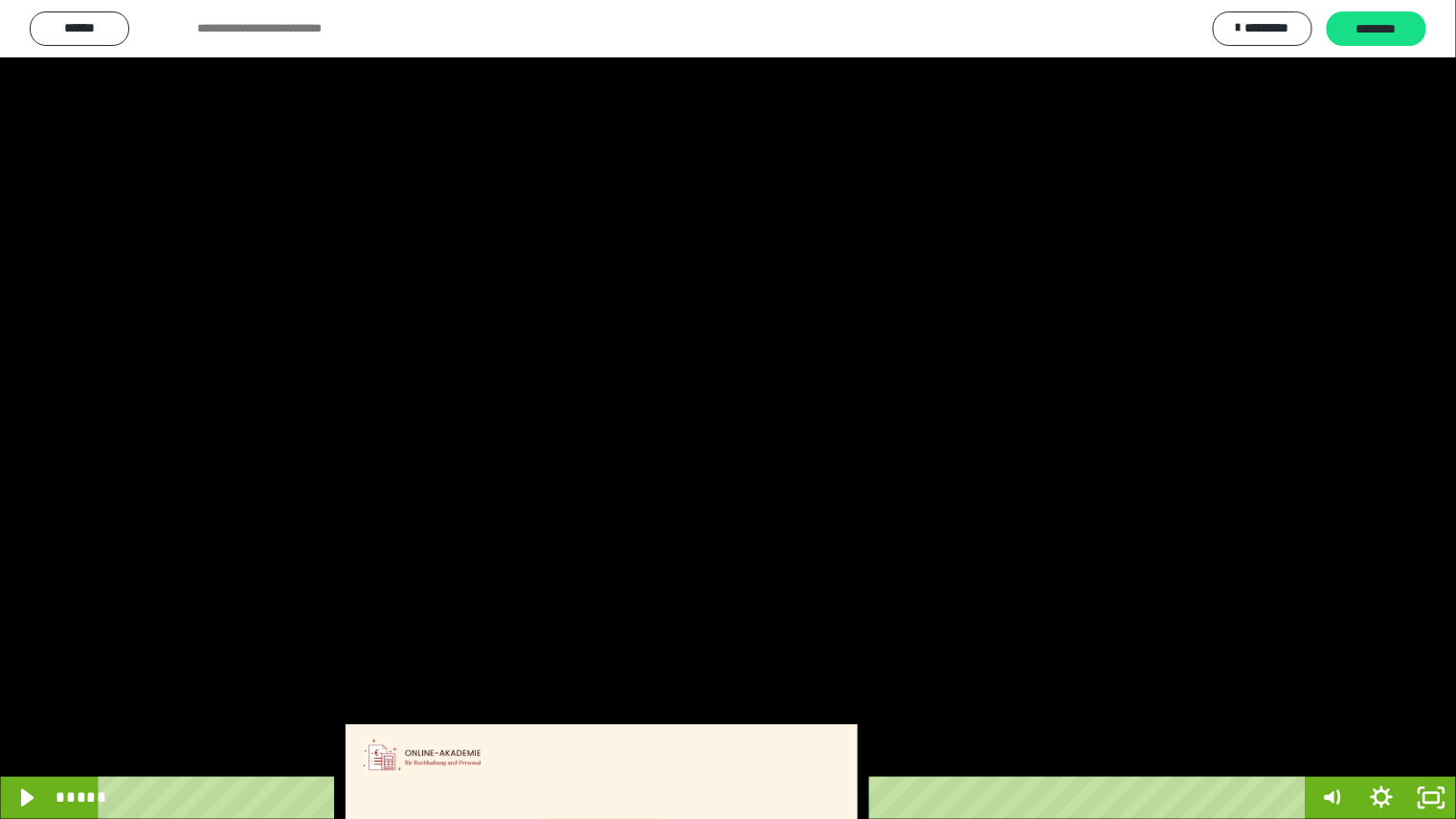 drag, startPoint x: 469, startPoint y: 454, endPoint x: 459, endPoint y: 440, distance: 17.20465 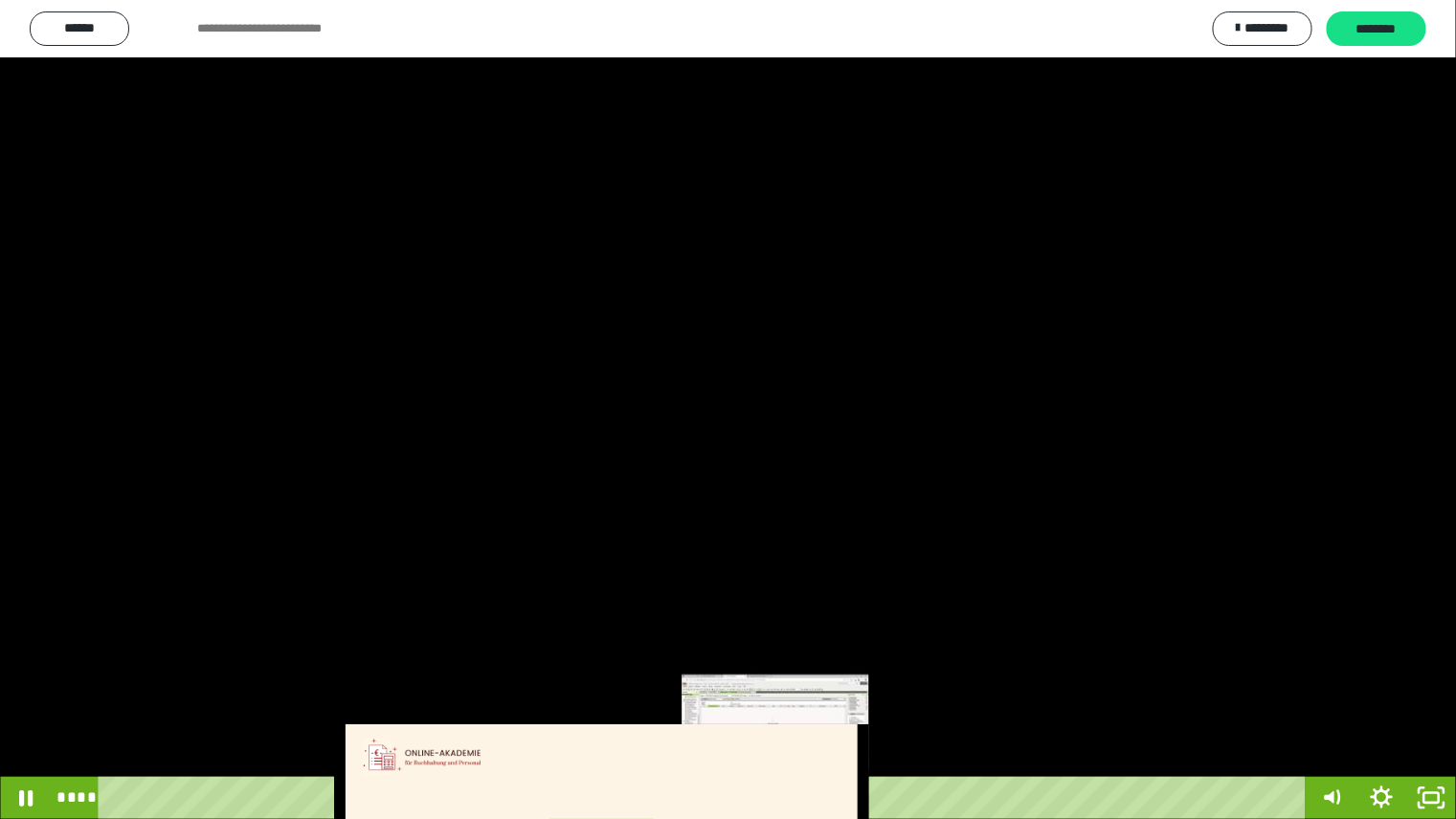 click on "****" at bounding box center [706, 798] 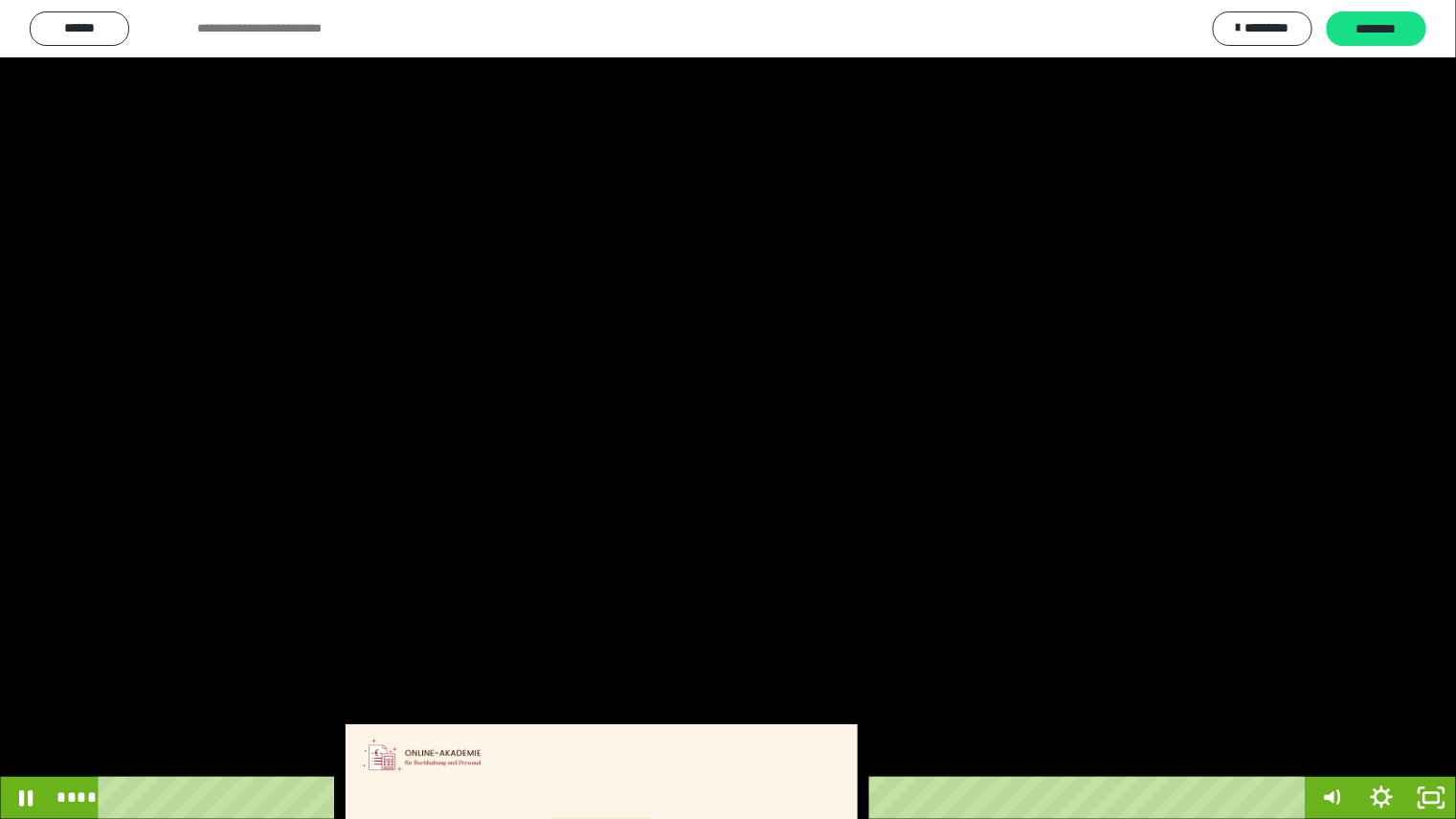 click at bounding box center (728, 410) 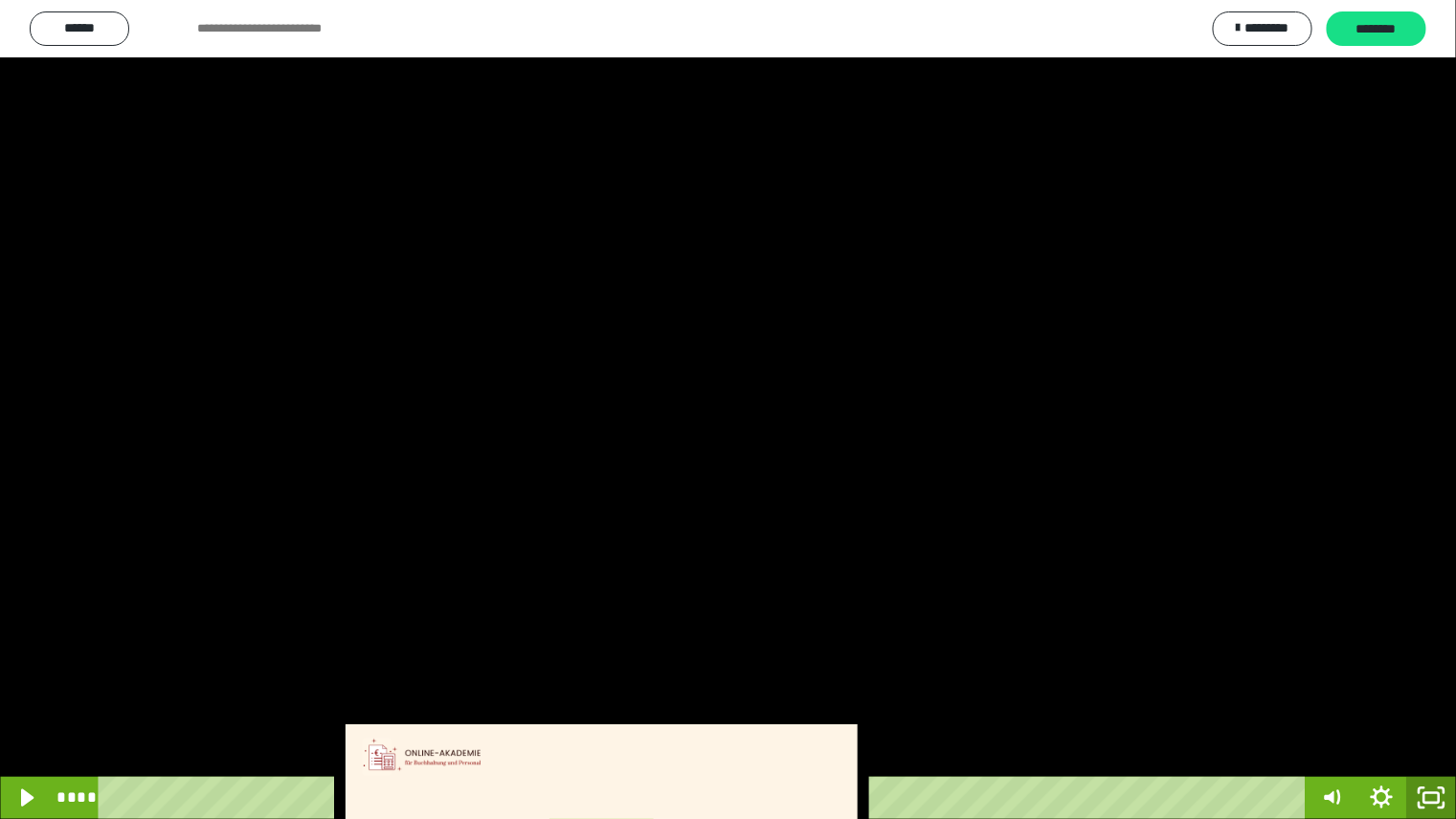 click 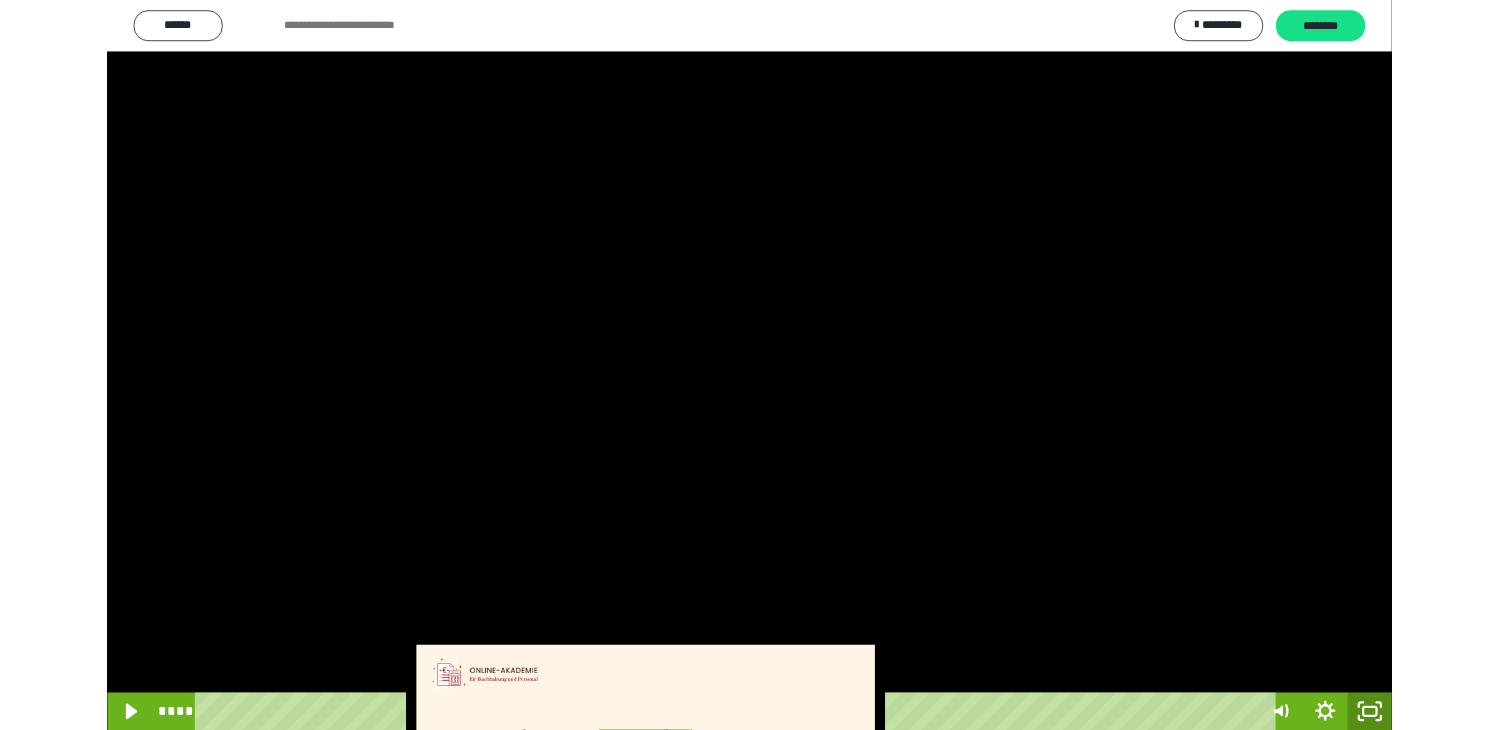 scroll, scrollTop: 3823, scrollLeft: 0, axis: vertical 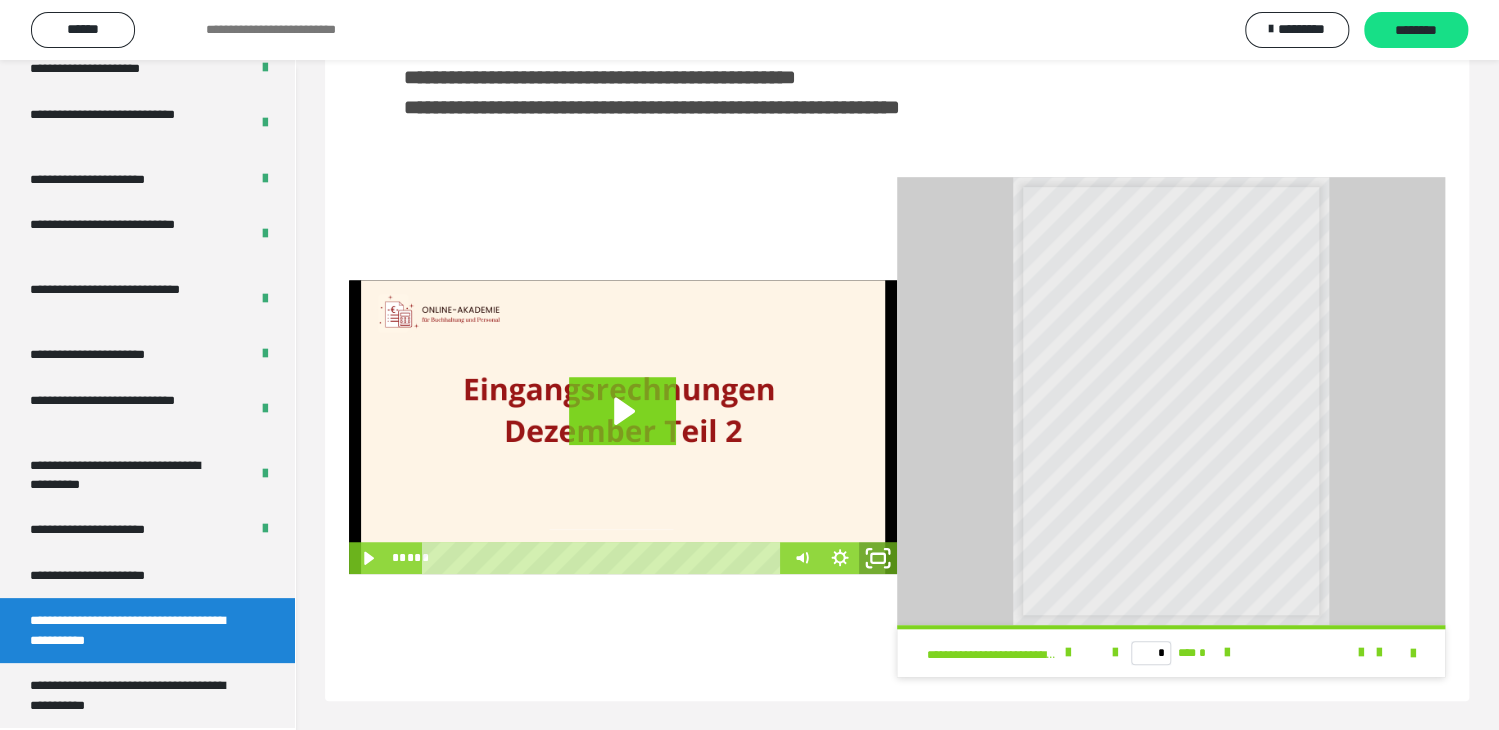 click 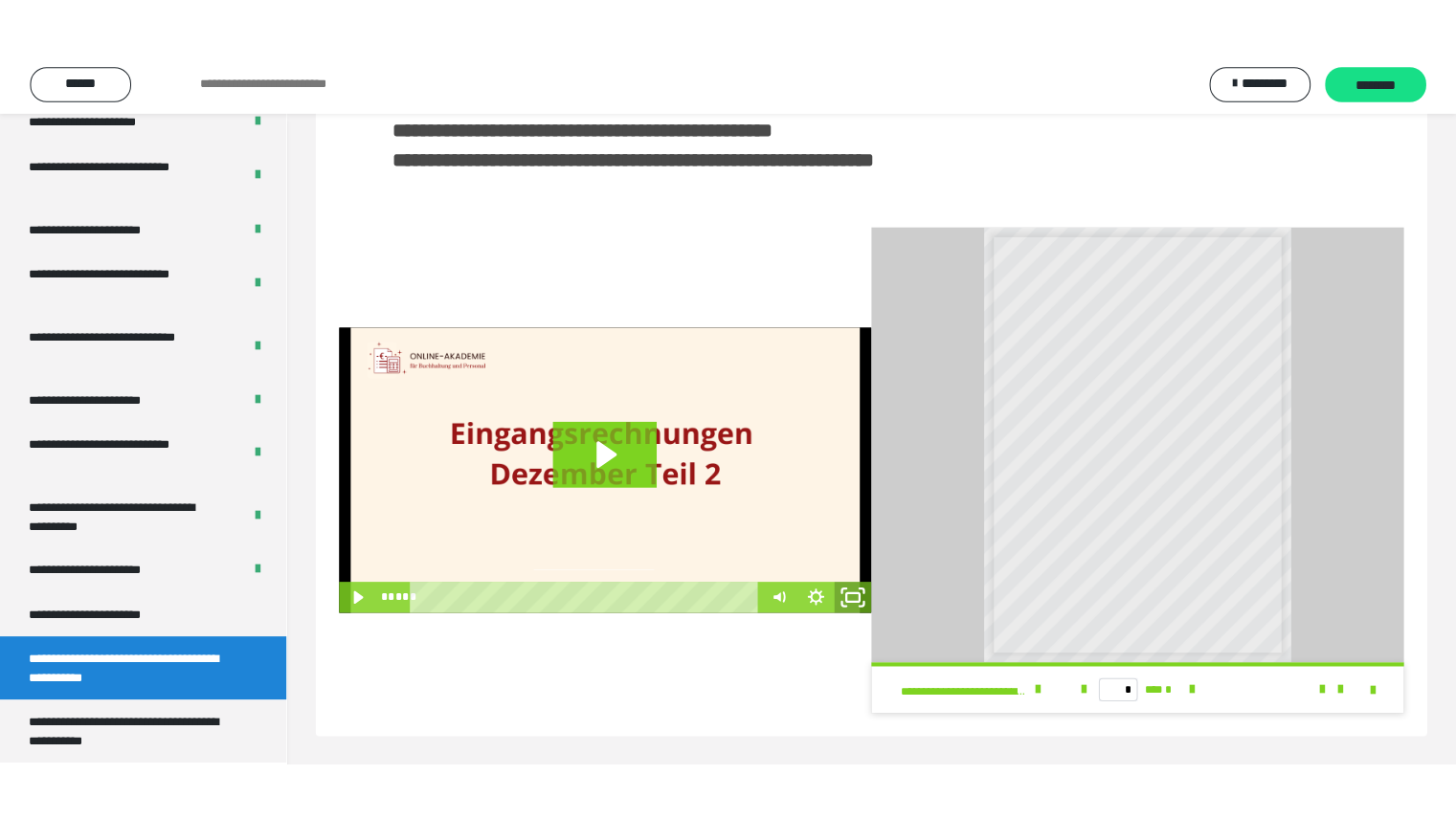 scroll, scrollTop: 339, scrollLeft: 0, axis: vertical 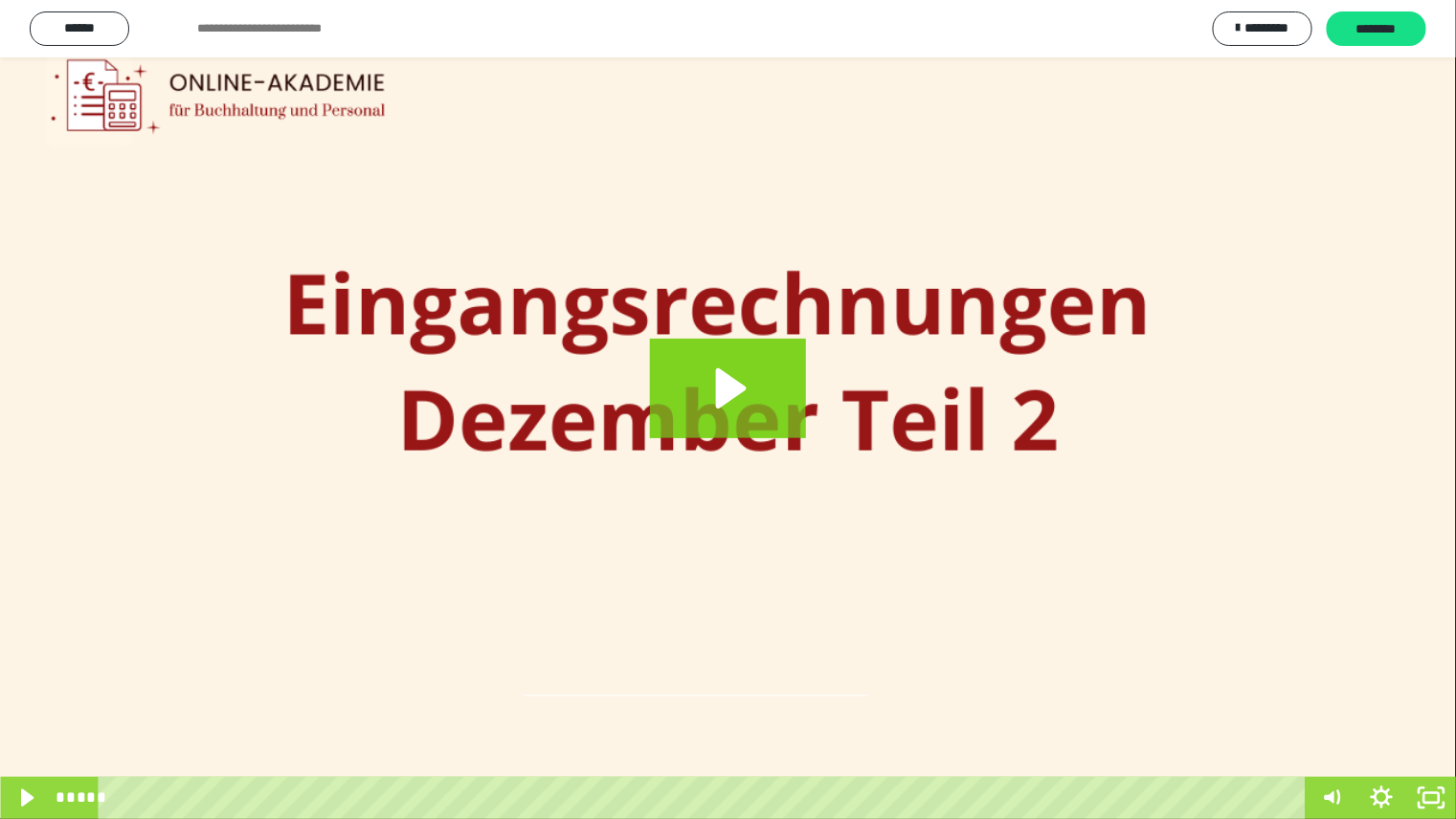 click at bounding box center (728, 410) 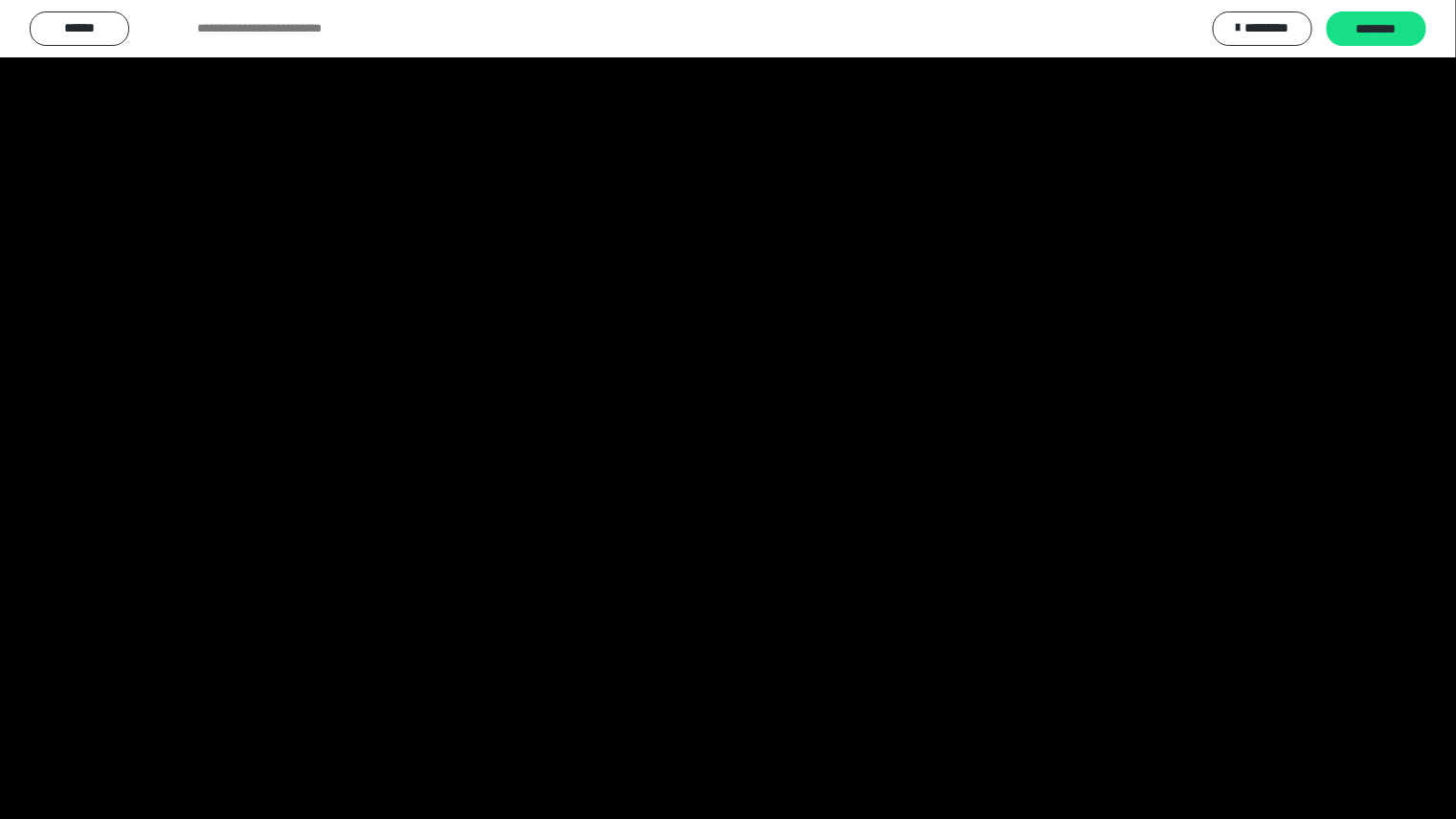 type 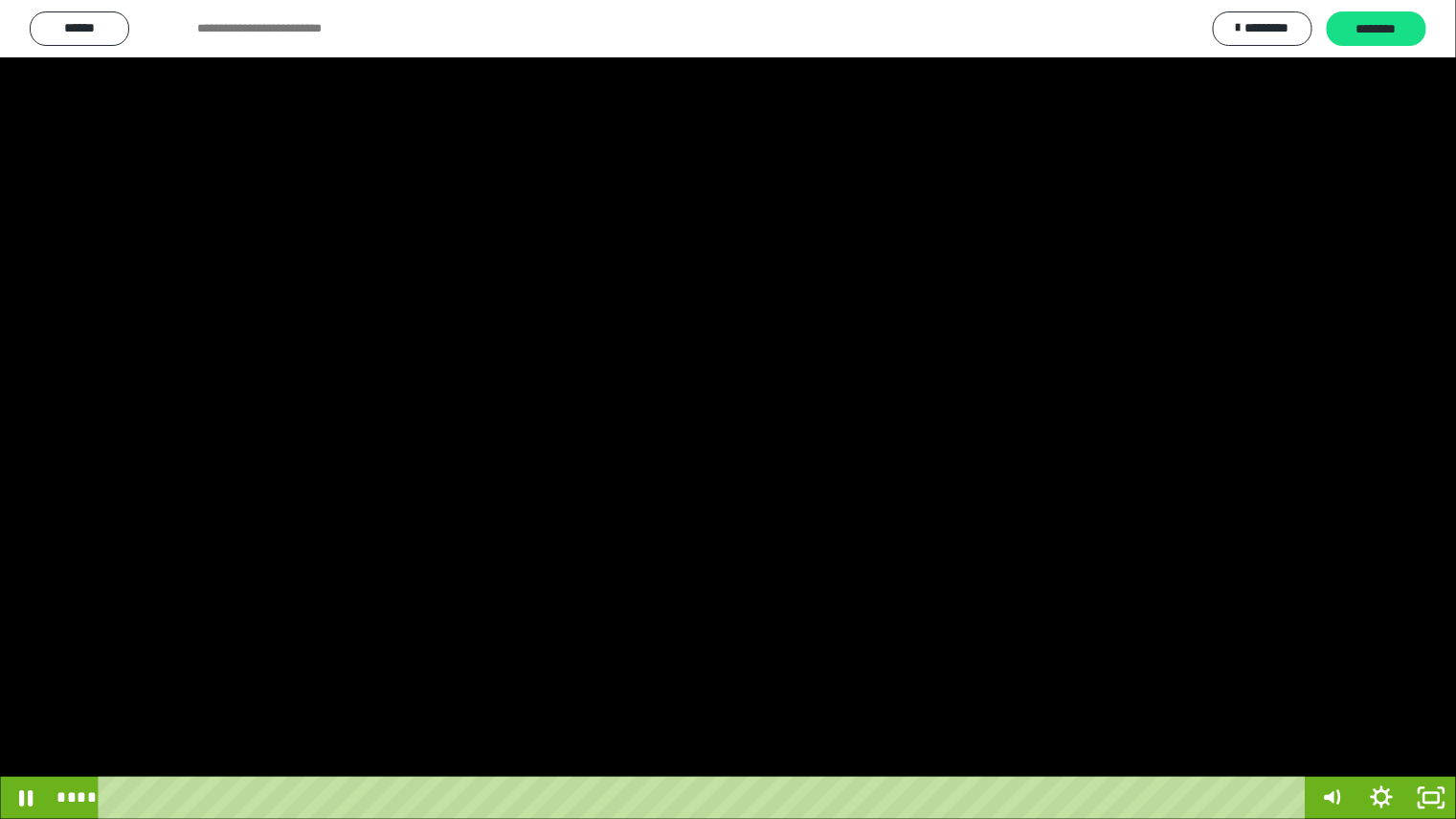 click at bounding box center [728, 410] 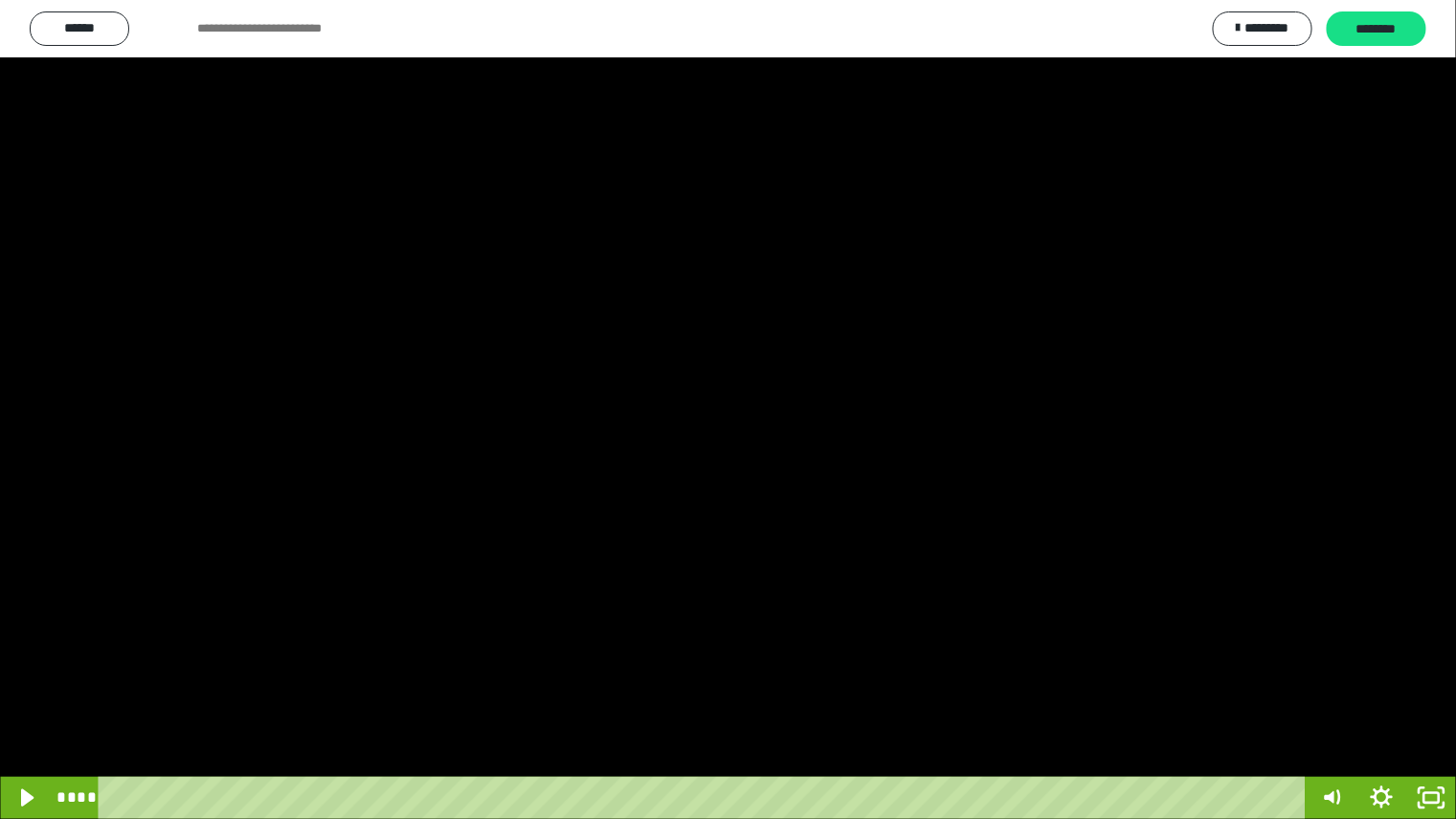 click at bounding box center (0, 0) 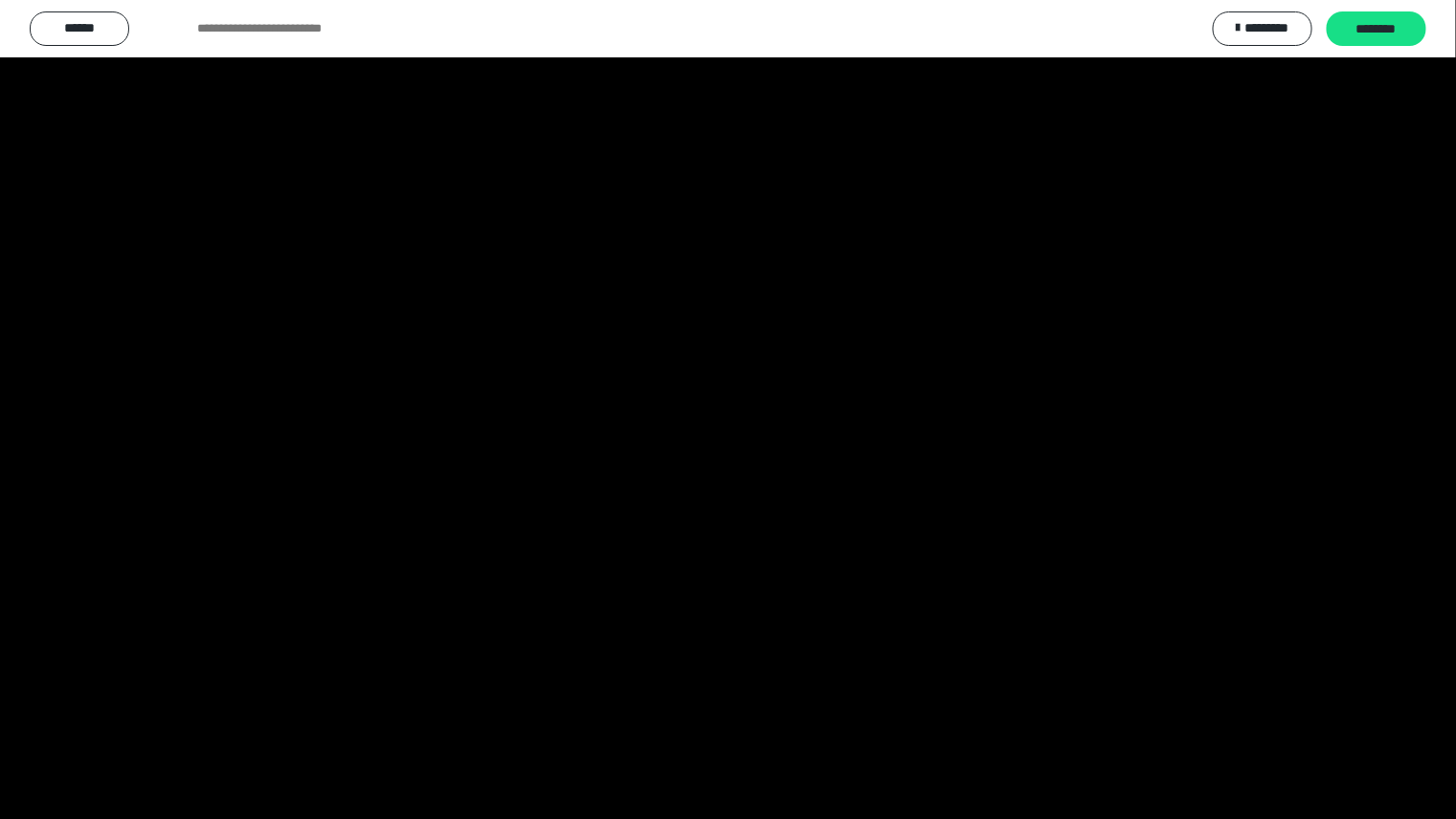 click at bounding box center (0, 0) 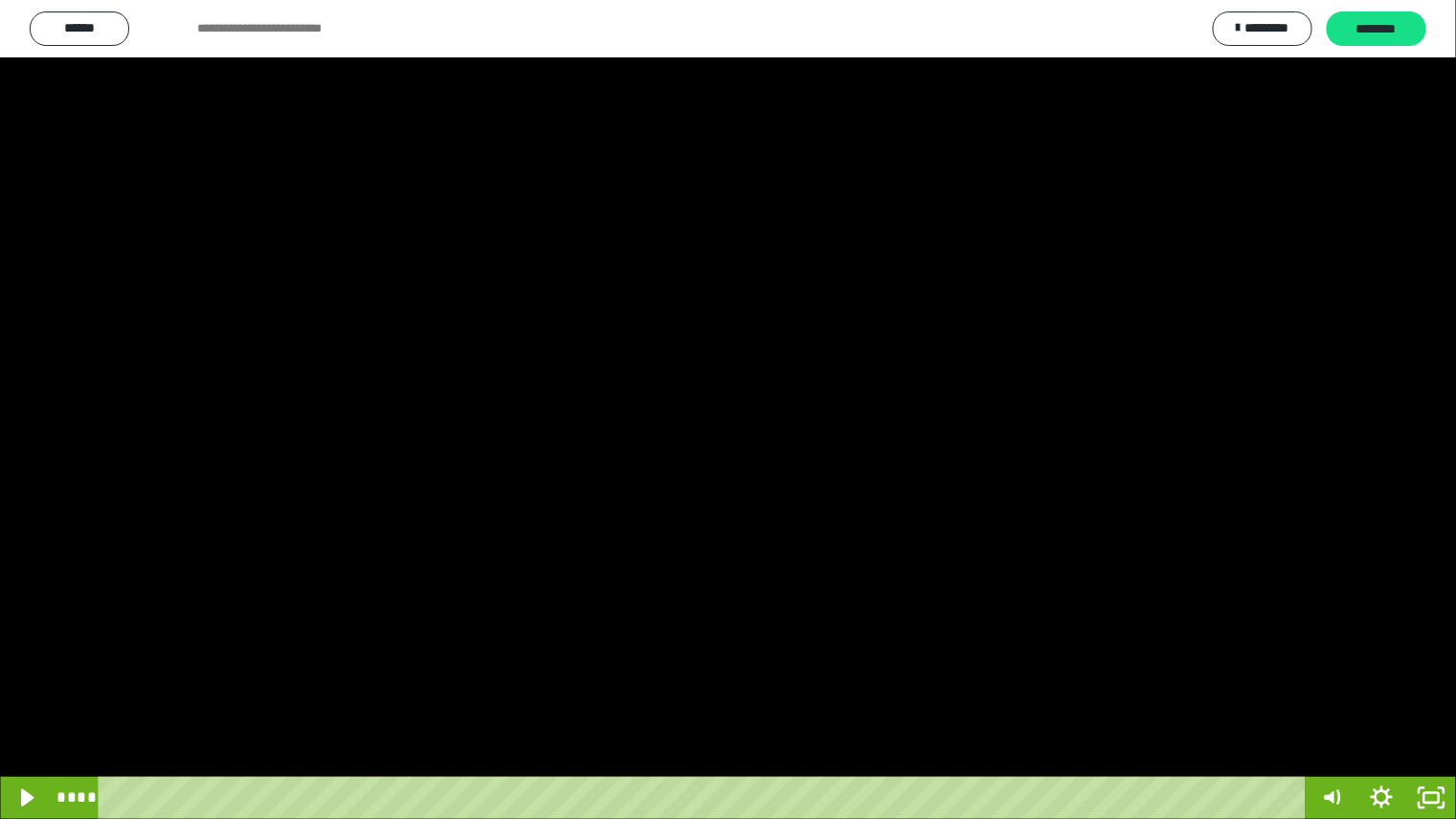 click at bounding box center (0, 0) 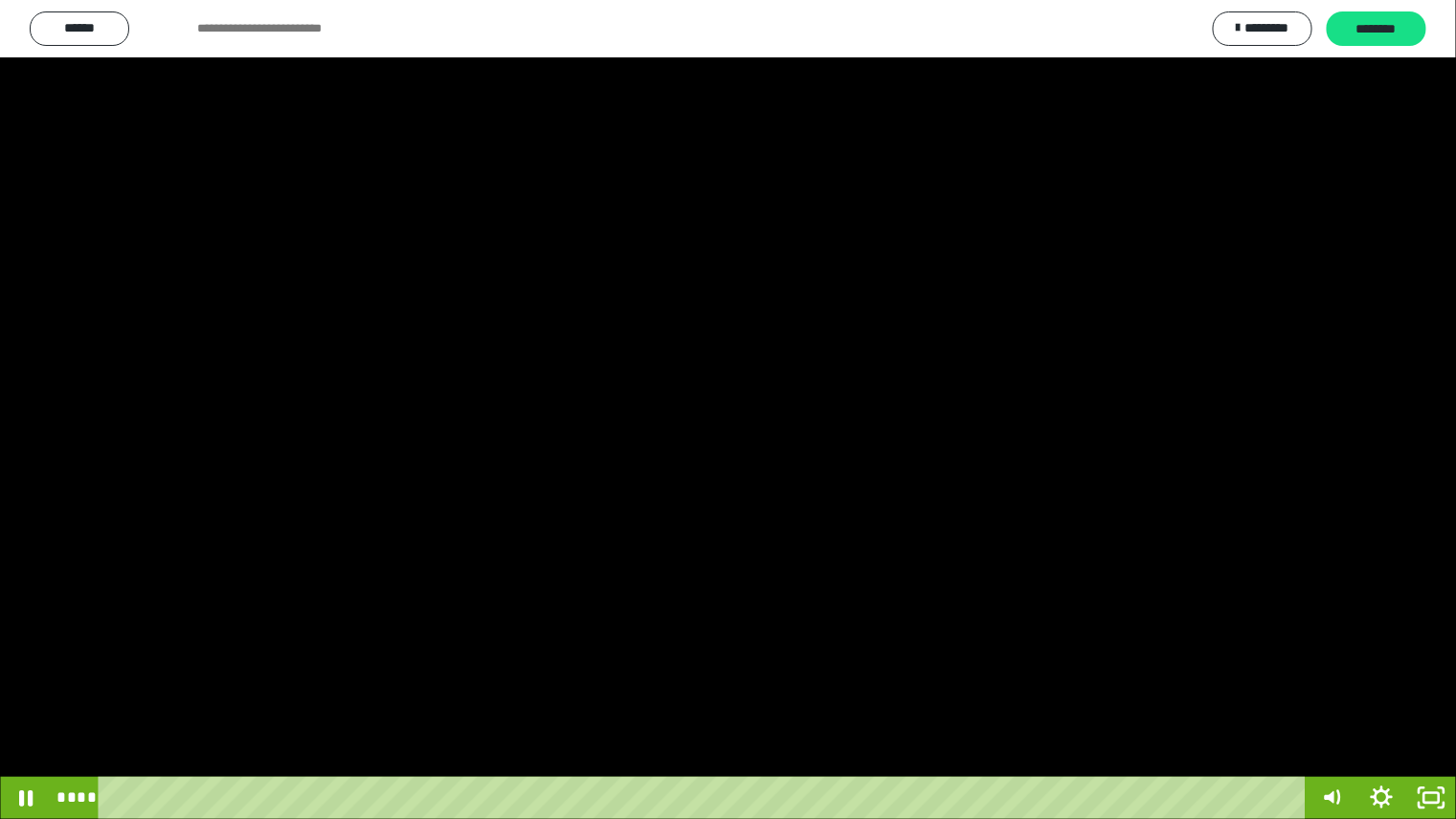 click at bounding box center [728, 410] 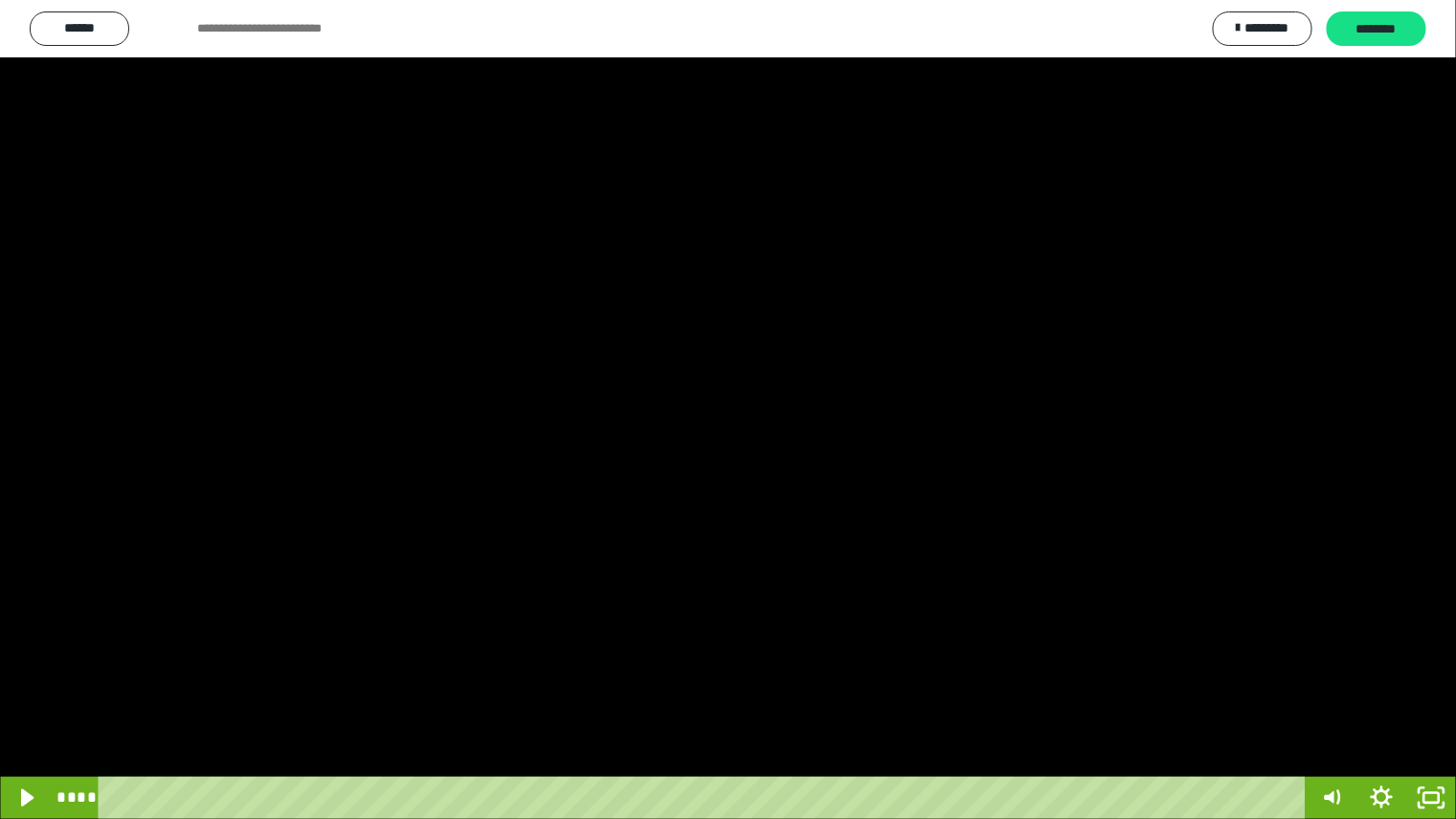 click at bounding box center [0, 0] 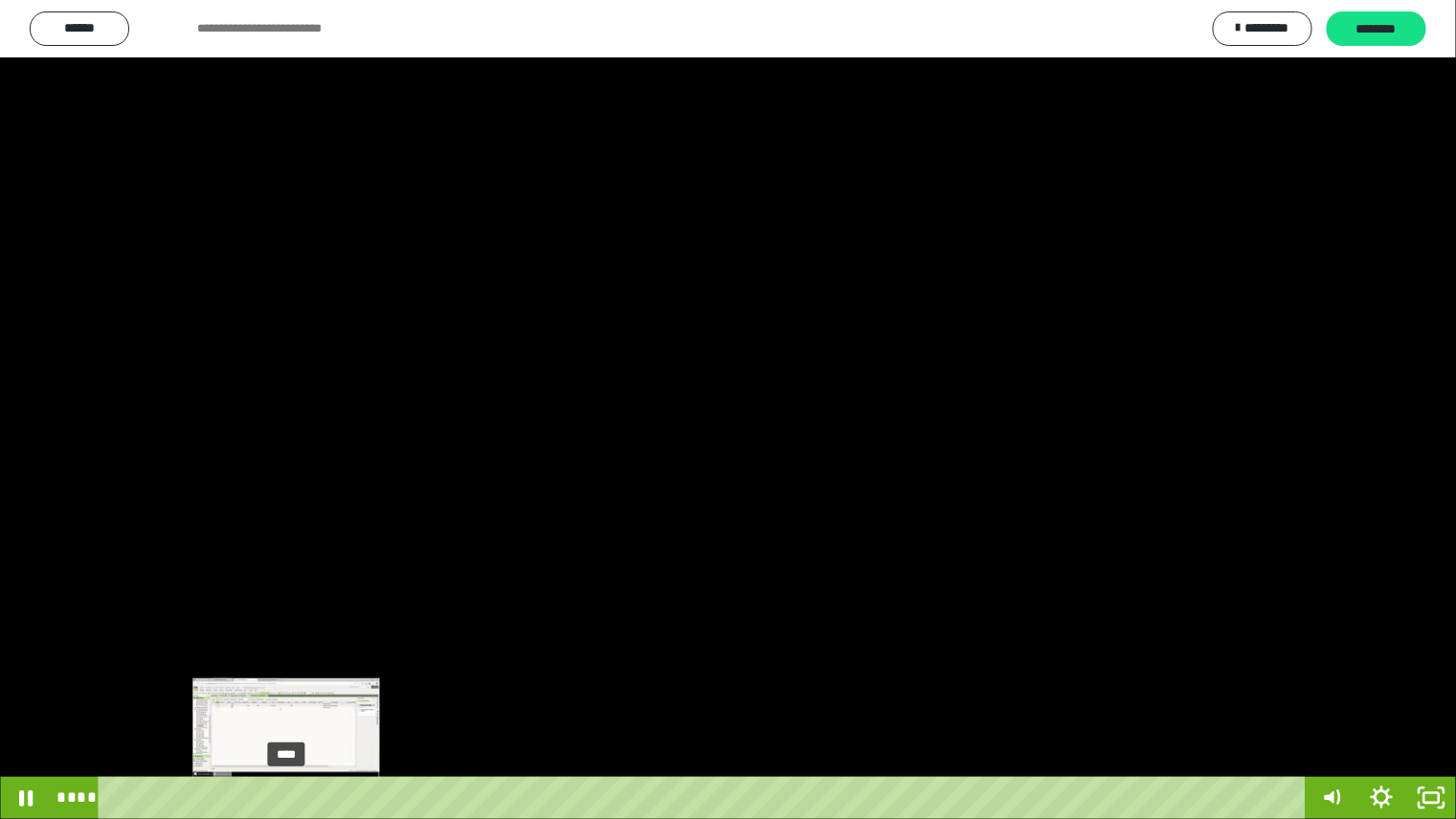 click on "****" at bounding box center (706, 798) 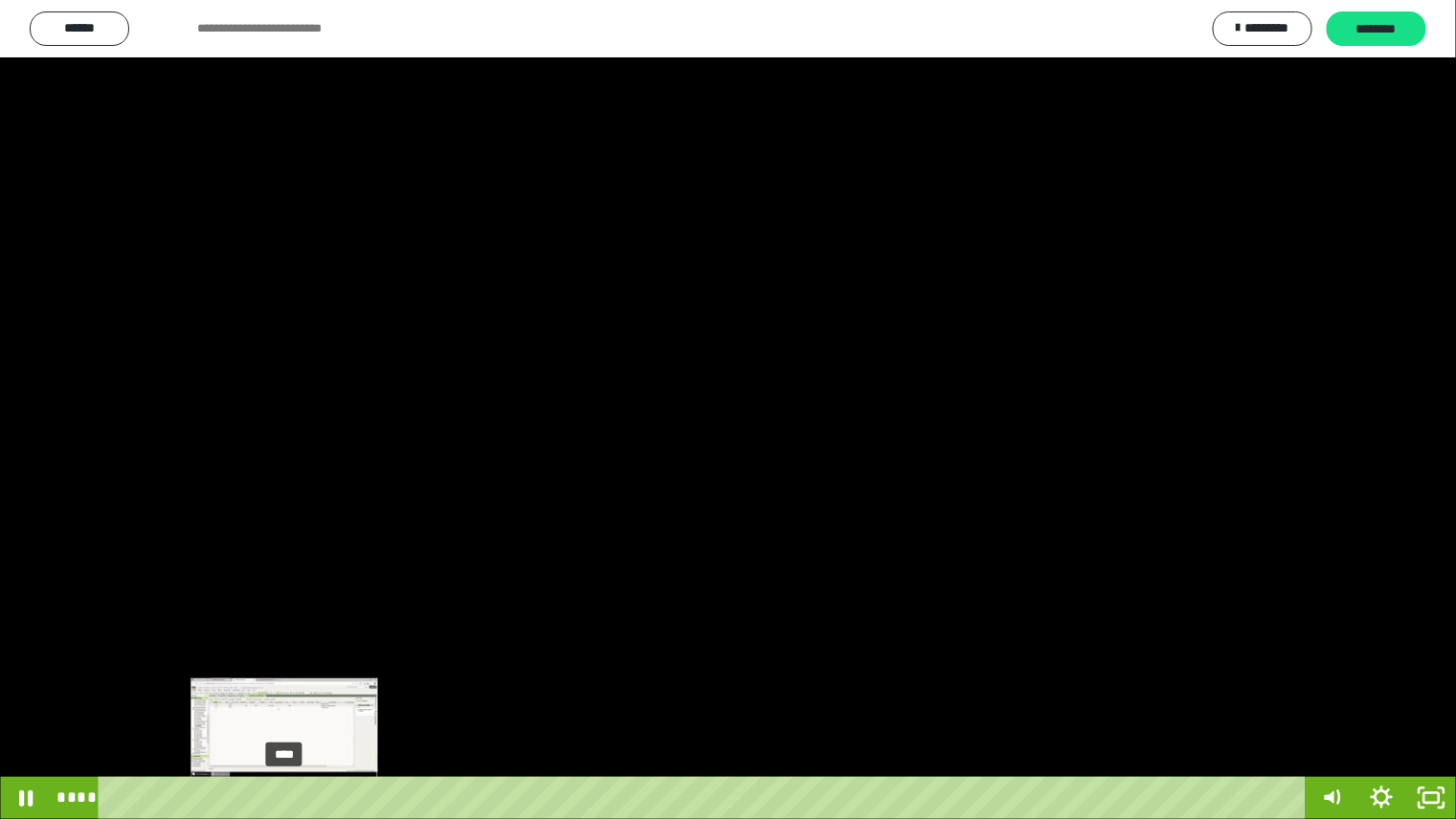 click on "****" at bounding box center (706, 798) 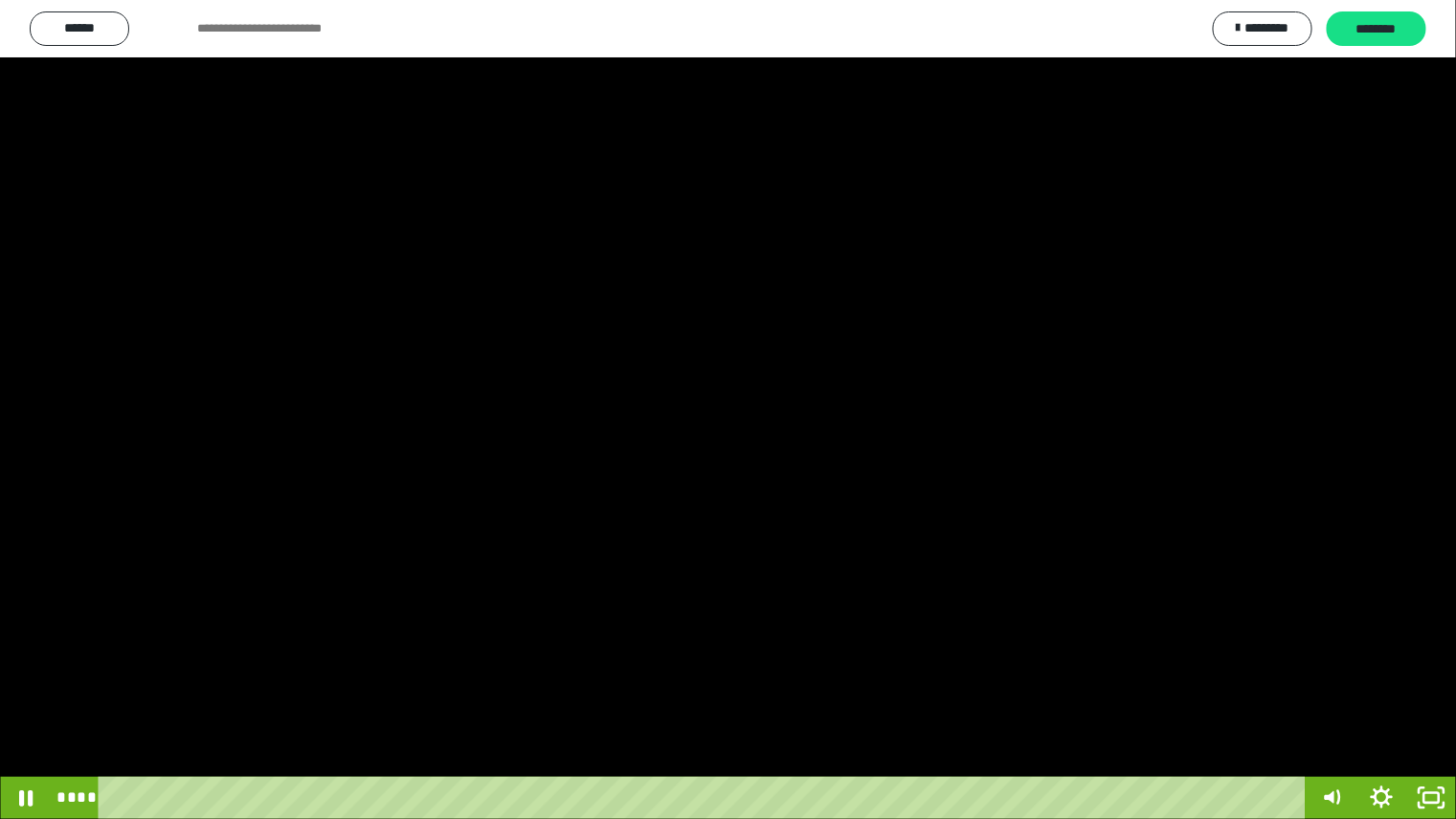 click at bounding box center [728, 410] 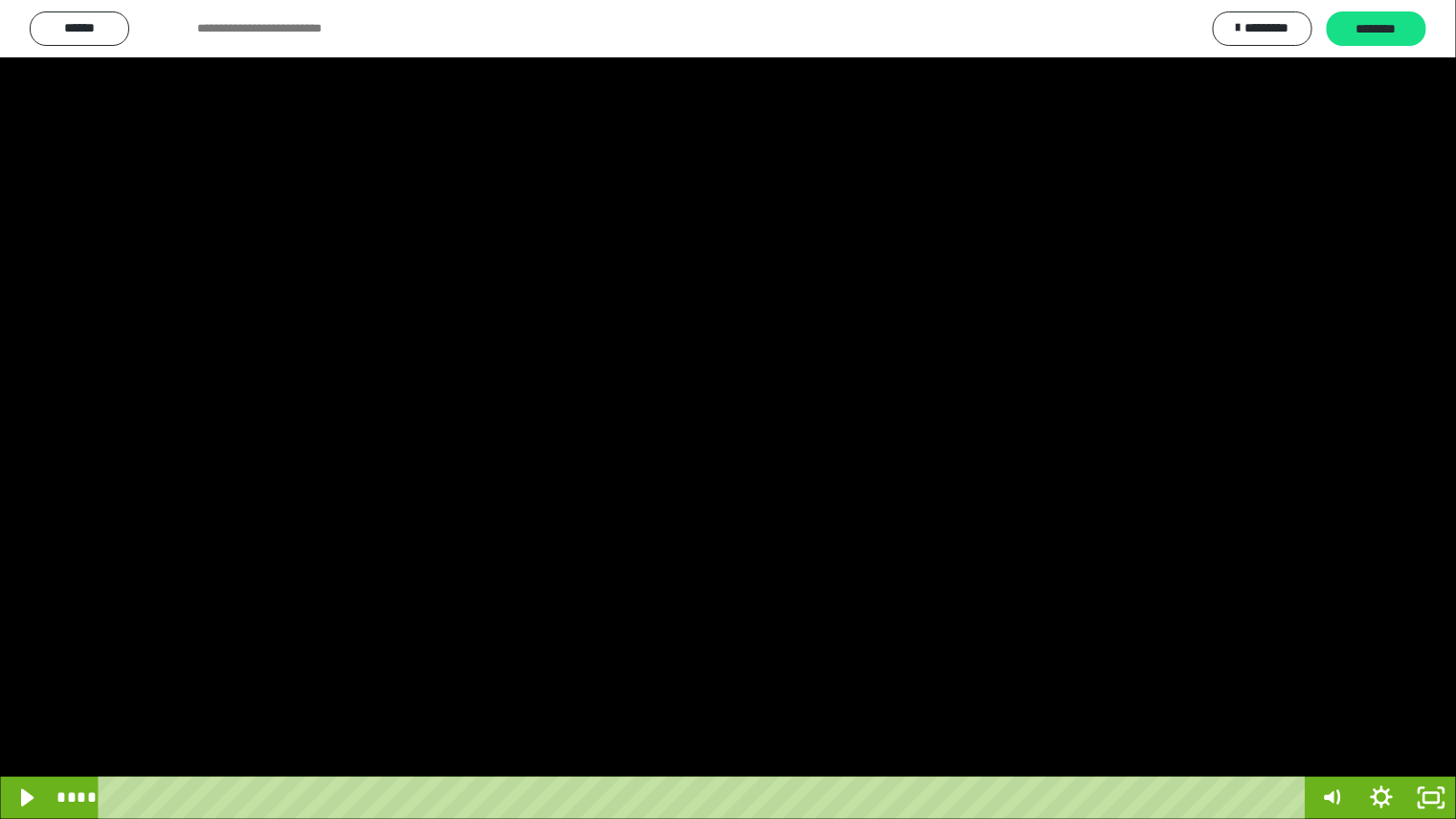 click at bounding box center [0, 0] 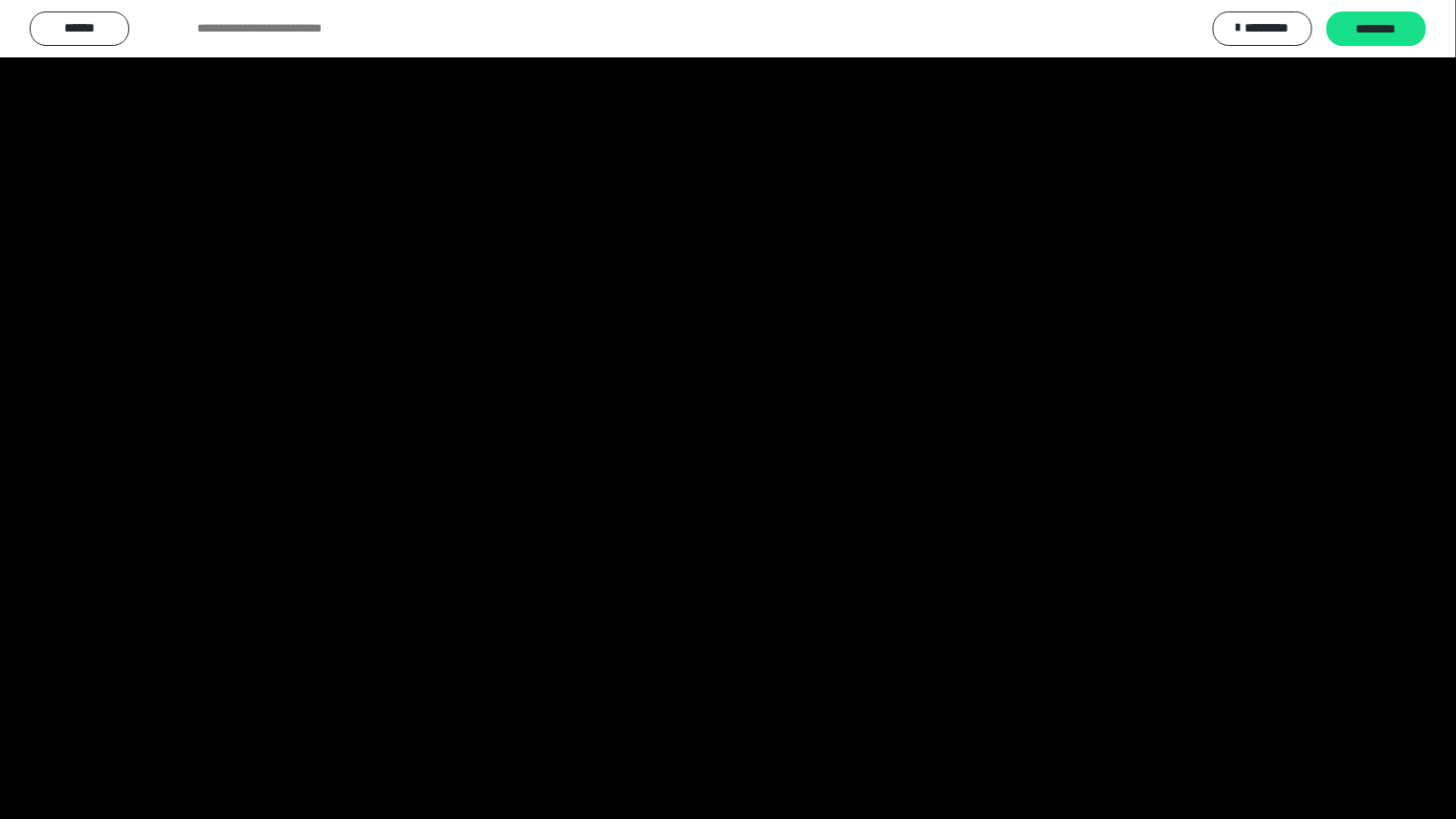 click at bounding box center [0, 0] 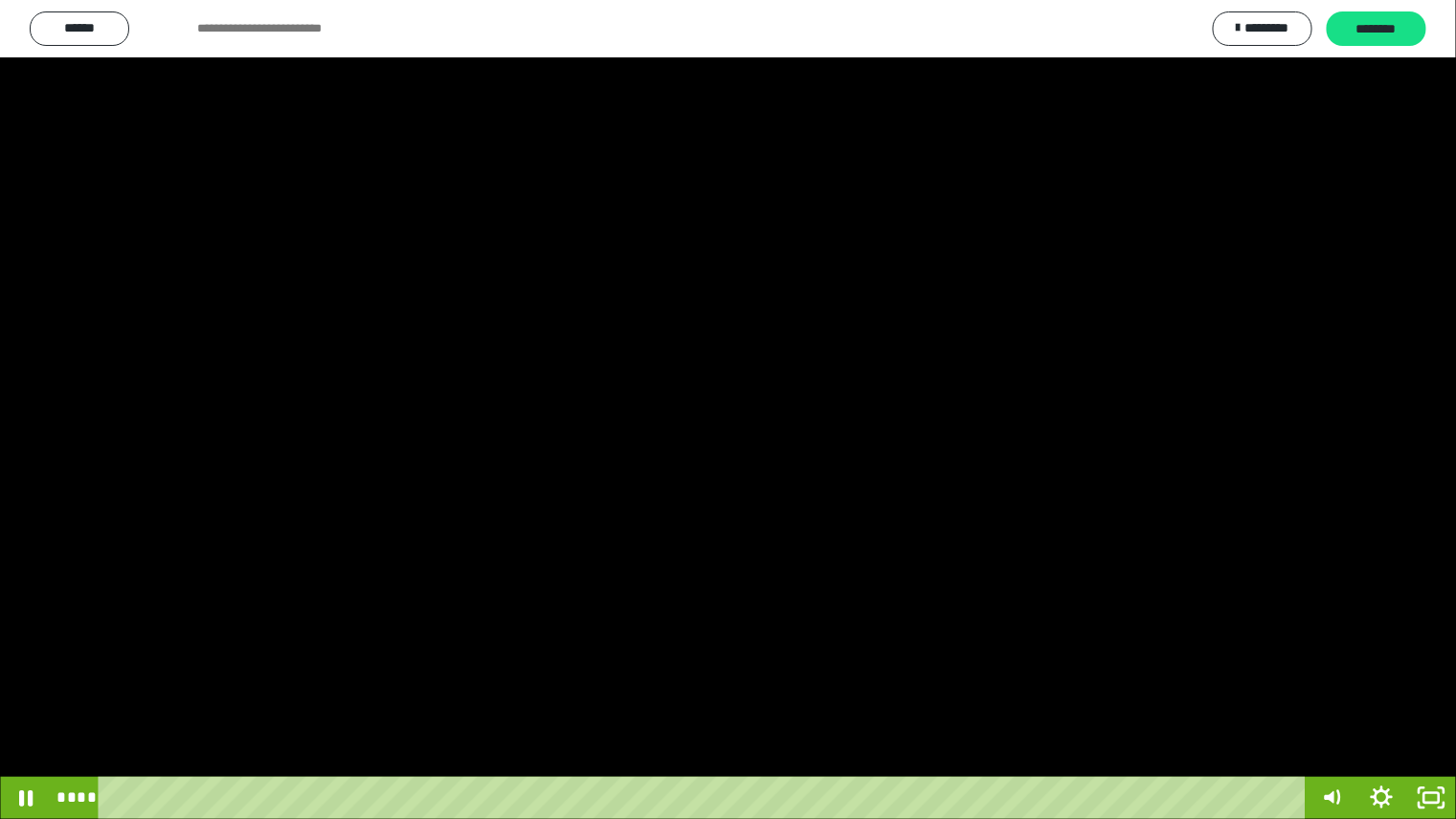 click at bounding box center [728, 410] 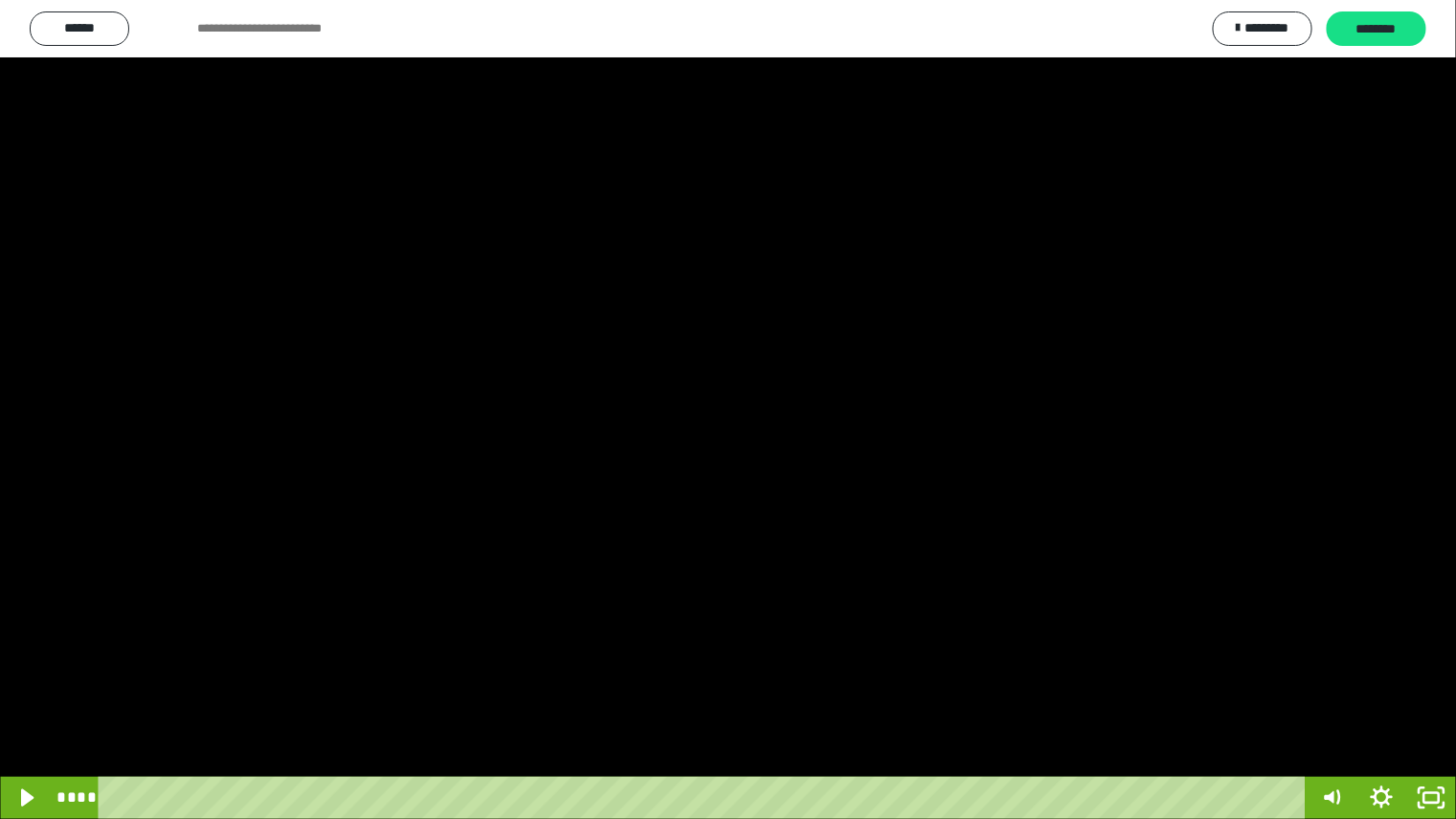 click at bounding box center [728, 410] 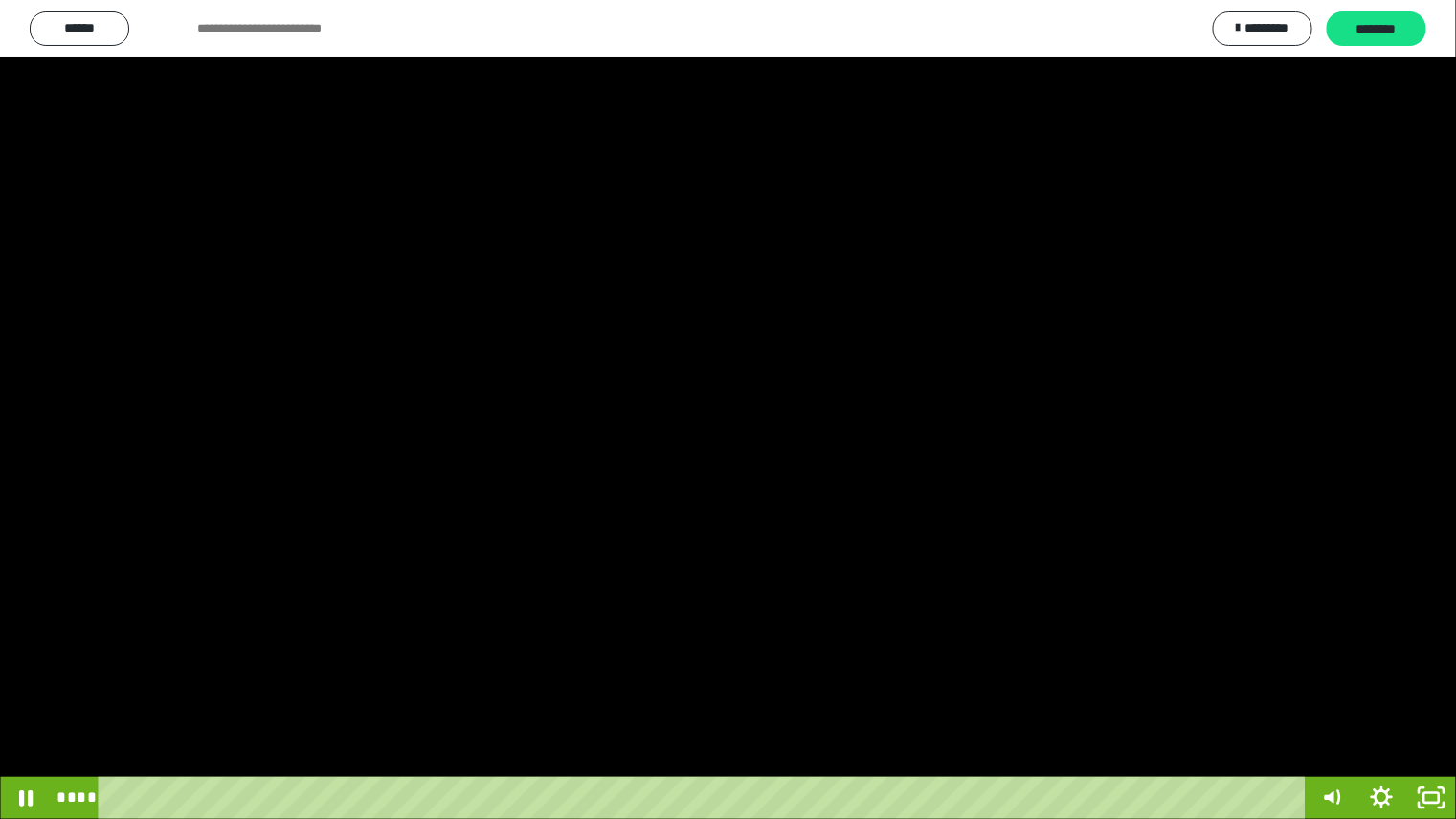click at bounding box center (728, 410) 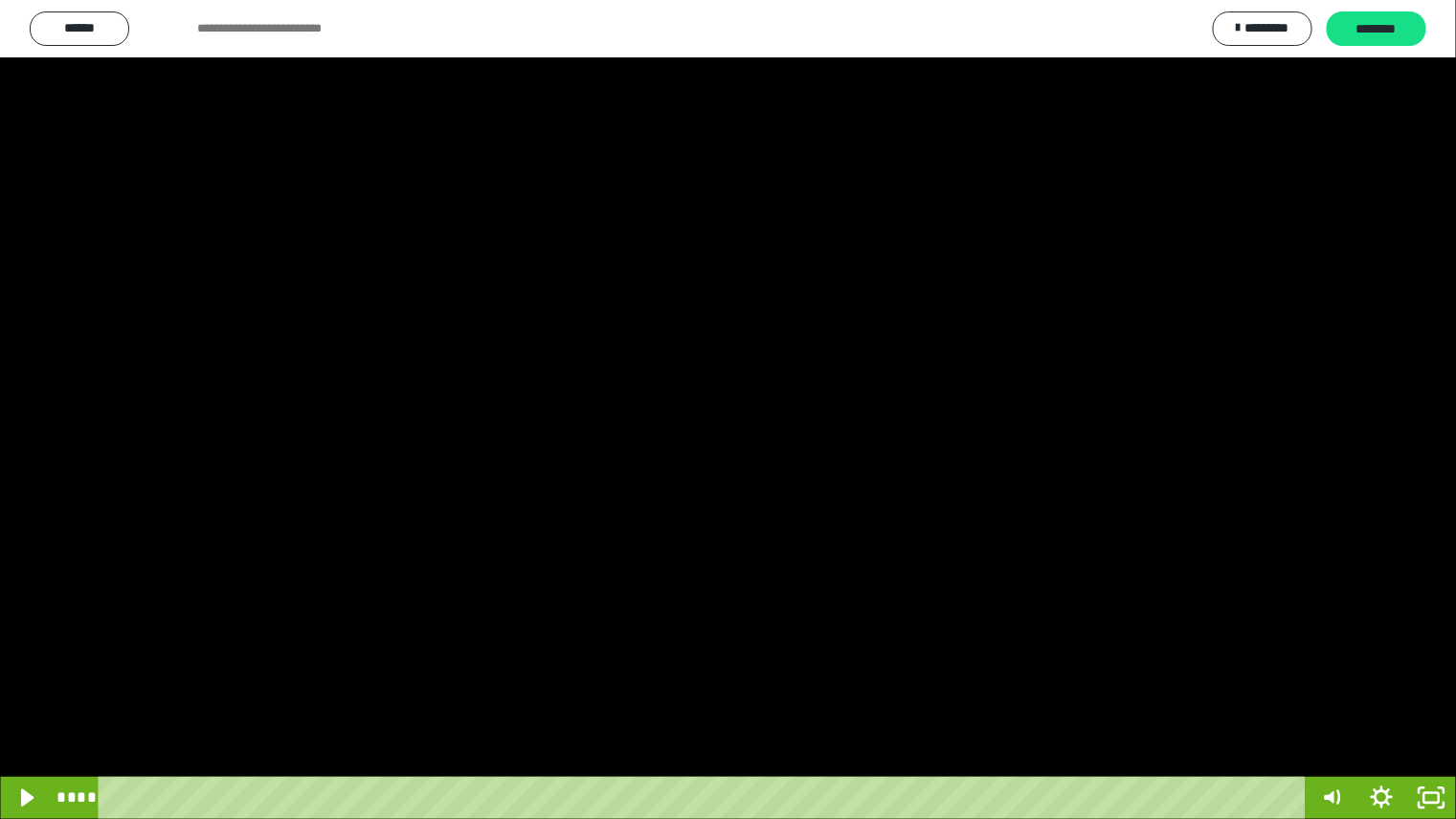 click at bounding box center [728, 410] 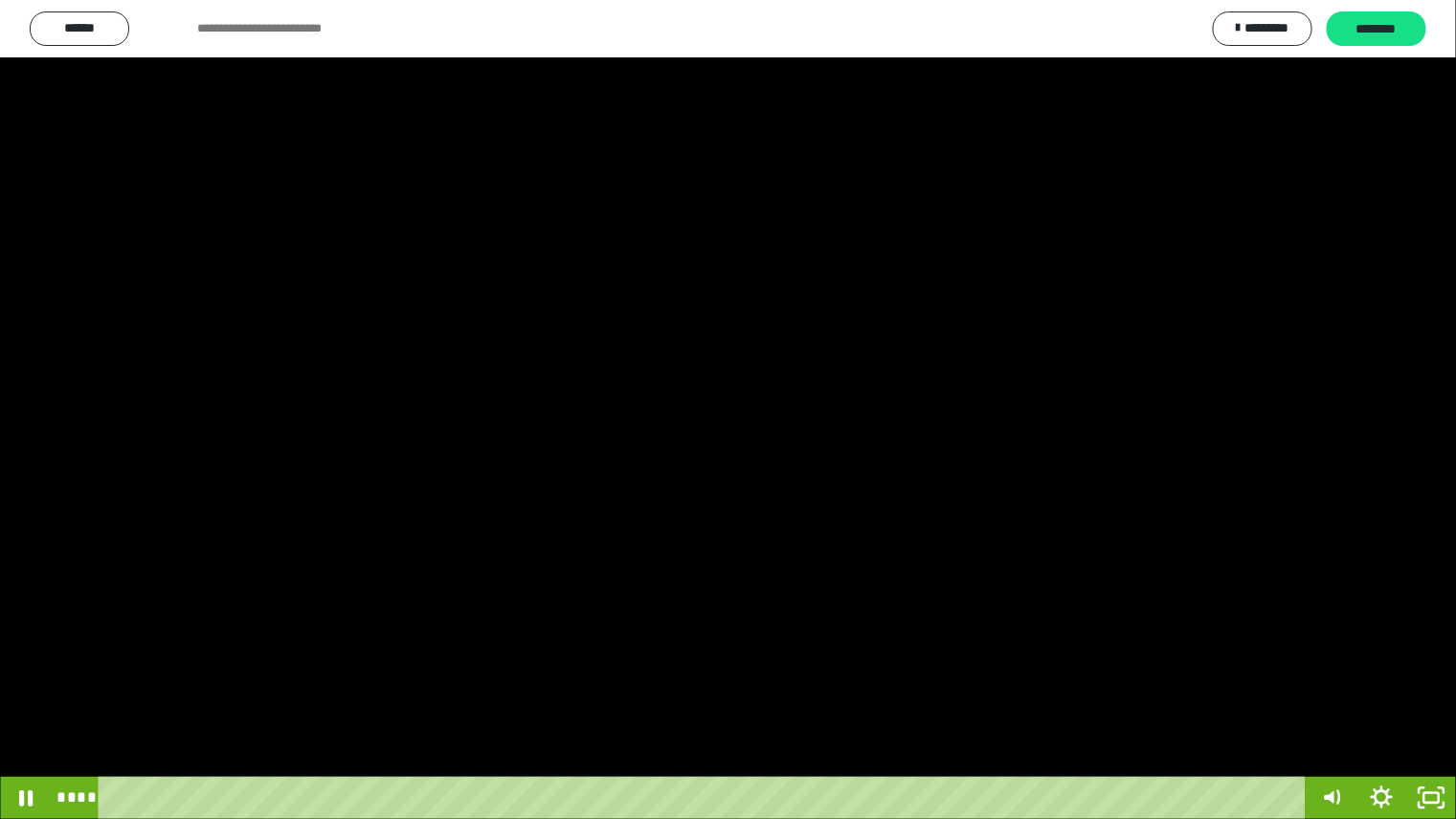 click at bounding box center (728, 410) 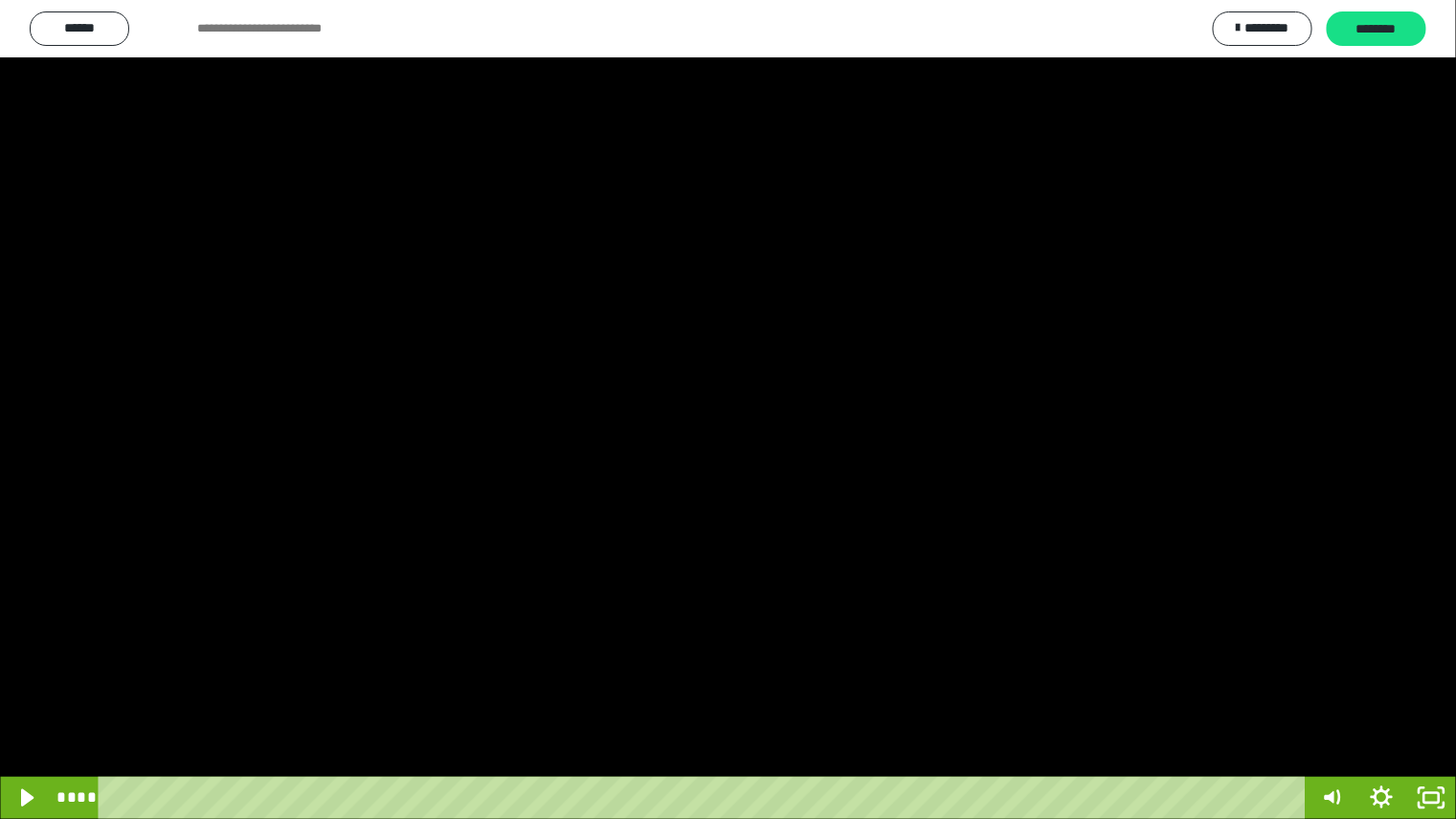click at bounding box center [0, 0] 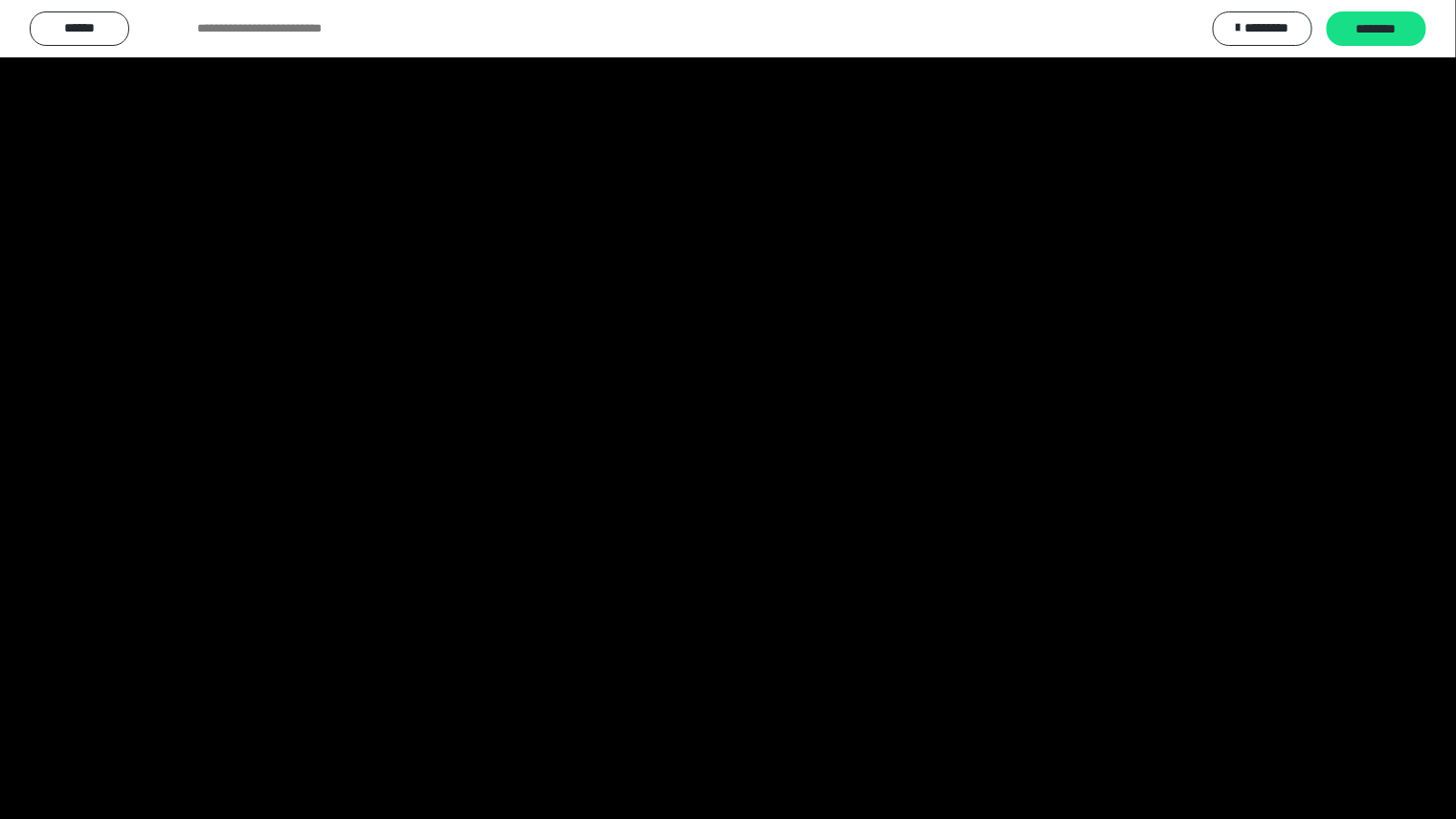click at bounding box center (0, 0) 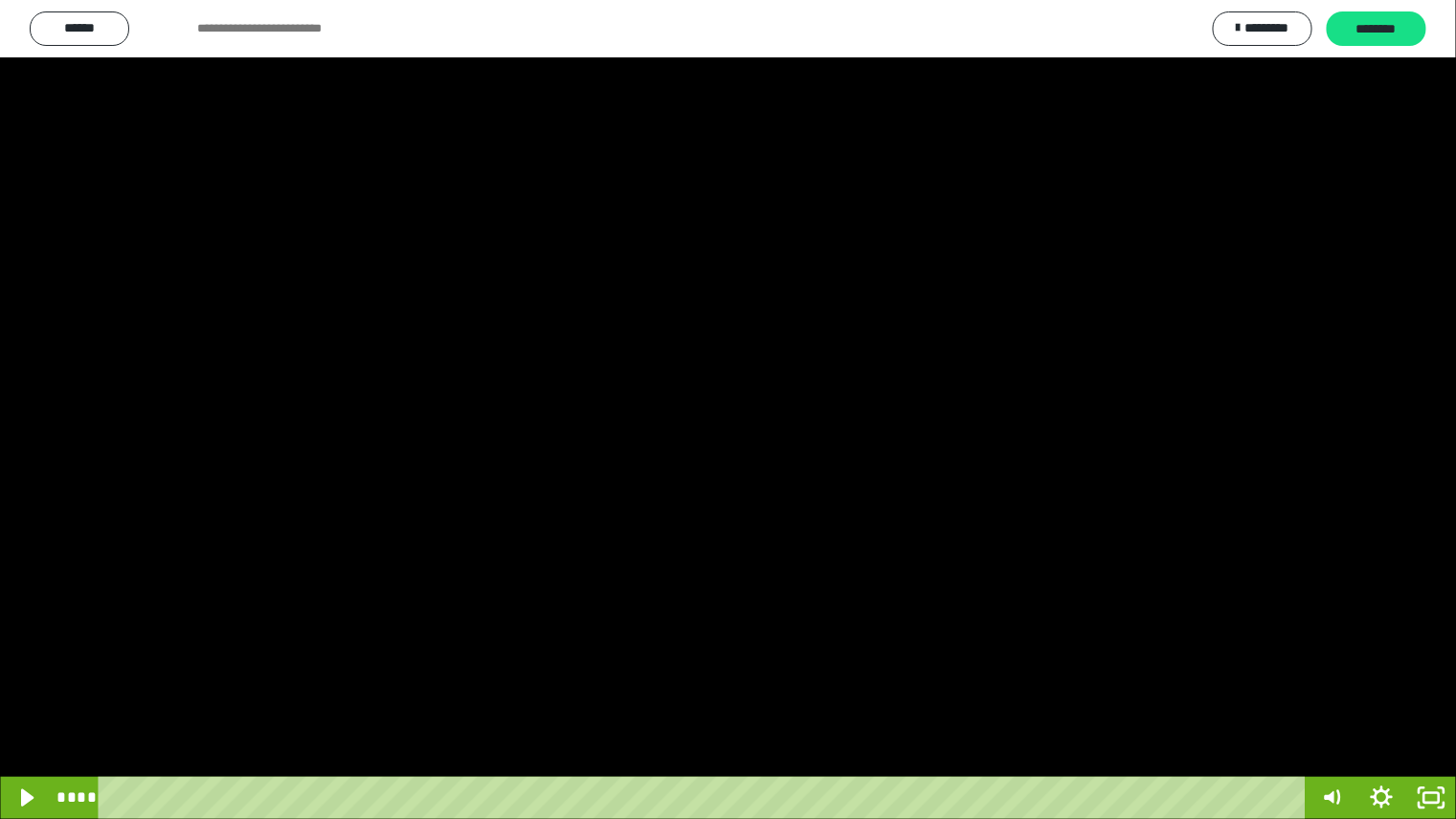 click at bounding box center (0, 0) 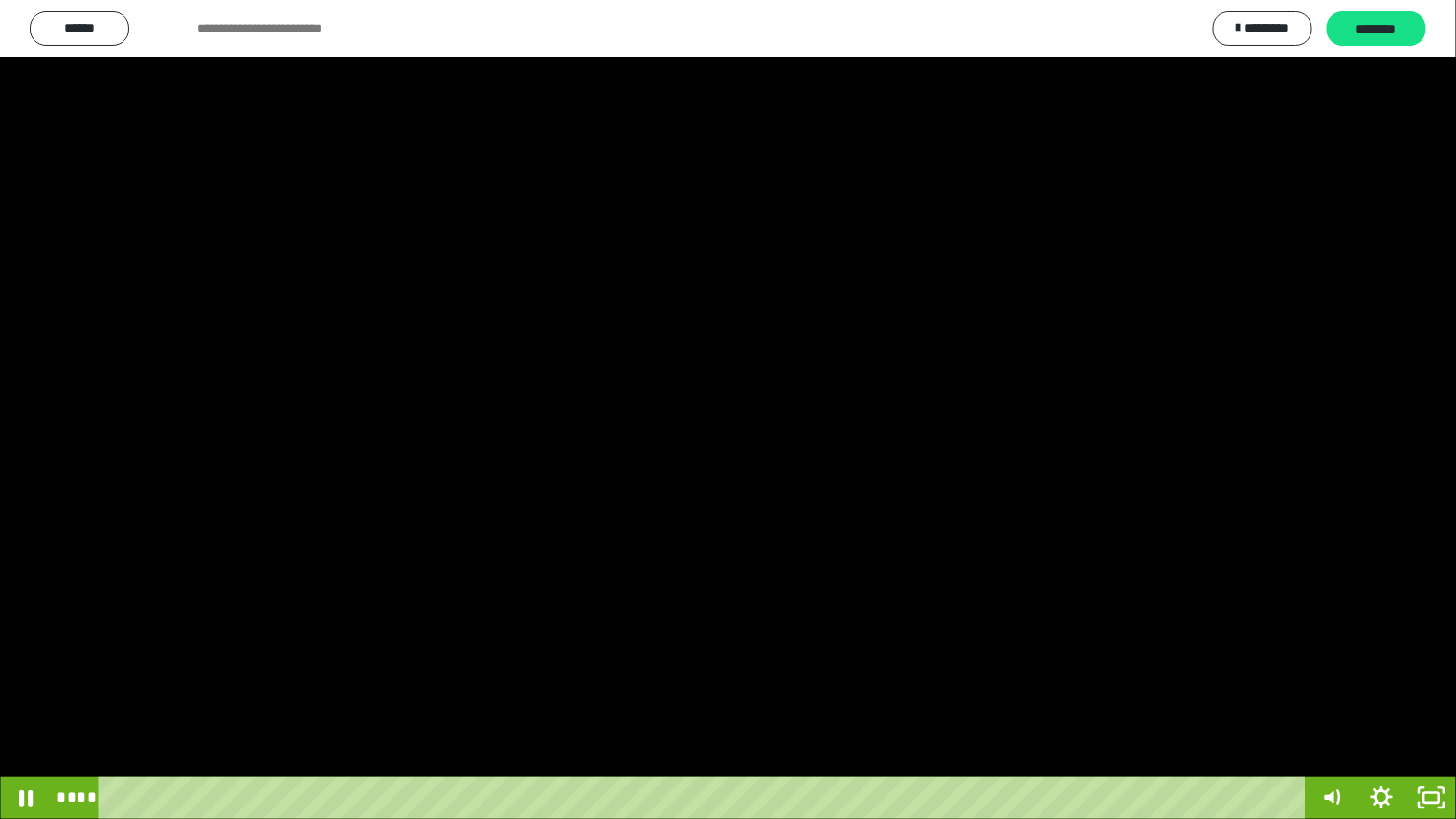 click at bounding box center (728, 410) 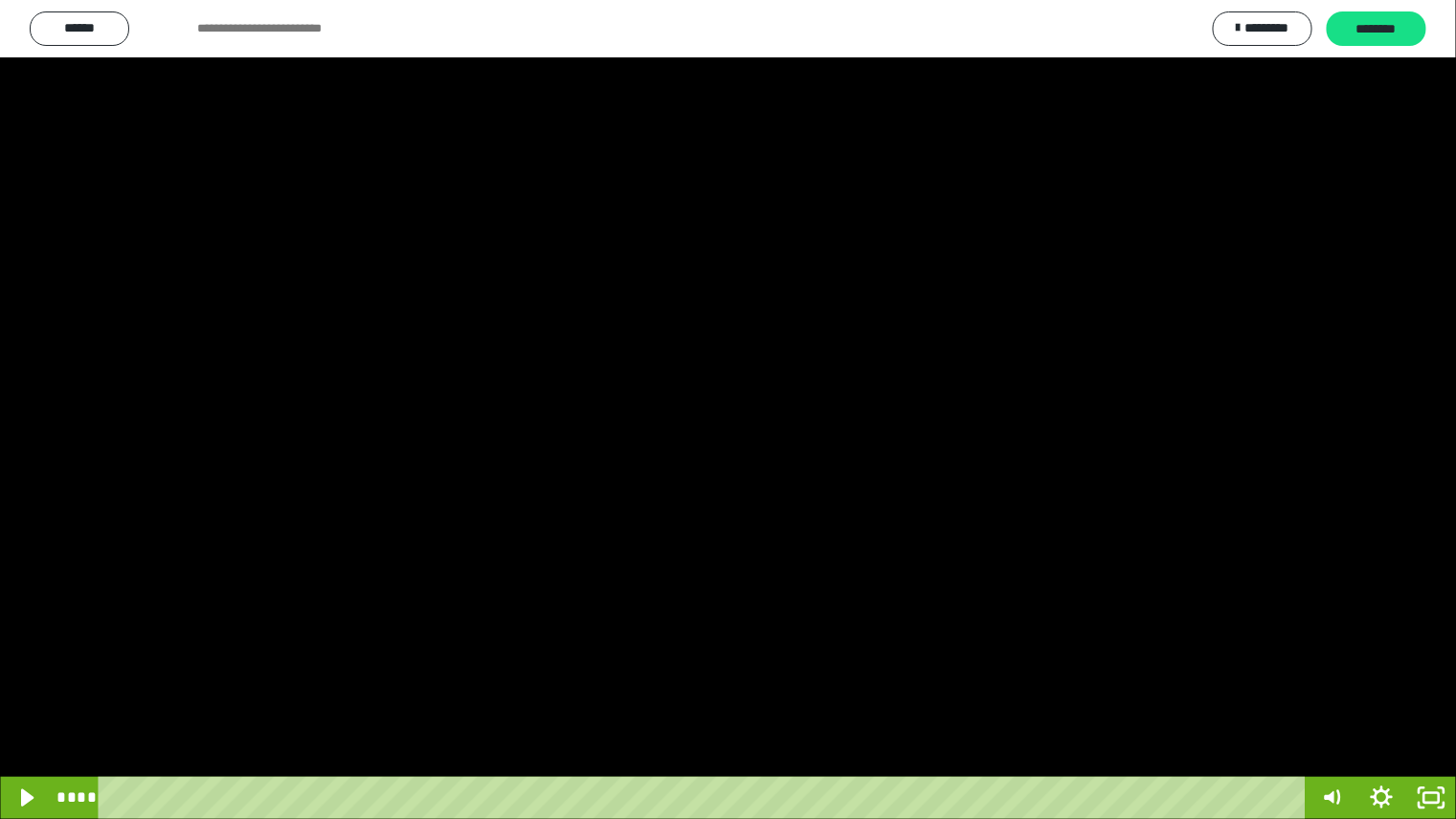 click at bounding box center (0, 0) 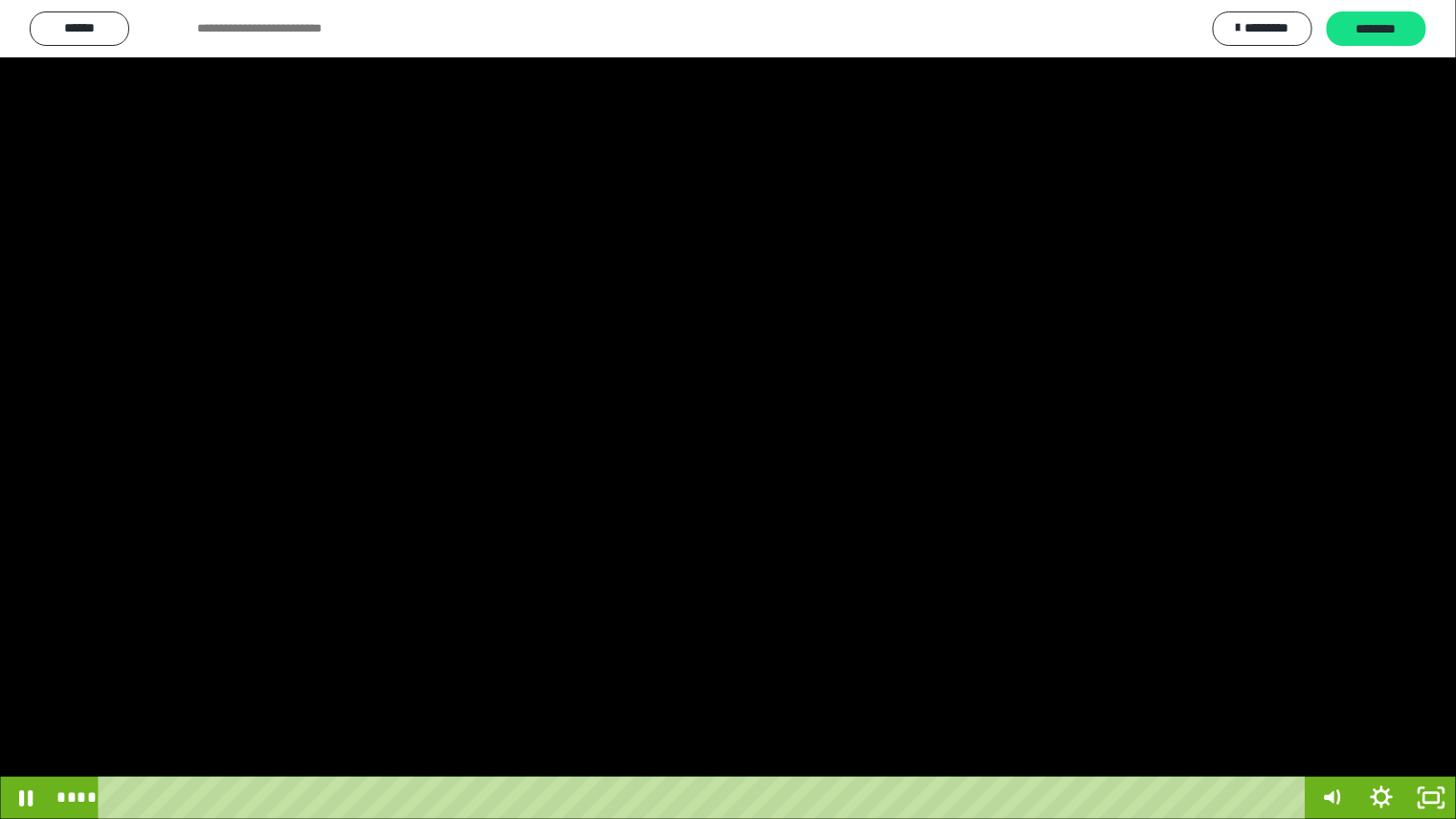 click at bounding box center (0, 0) 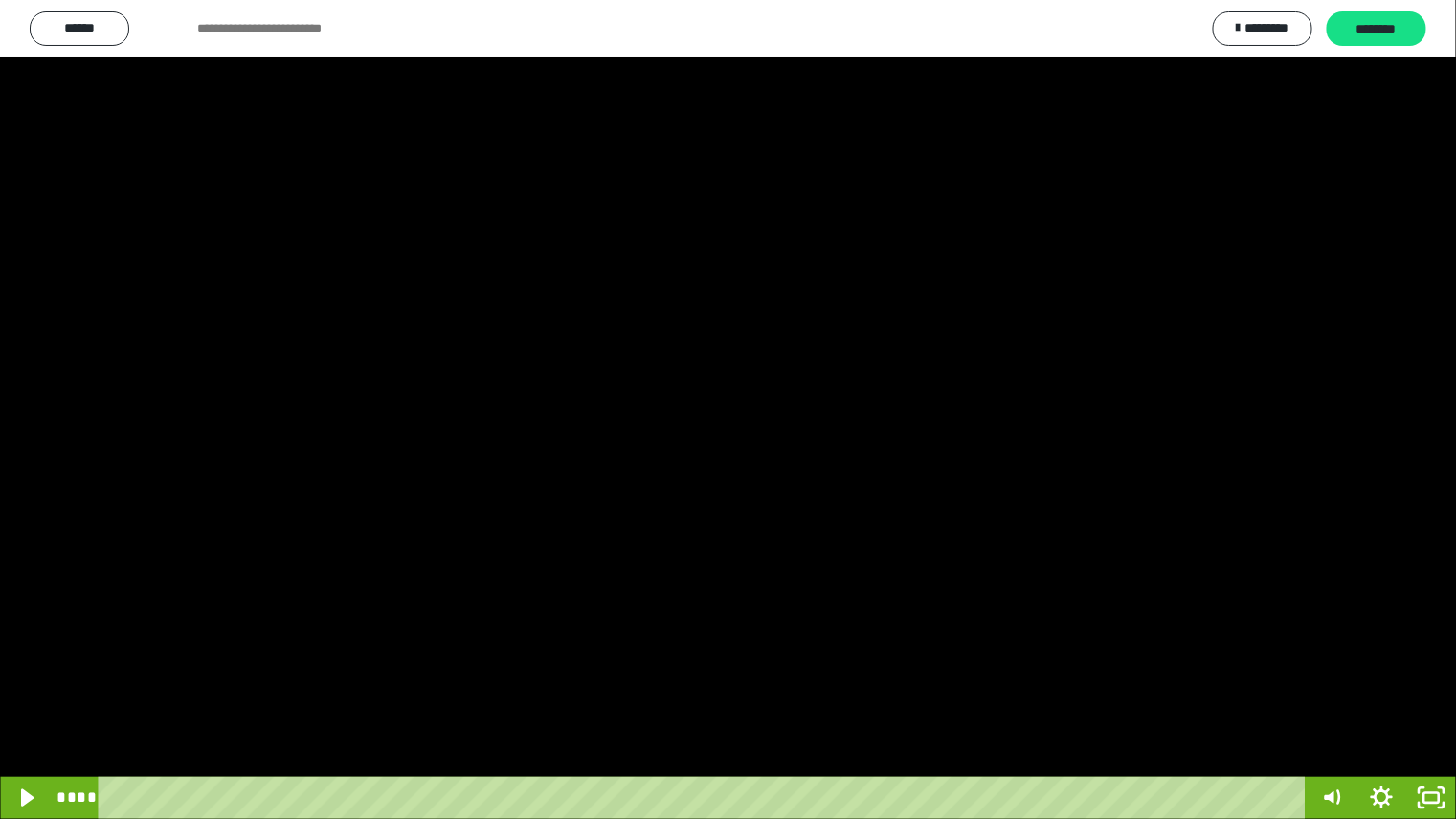 click at bounding box center [0, 0] 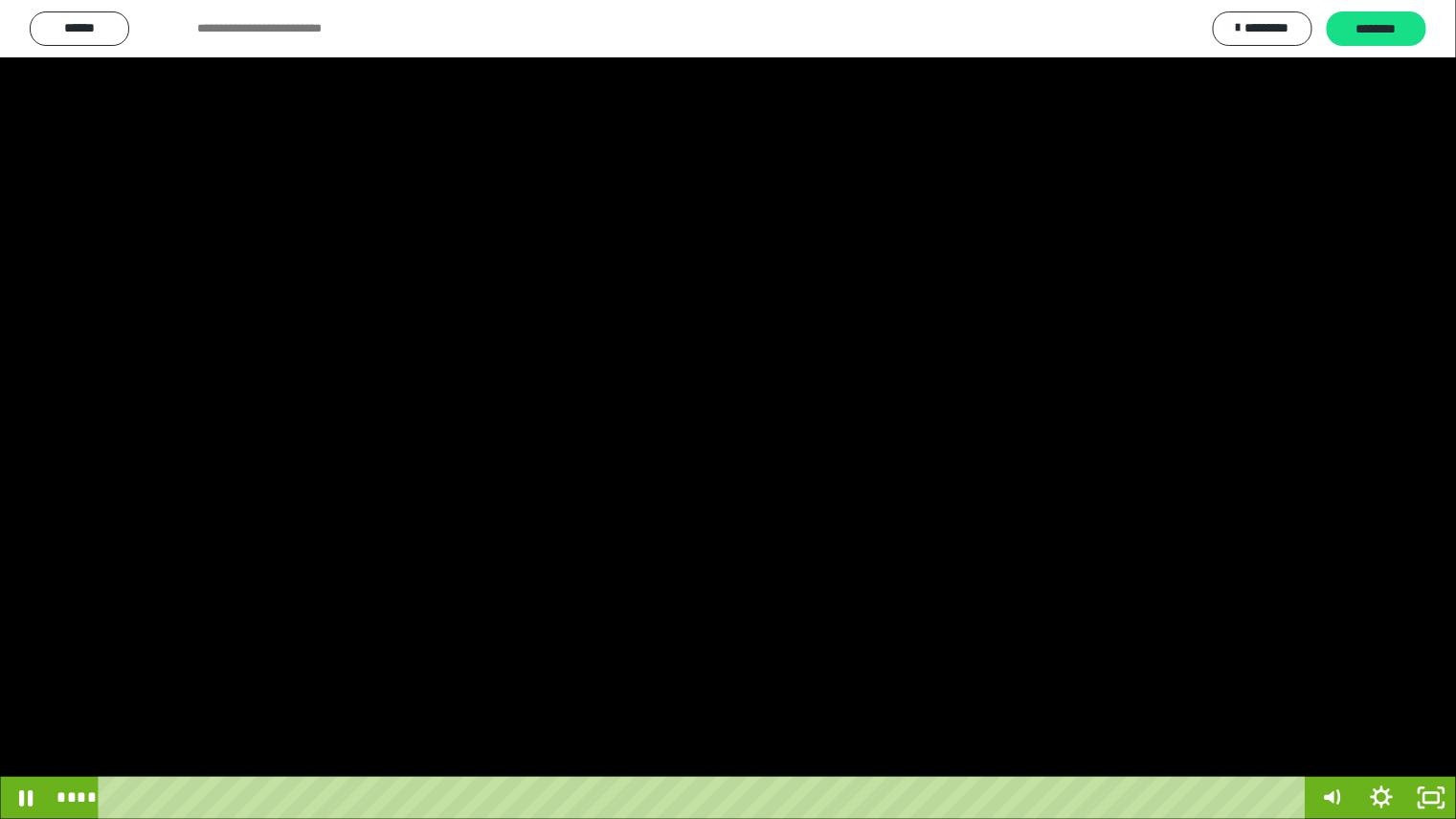 click at bounding box center [728, 410] 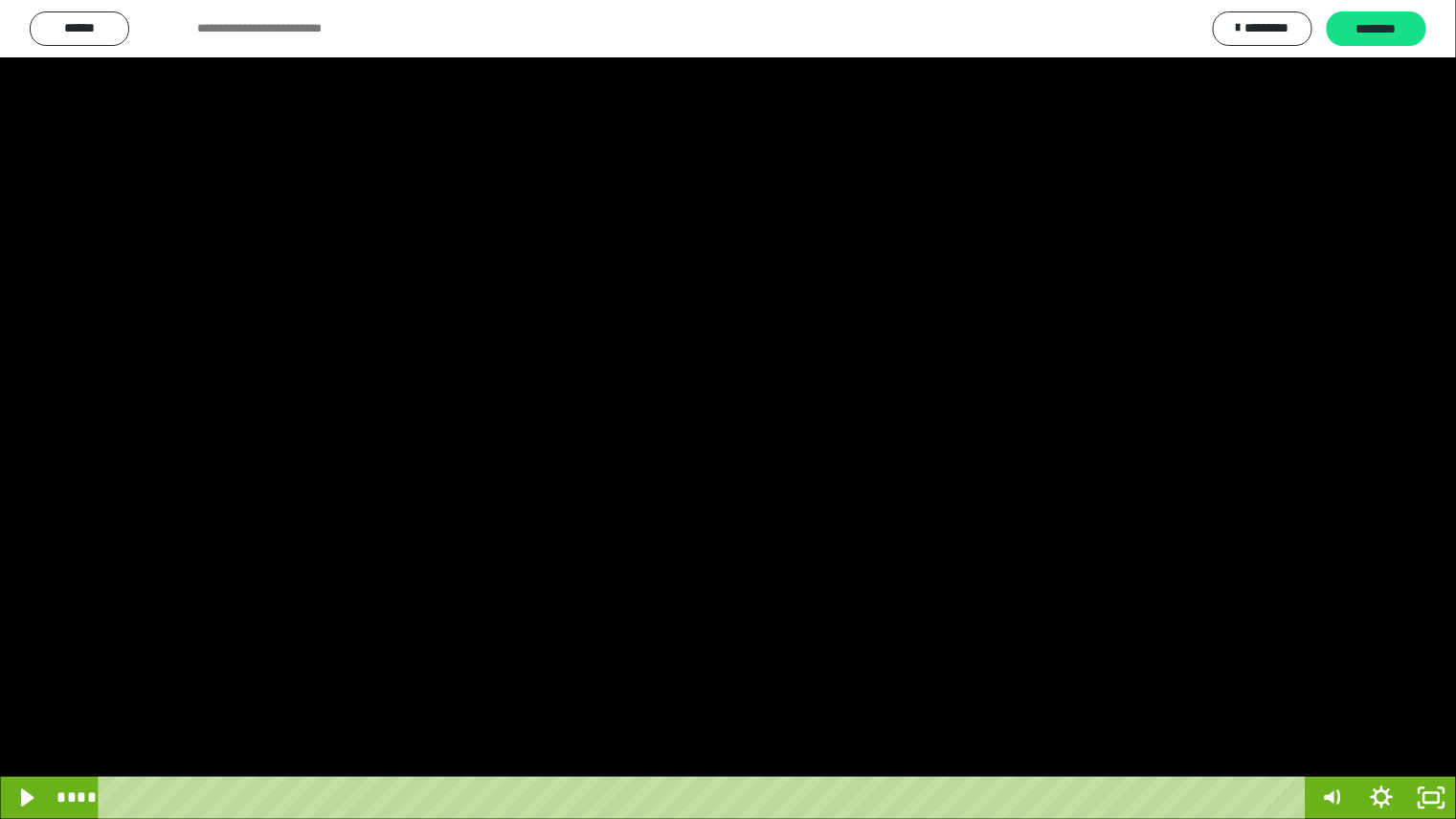click at bounding box center (728, 410) 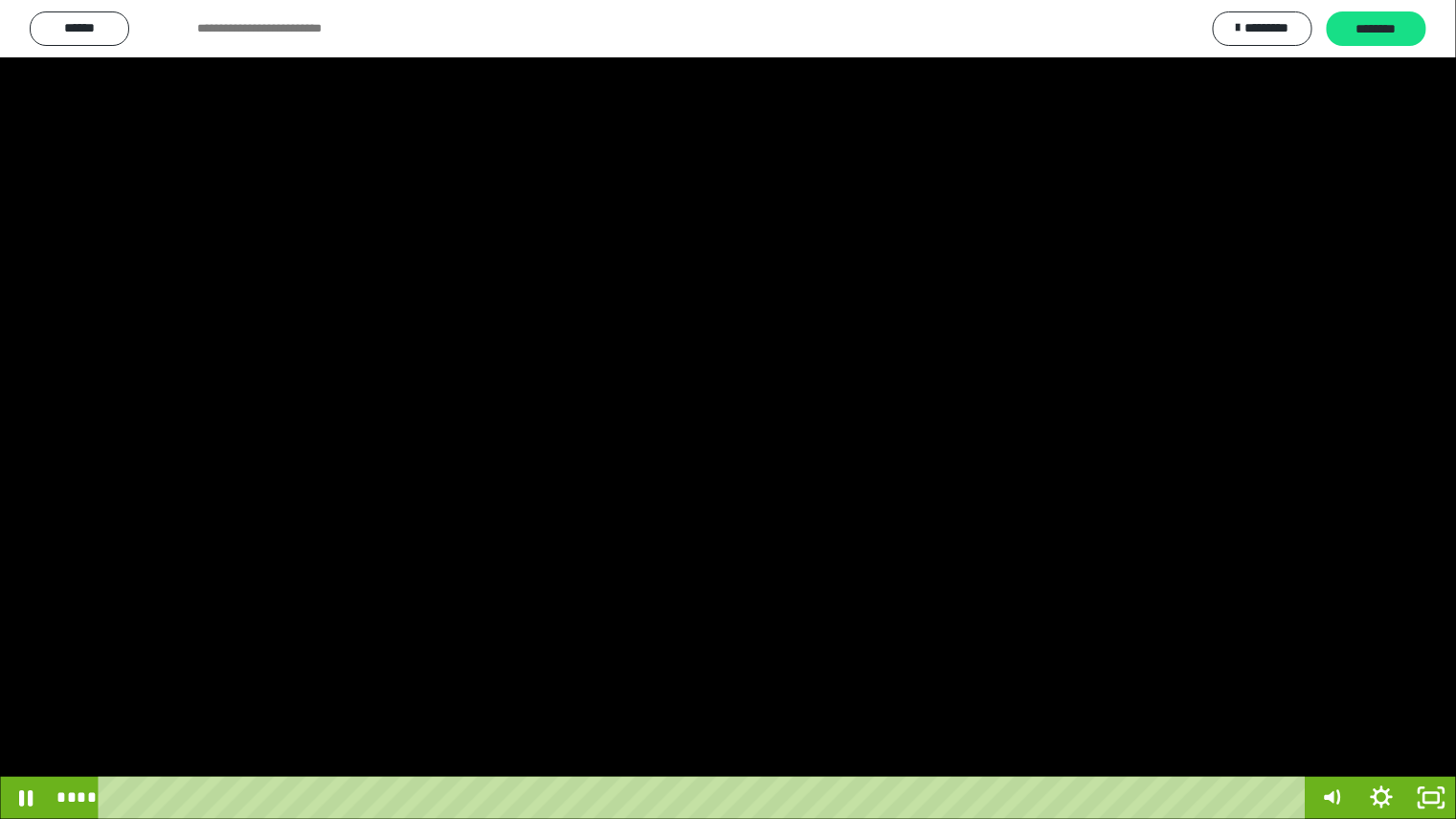 click at bounding box center (728, 410) 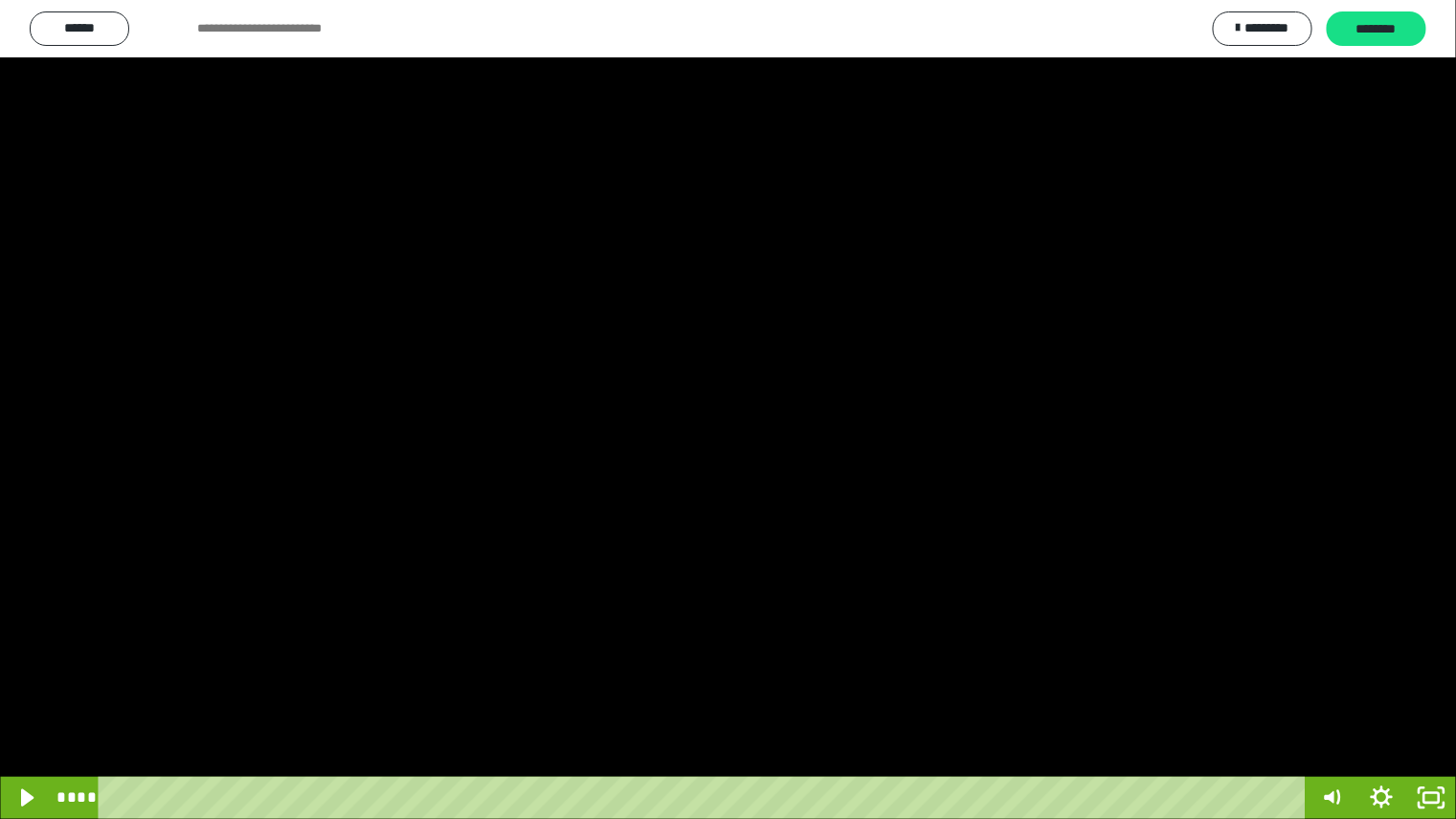 drag, startPoint x: 540, startPoint y: 375, endPoint x: 531, endPoint y: 367, distance: 12.0415946 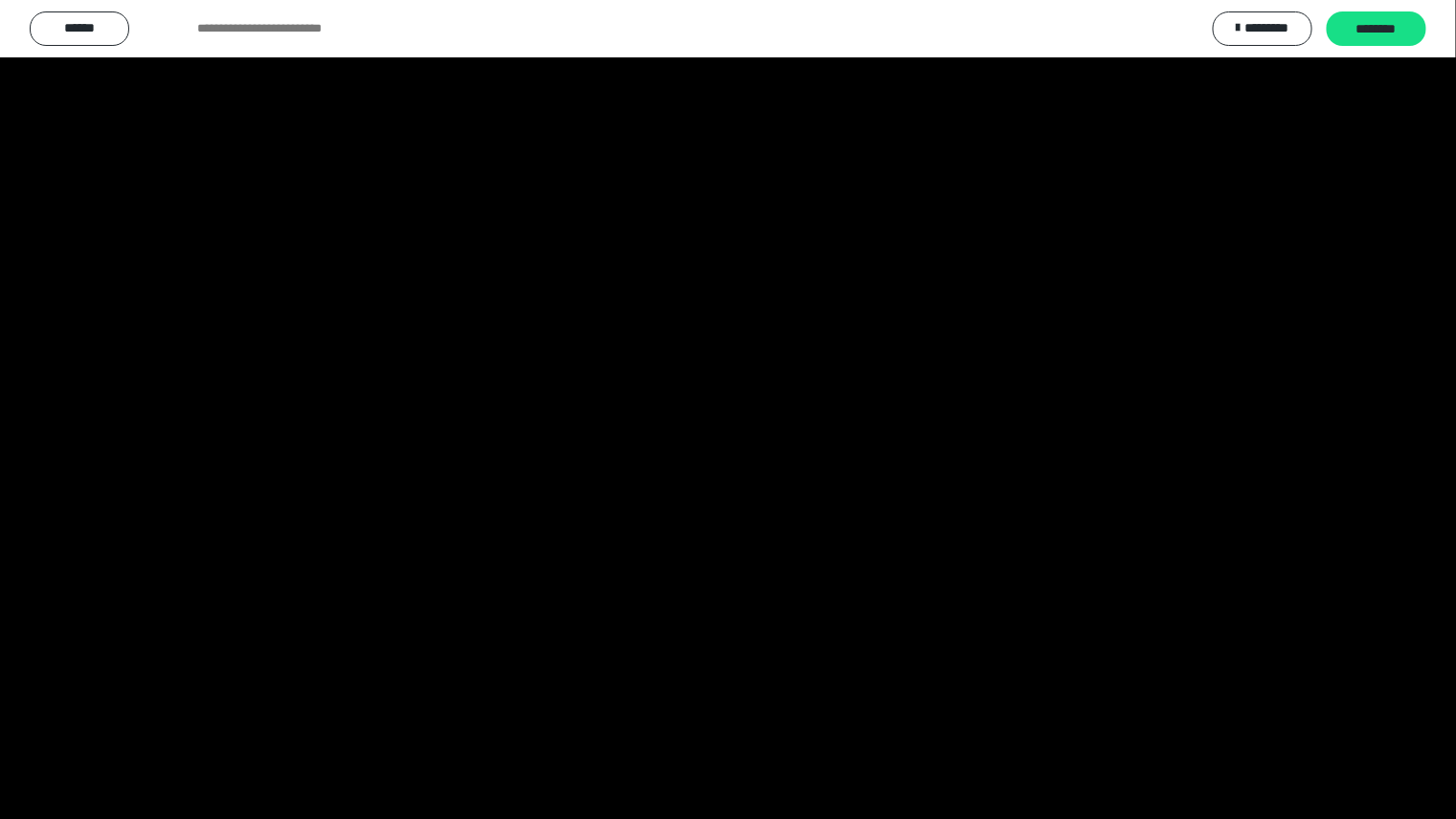 click at bounding box center [0, 0] 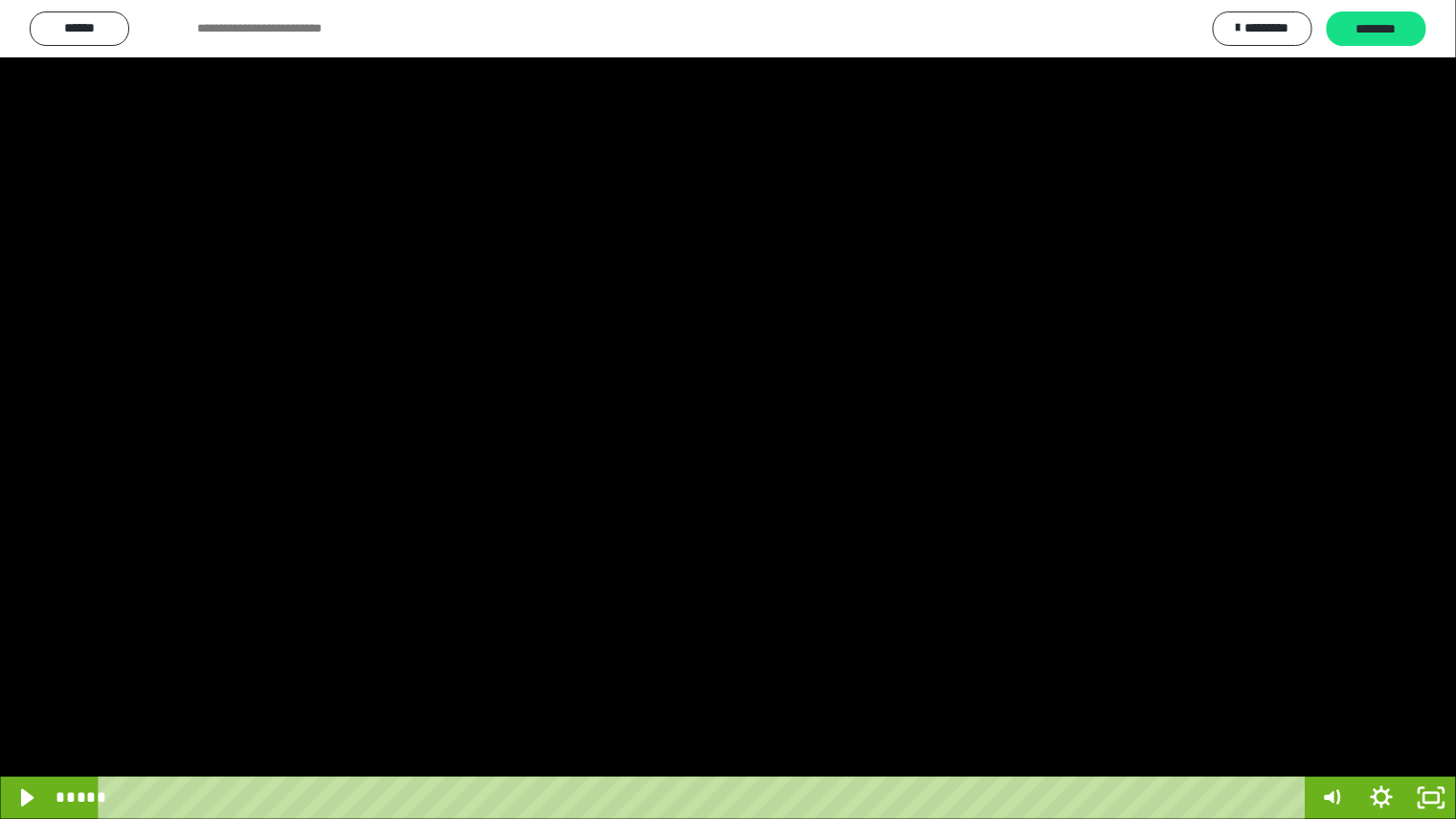 click at bounding box center (728, 410) 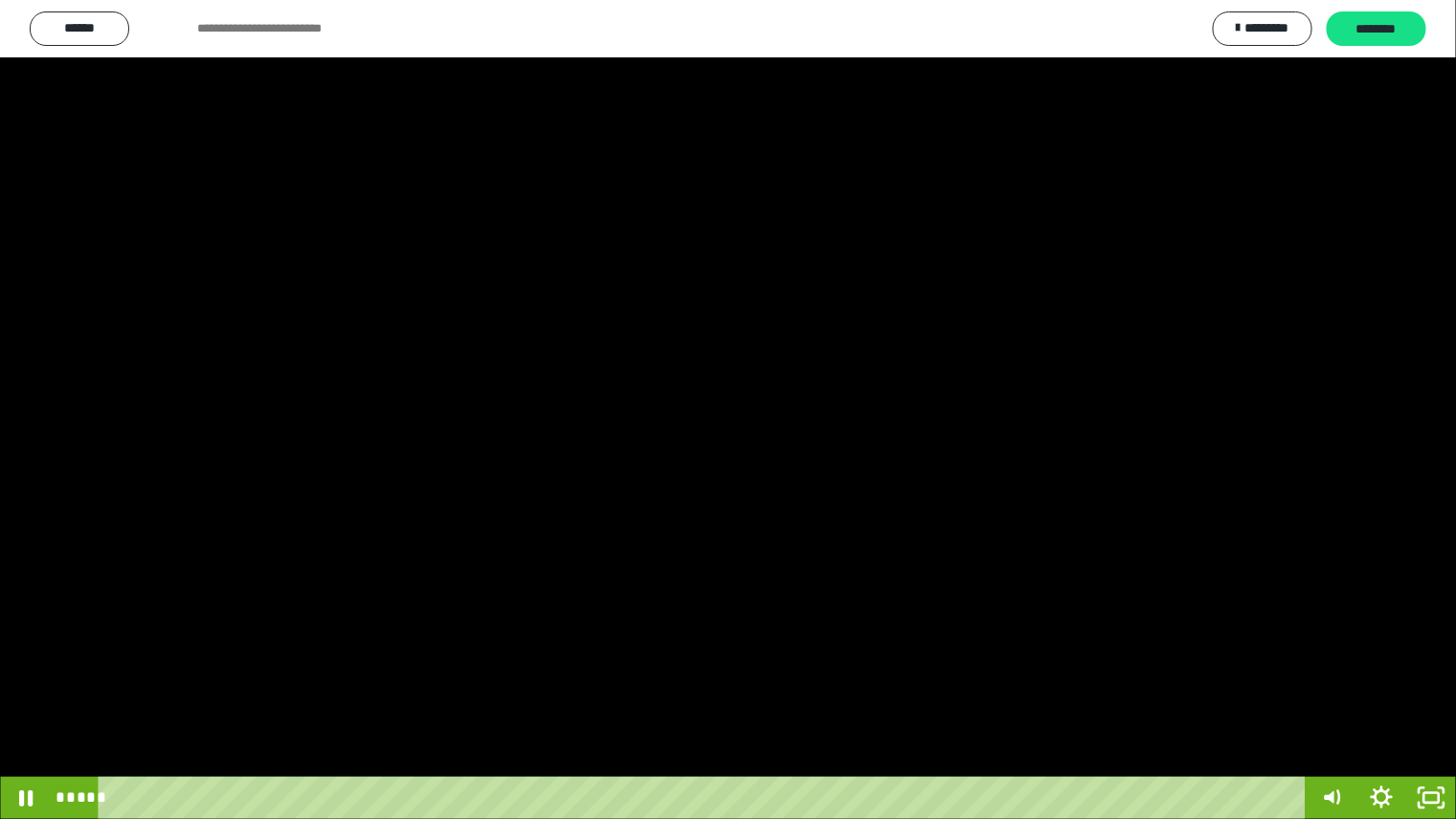 click at bounding box center [728, 410] 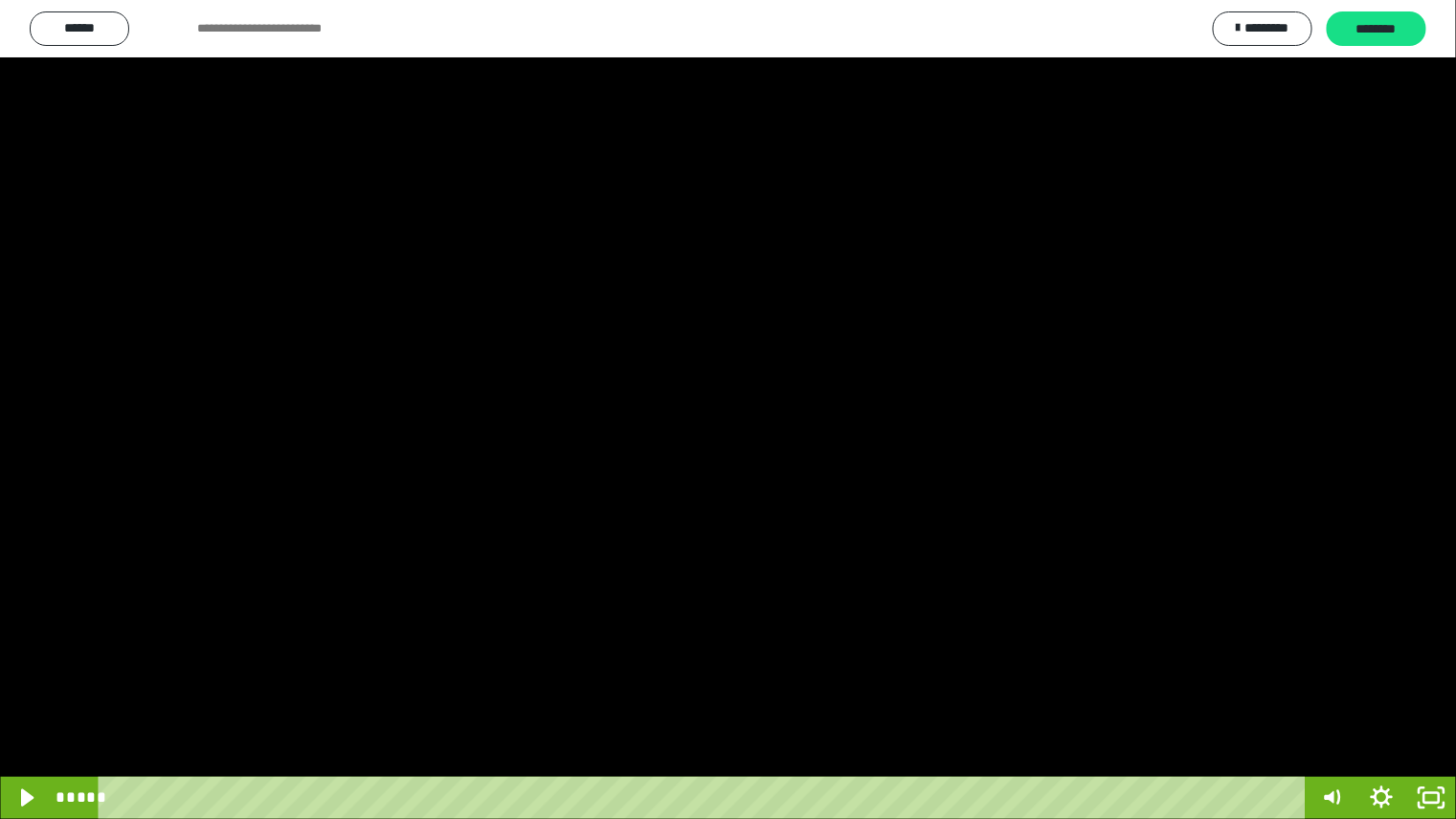 click at bounding box center [728, 410] 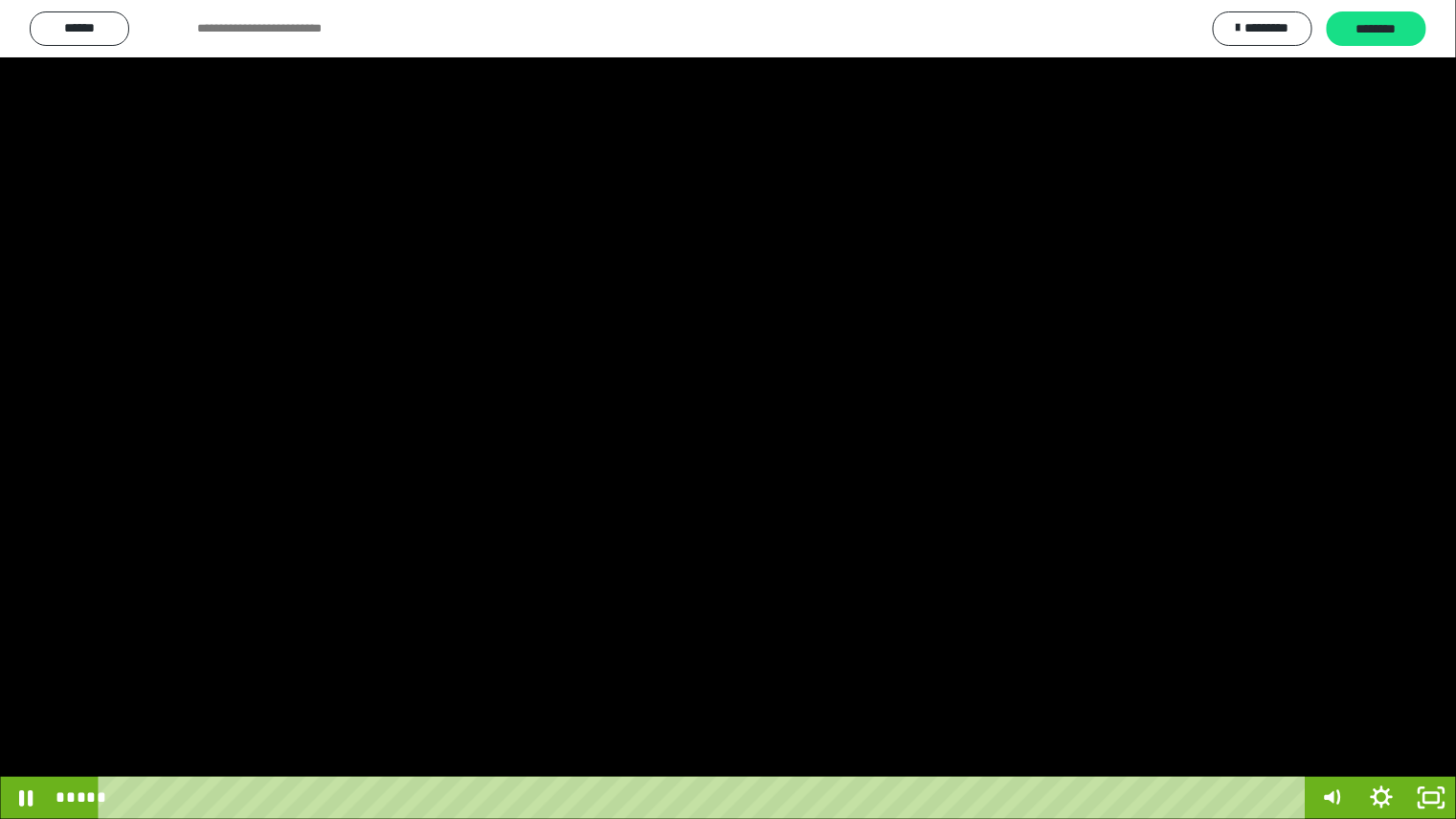 click at bounding box center [728, 410] 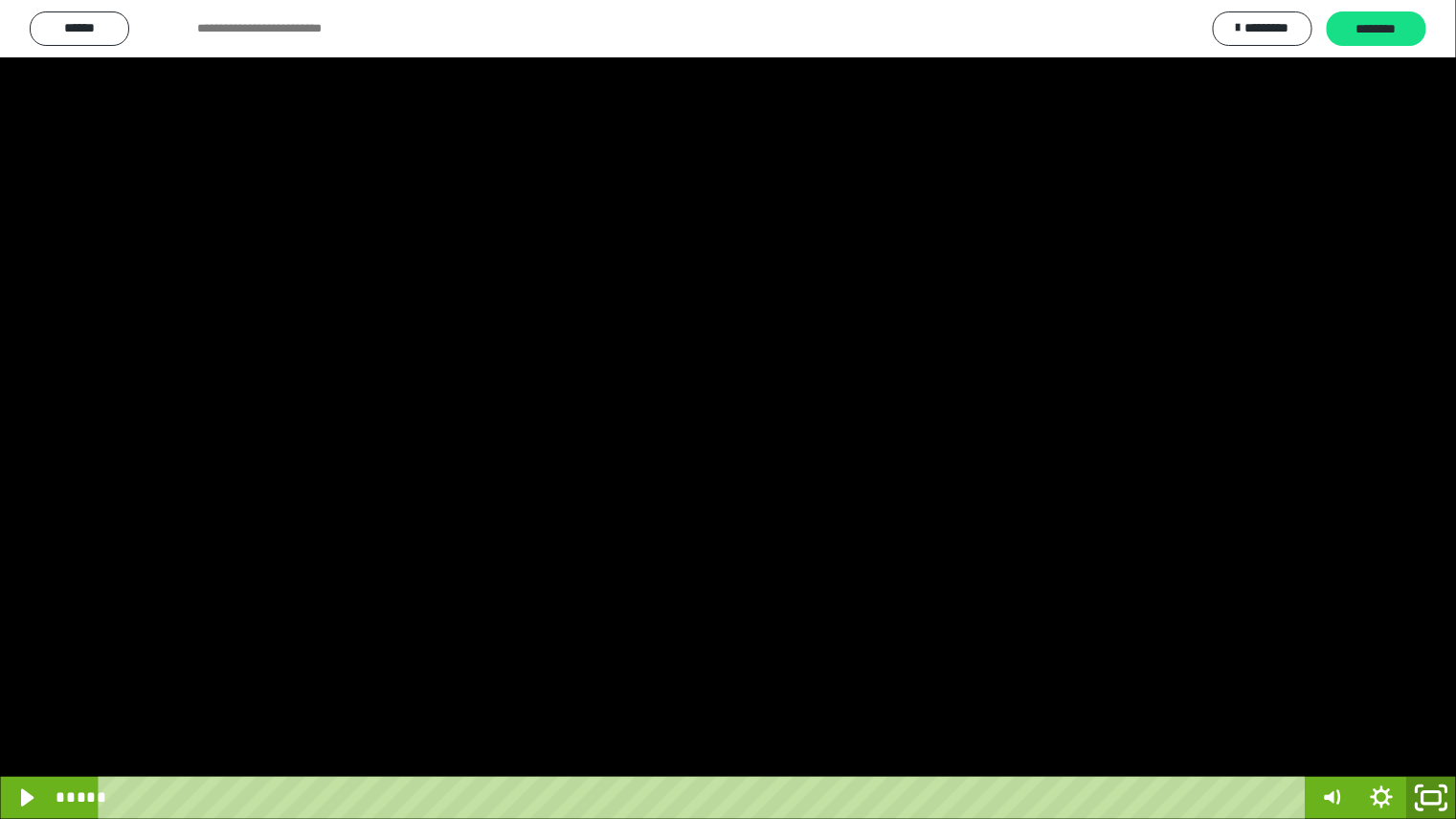 click 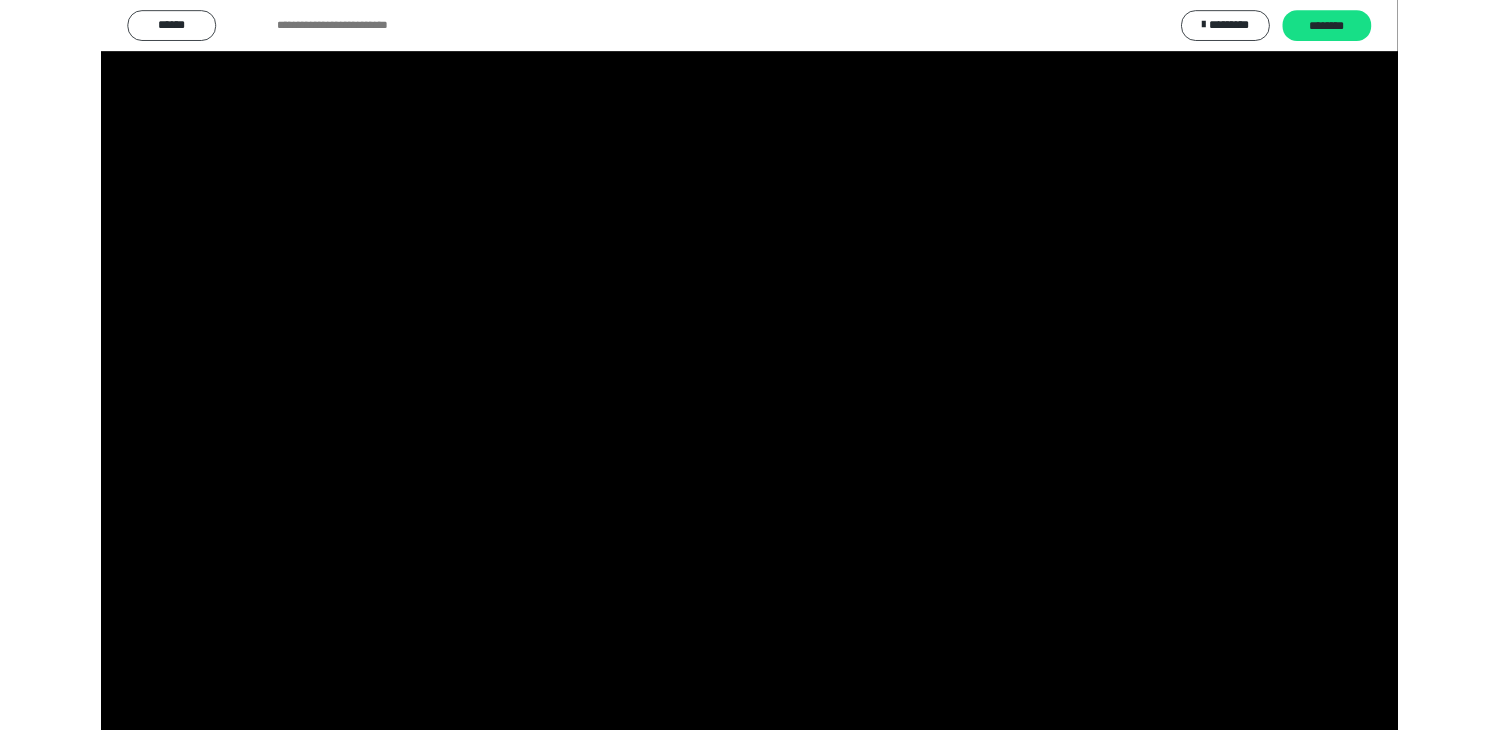 scroll, scrollTop: 350, scrollLeft: 0, axis: vertical 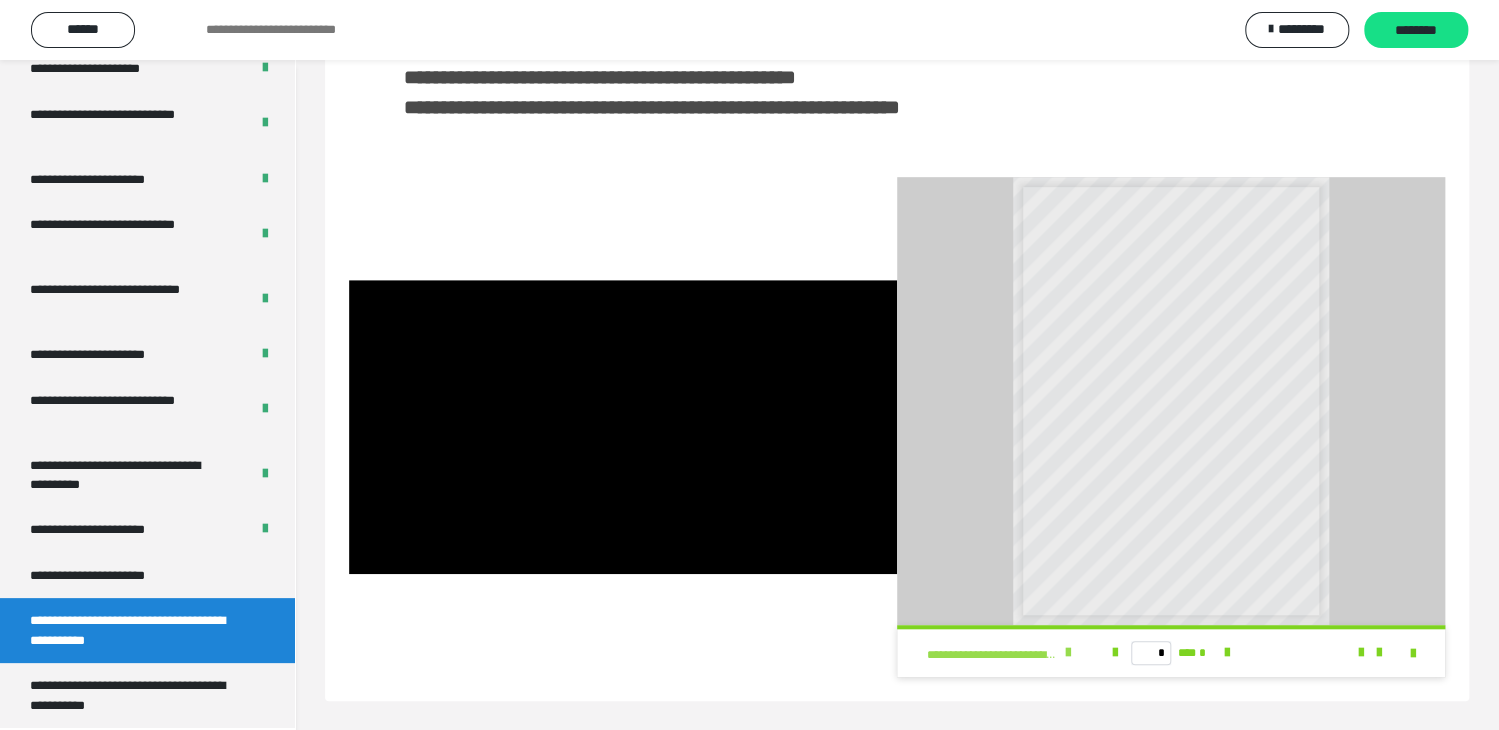 click at bounding box center [1068, 653] 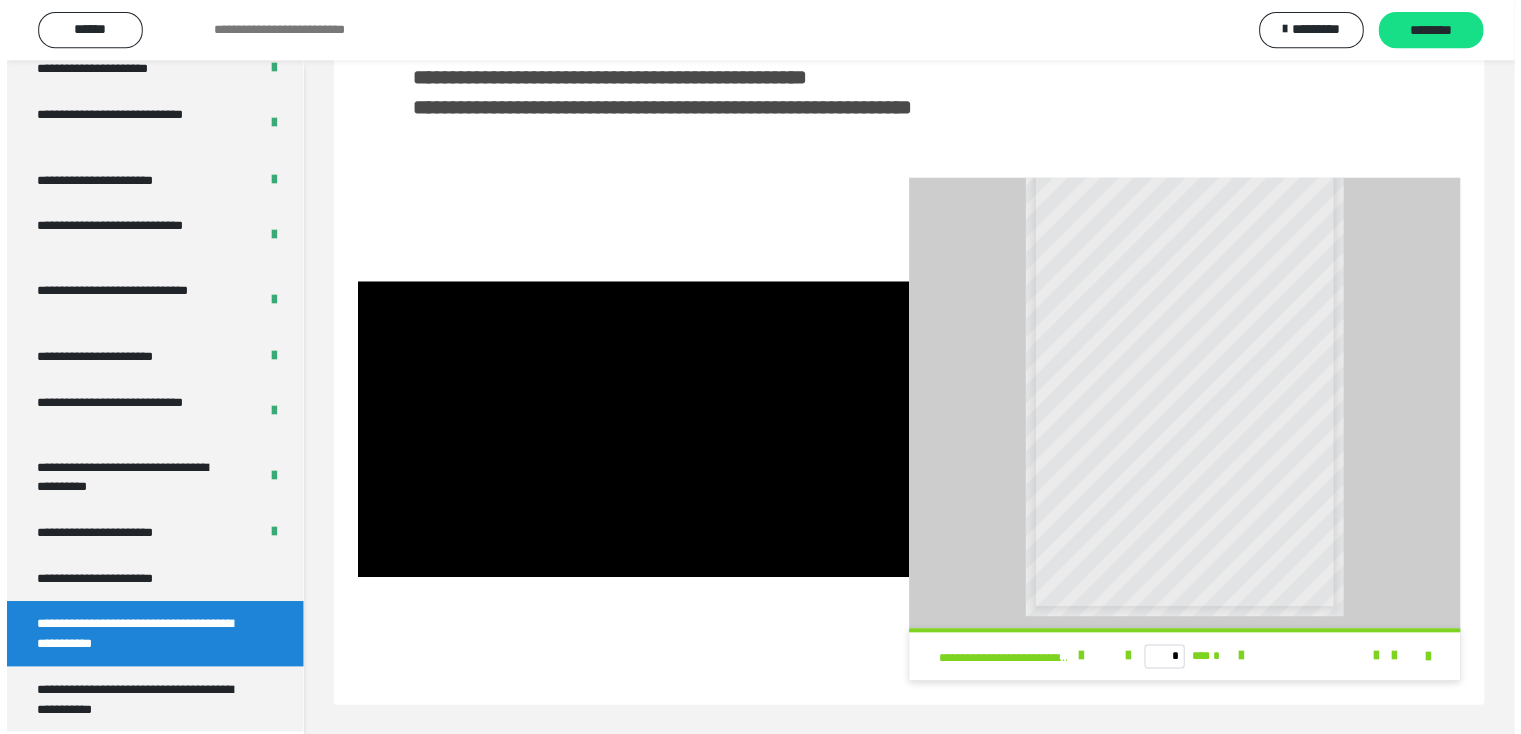 scroll, scrollTop: 25, scrollLeft: 0, axis: vertical 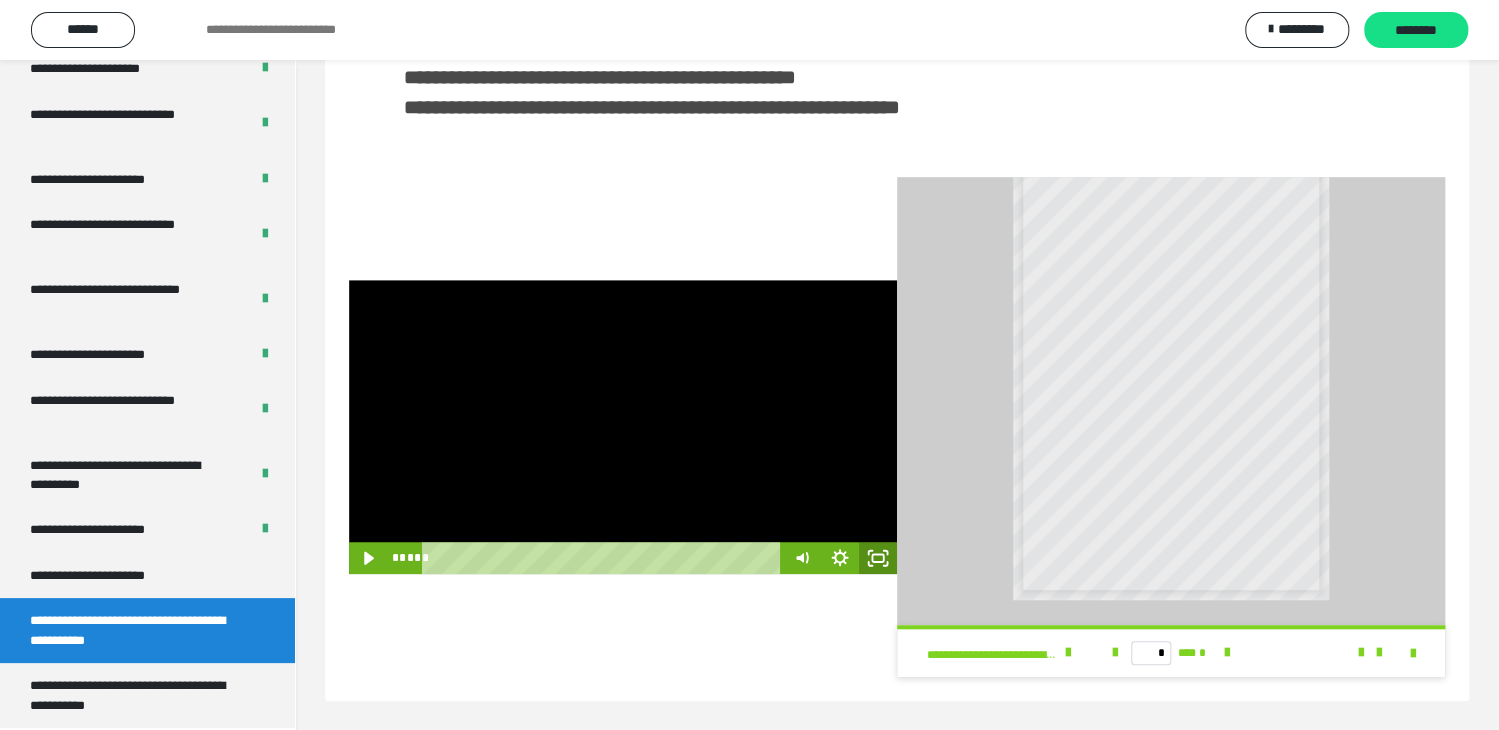click 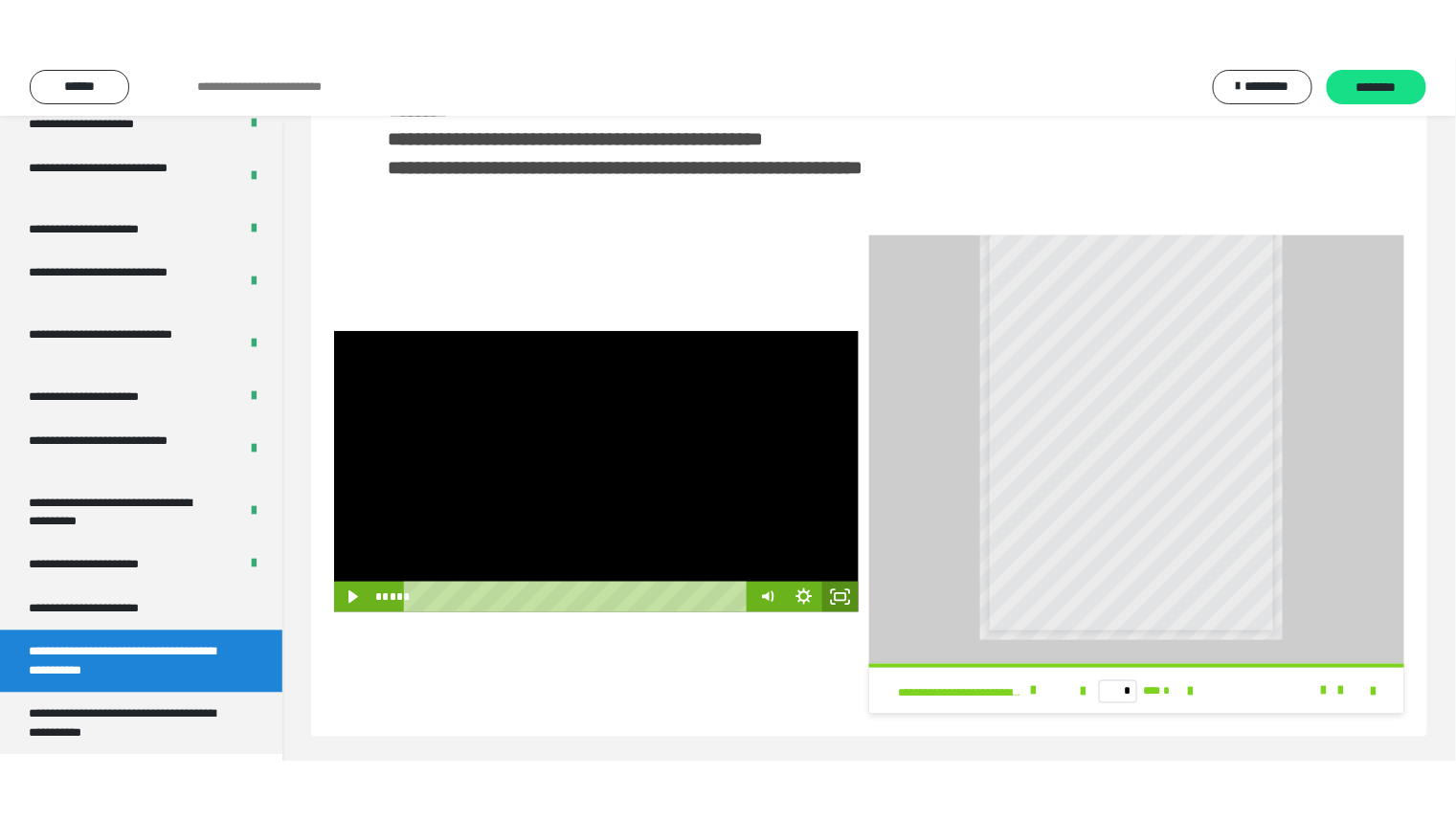 scroll, scrollTop: 339, scrollLeft: 0, axis: vertical 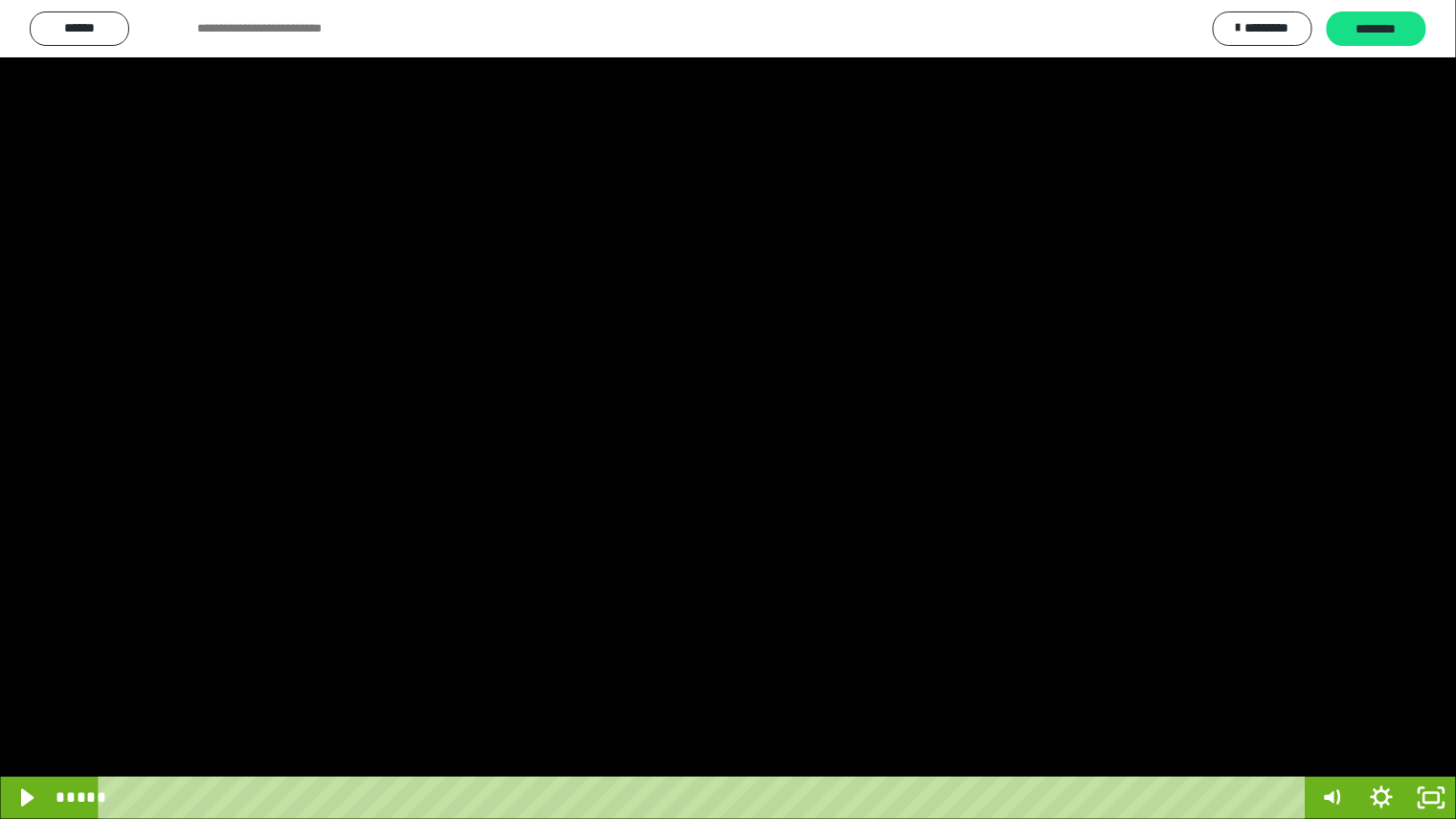 drag, startPoint x: 1280, startPoint y: 289, endPoint x: 1274, endPoint y: 210, distance: 79.22752 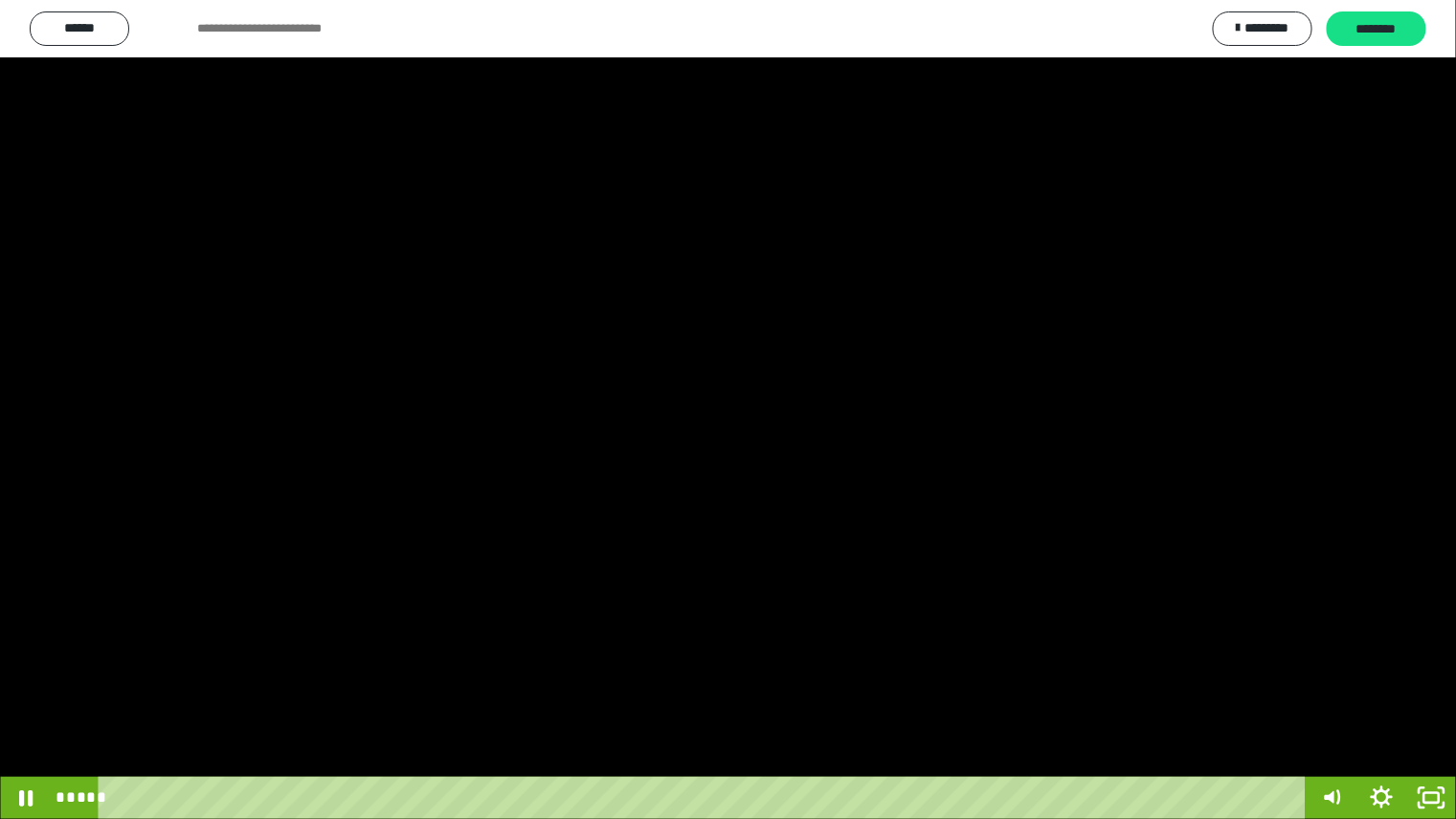 click at bounding box center (728, 410) 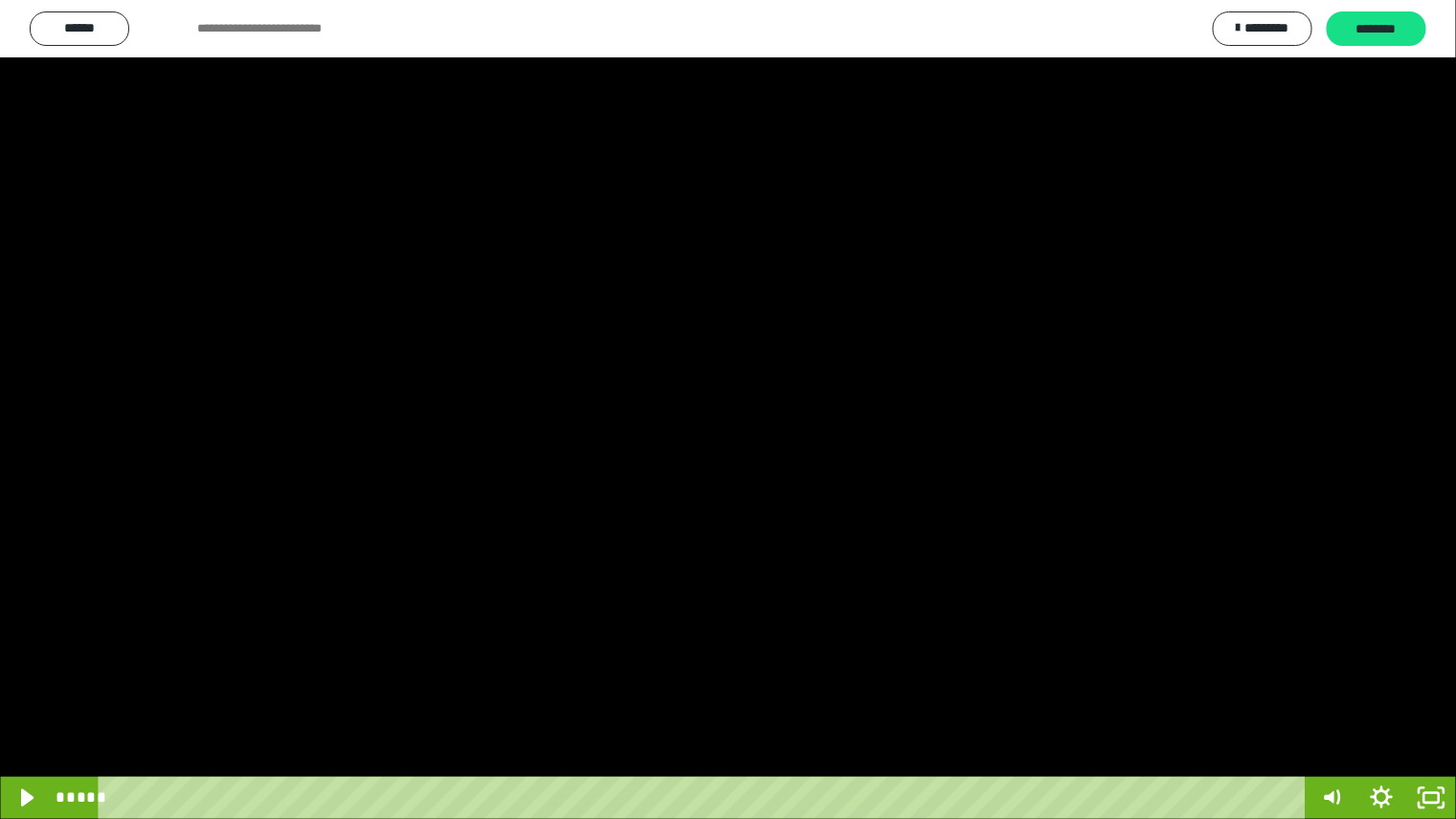 click at bounding box center (728, 410) 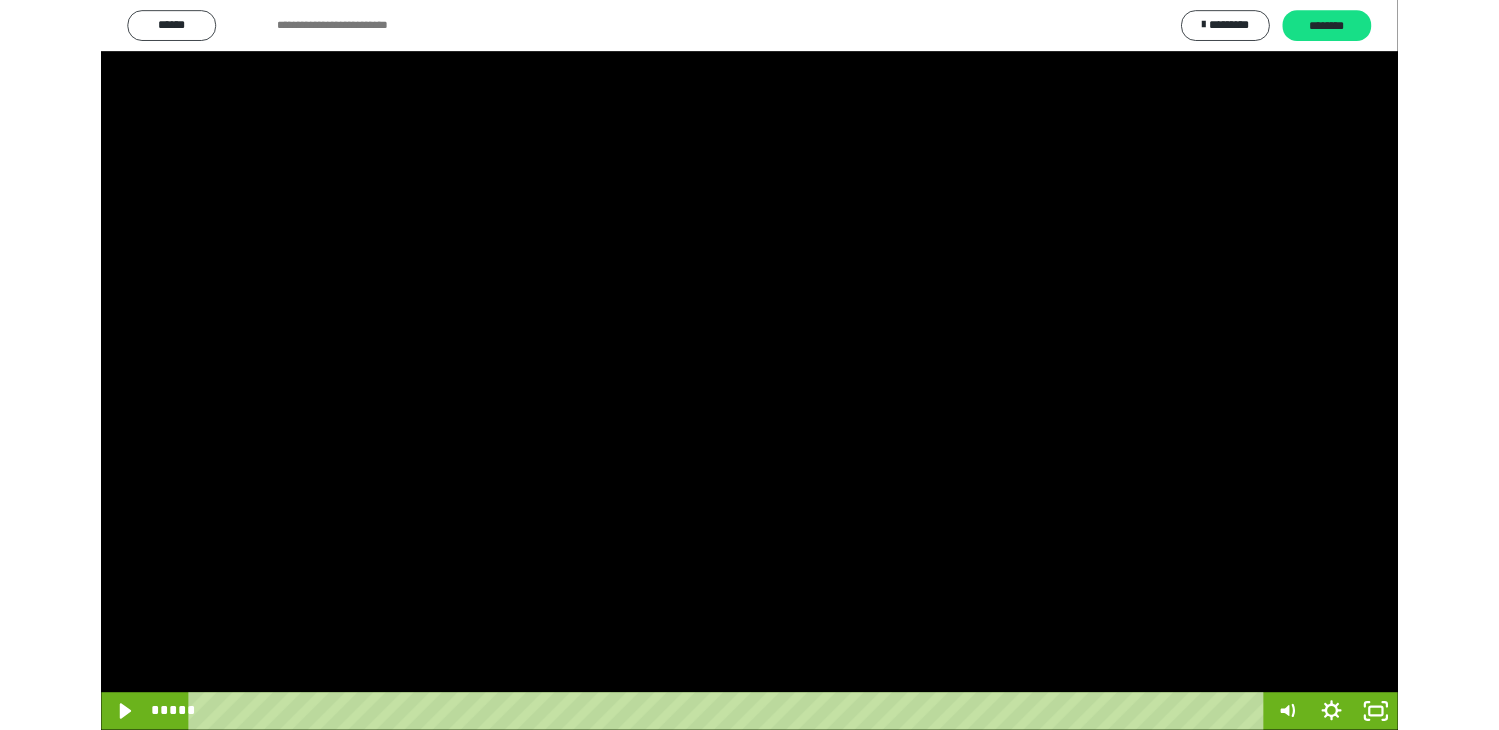 scroll, scrollTop: 350, scrollLeft: 0, axis: vertical 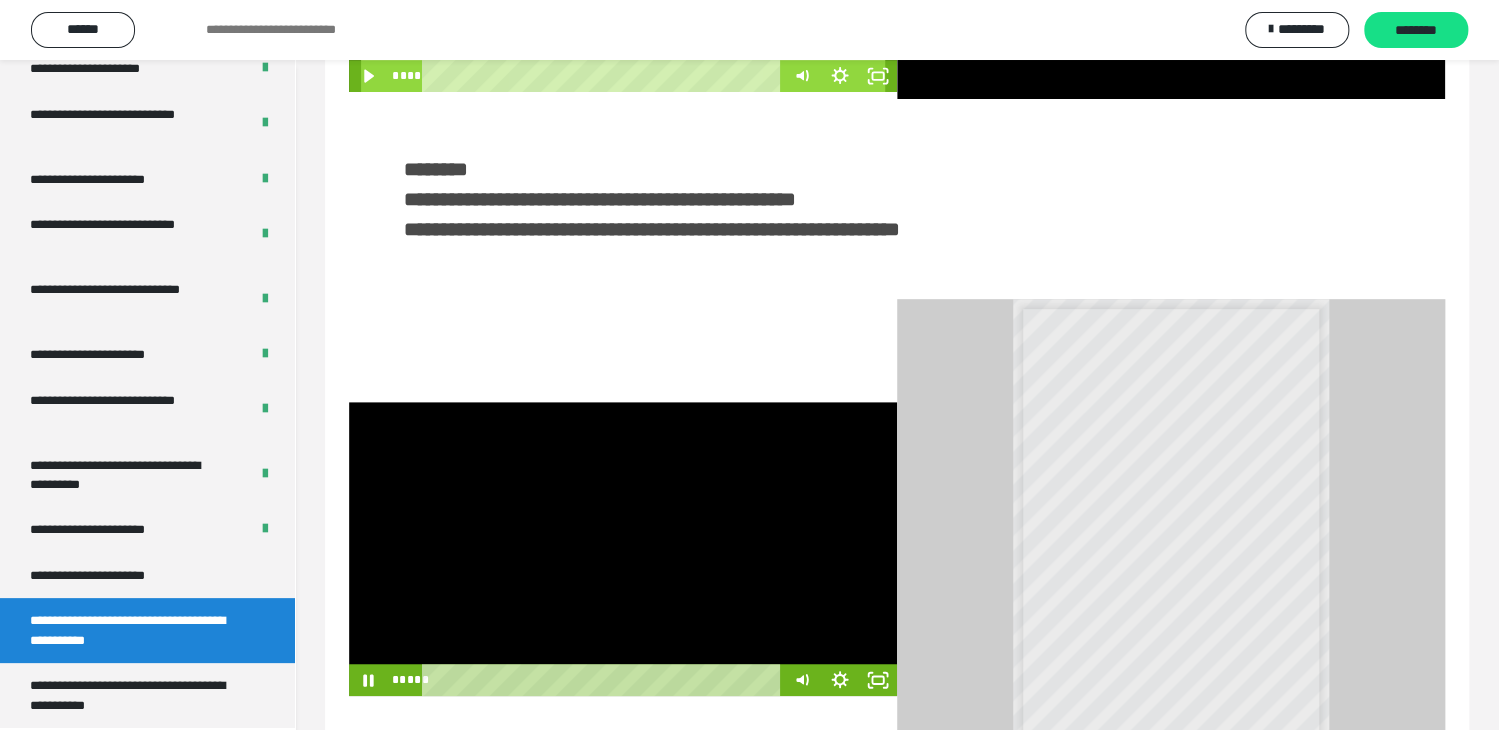 click at bounding box center [623, 549] 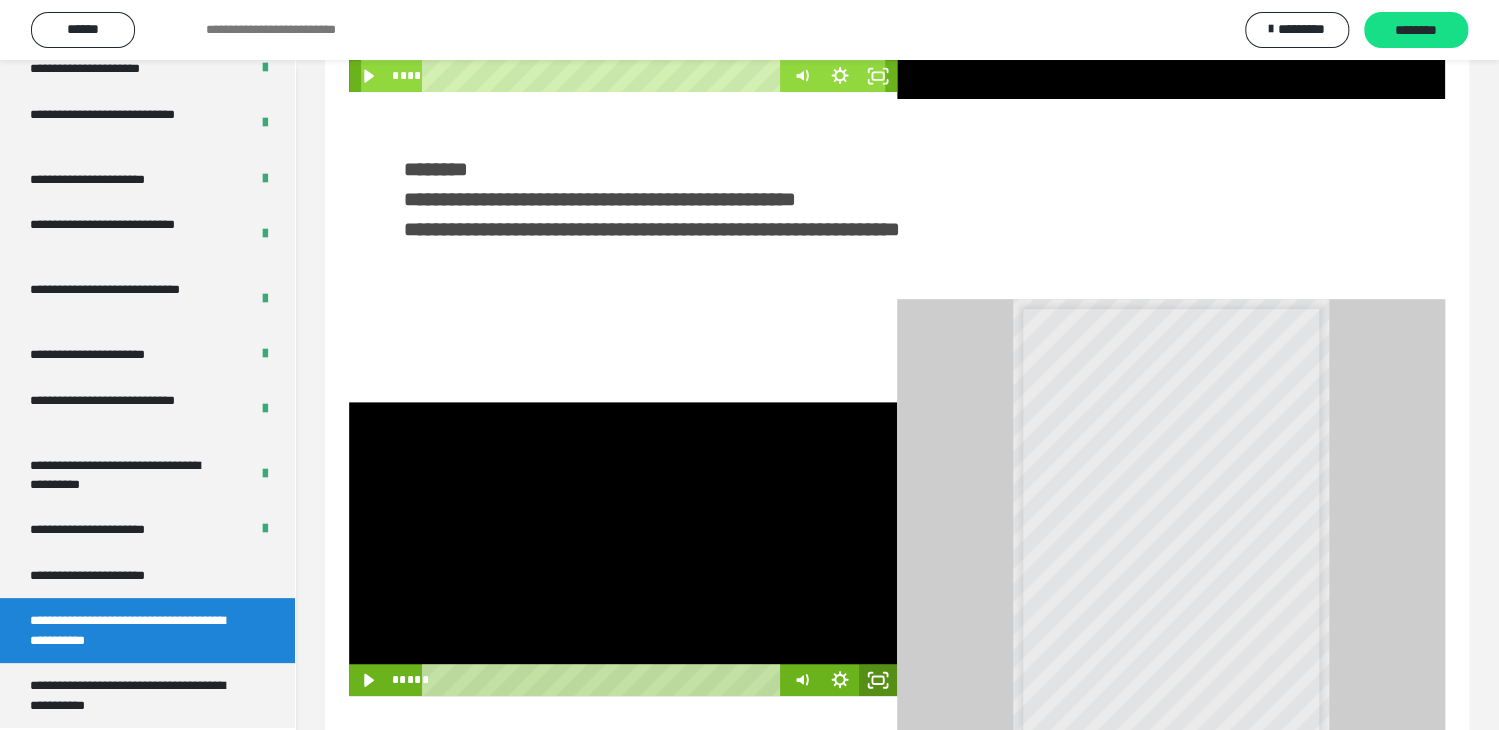 click 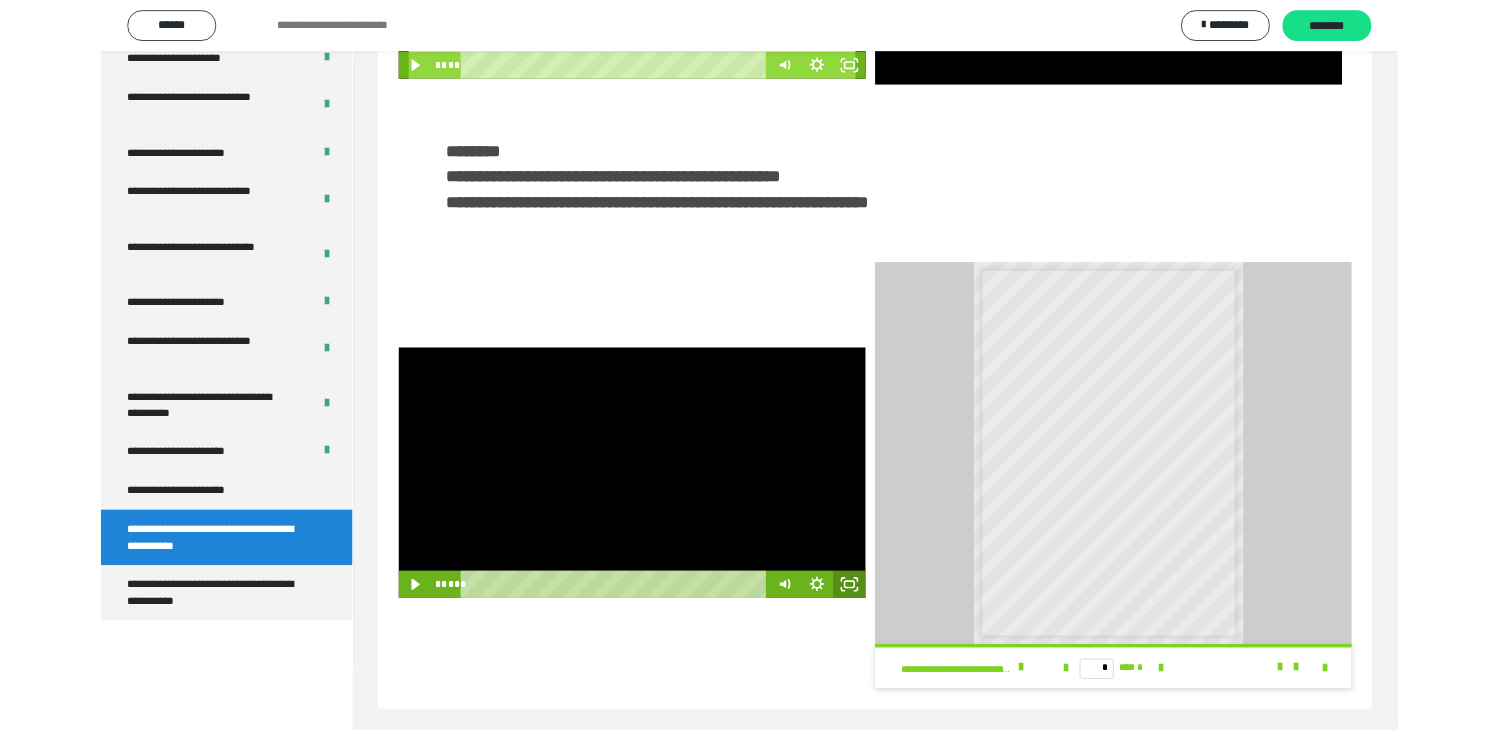scroll, scrollTop: 3697, scrollLeft: 0, axis: vertical 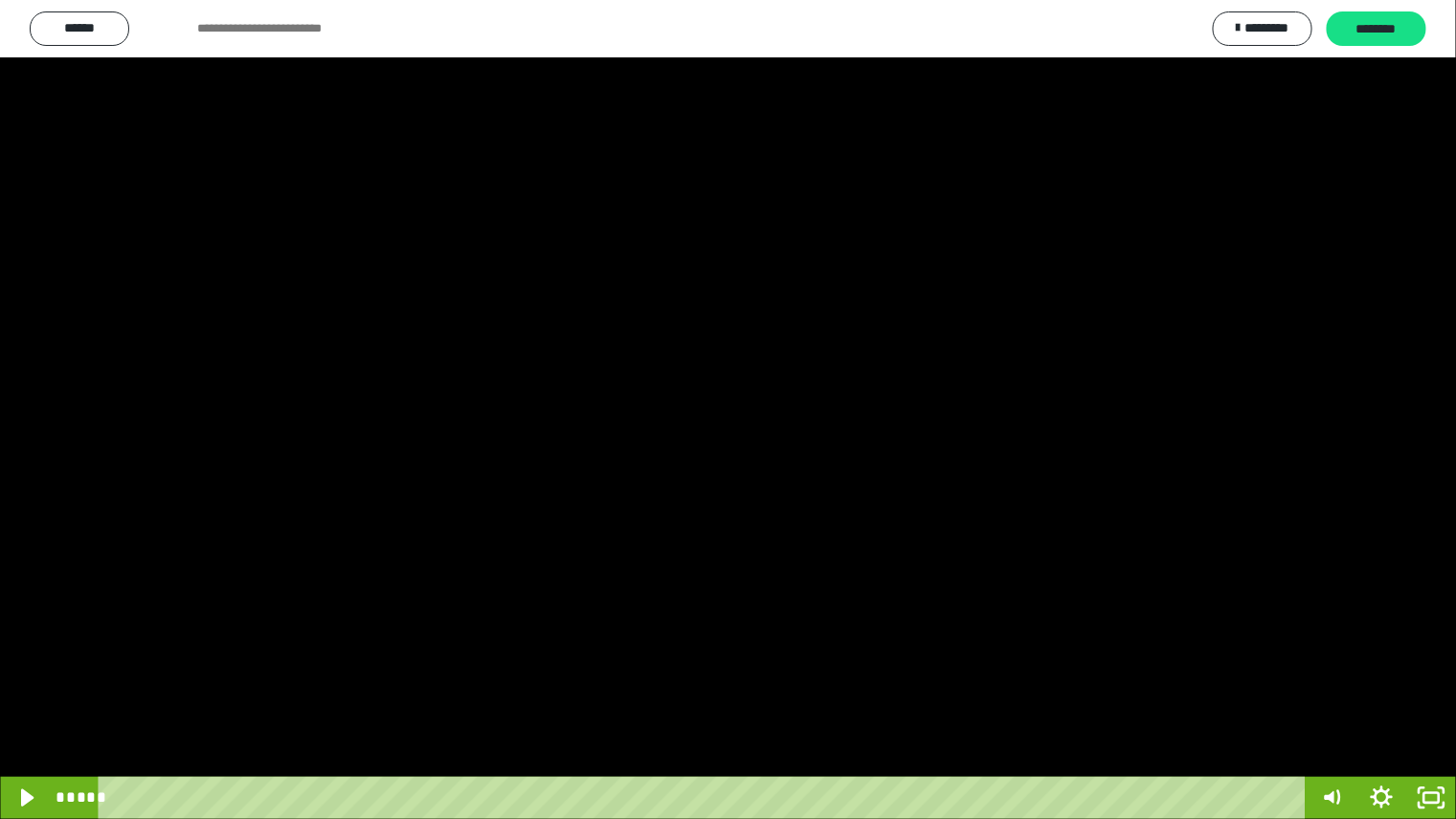 click at bounding box center (728, 410) 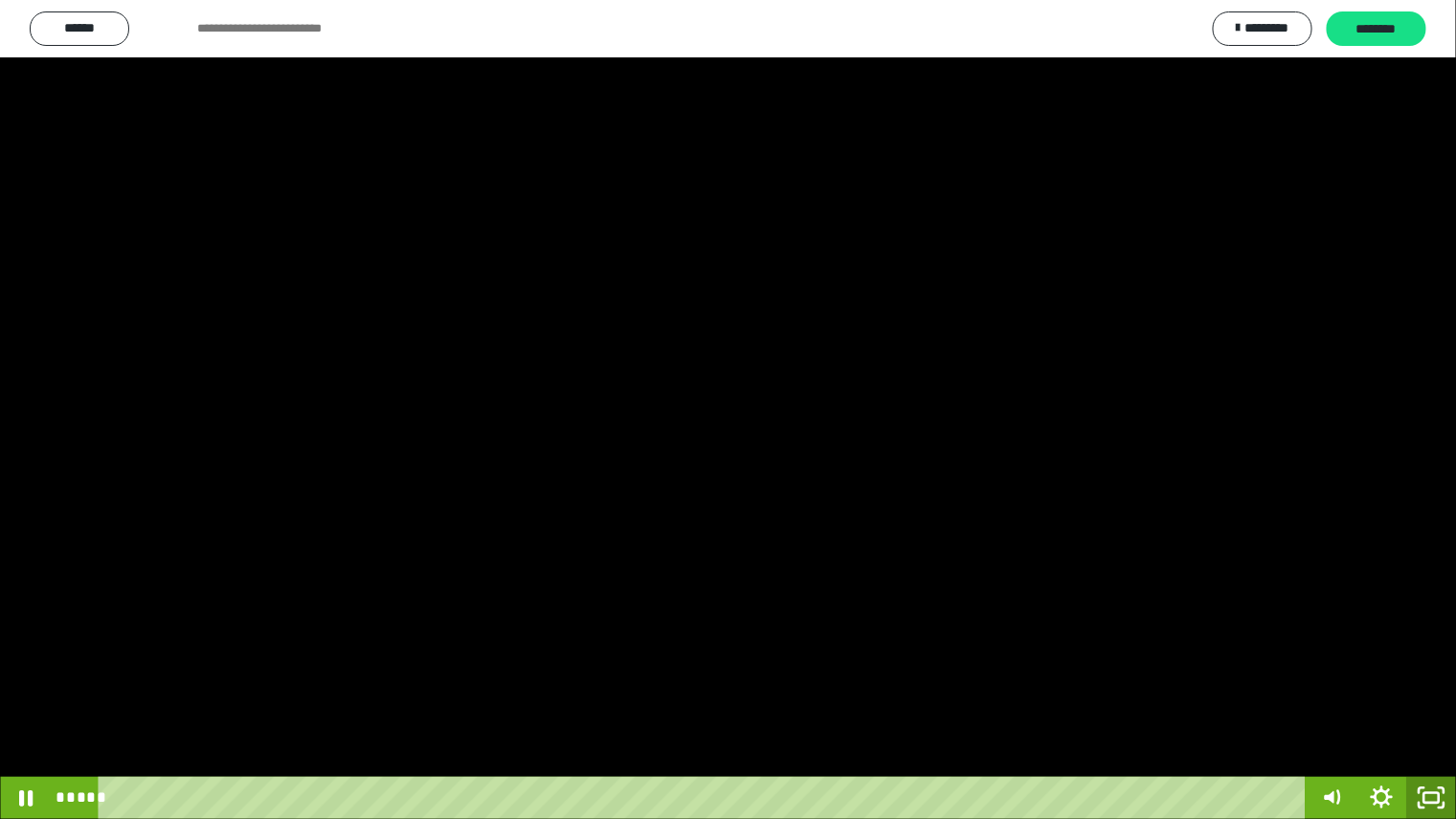 click 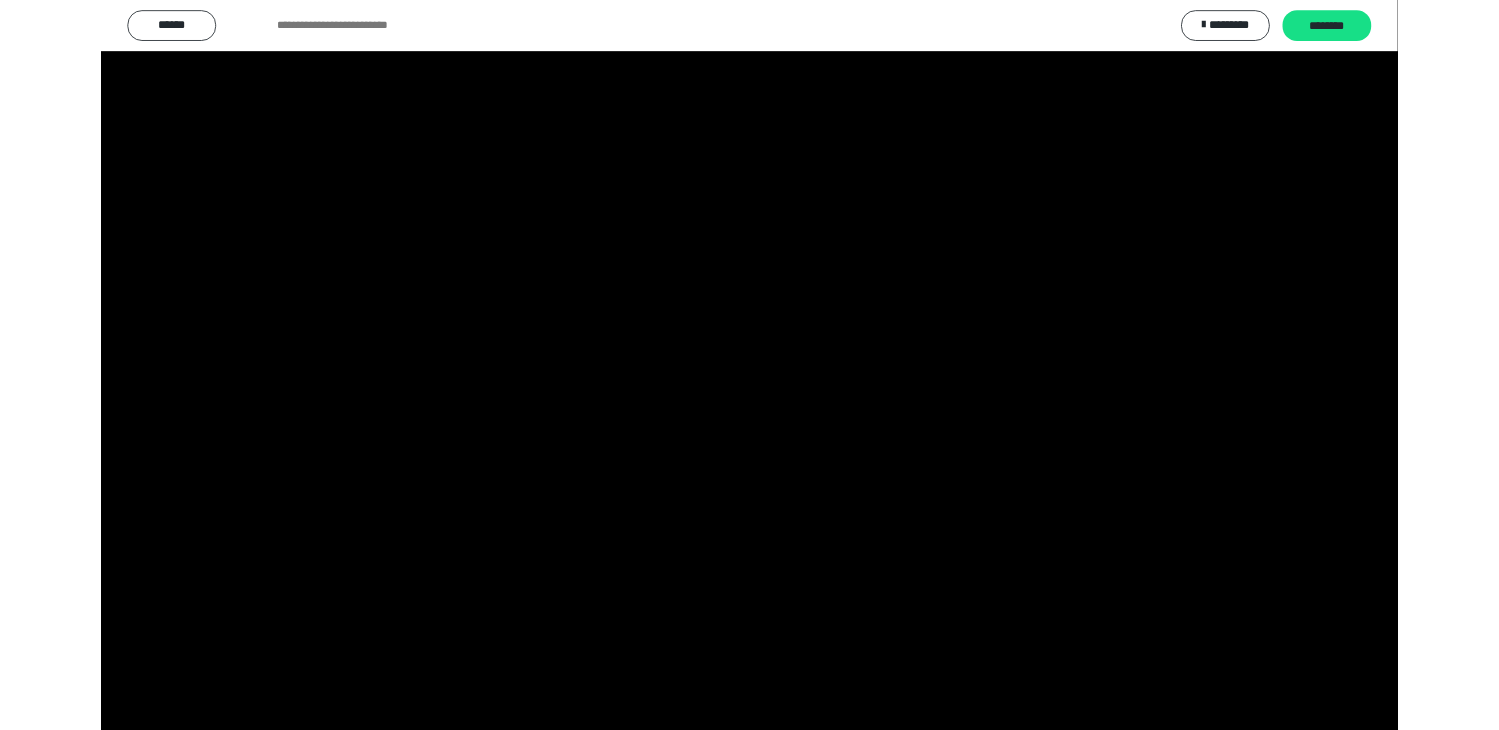 scroll, scrollTop: 3823, scrollLeft: 0, axis: vertical 